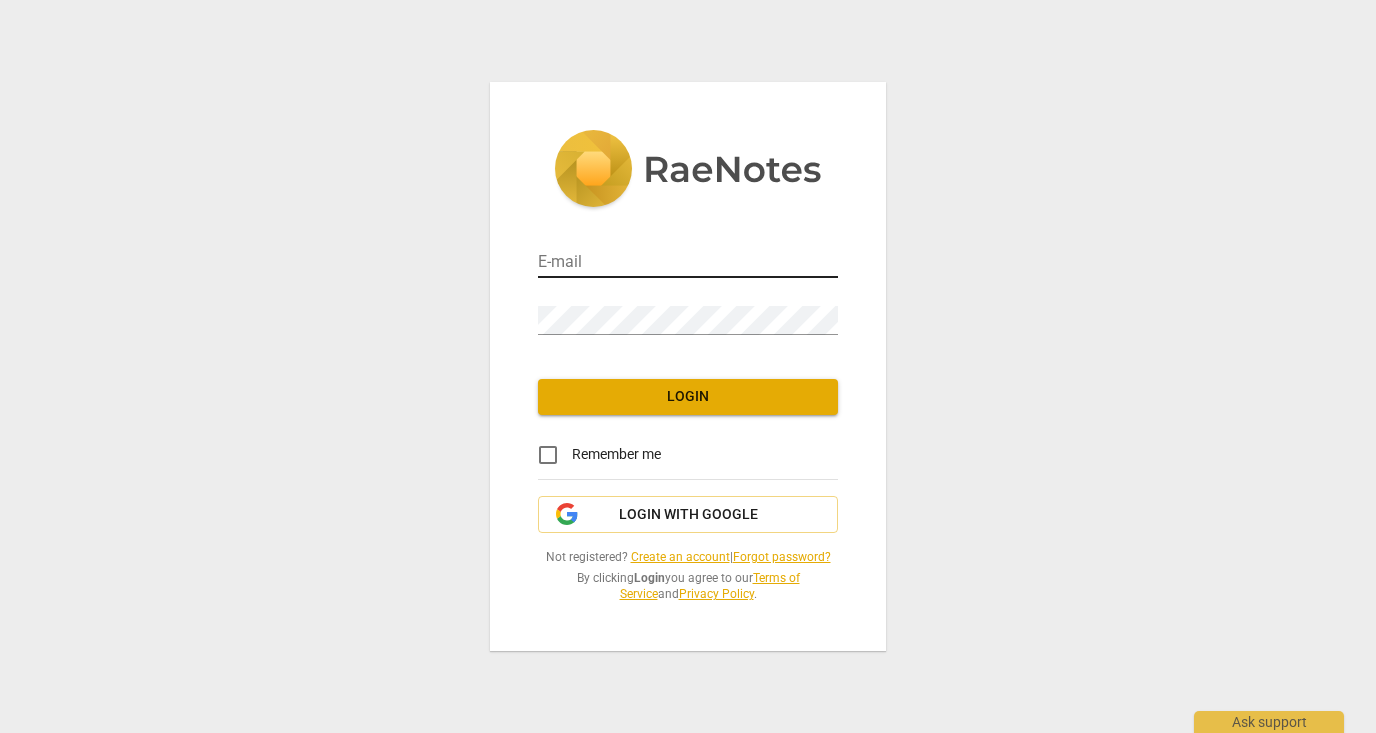 scroll, scrollTop: 0, scrollLeft: 0, axis: both 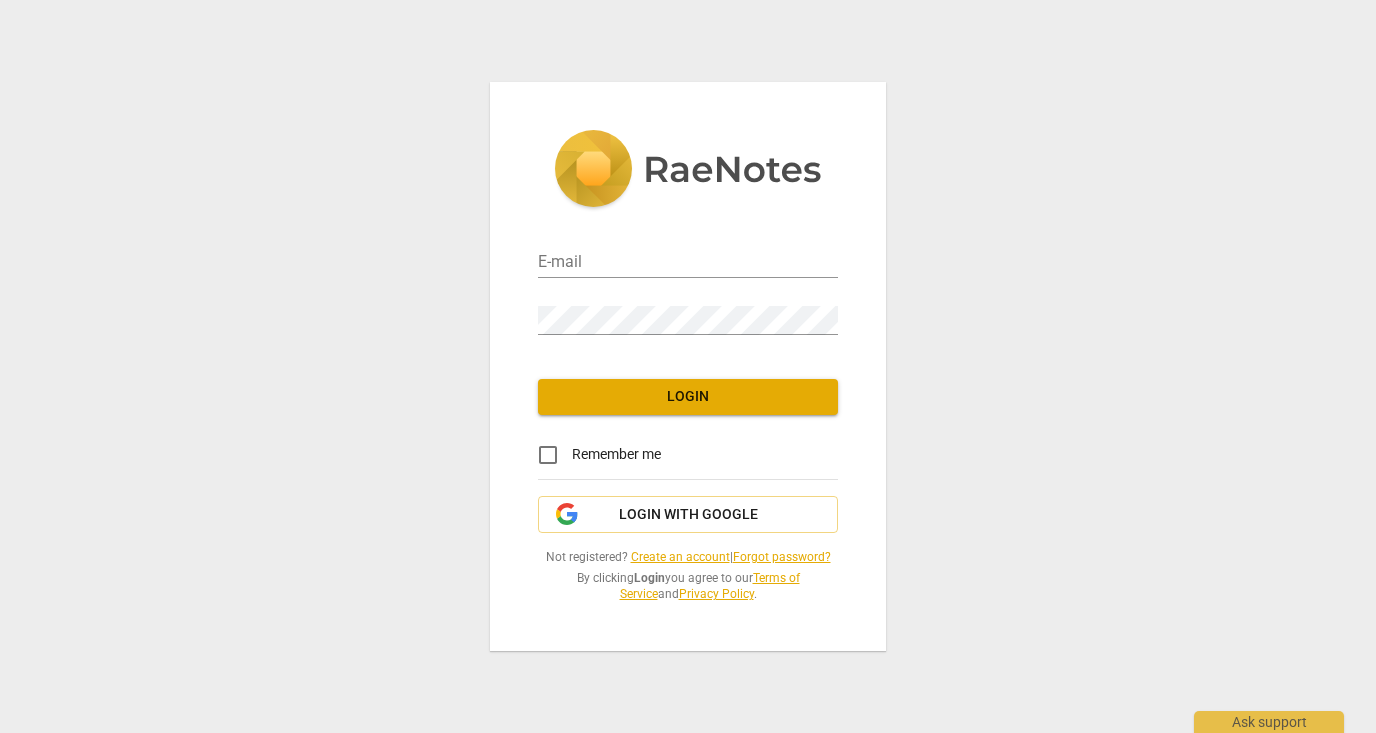 type on "[EMAIL]" 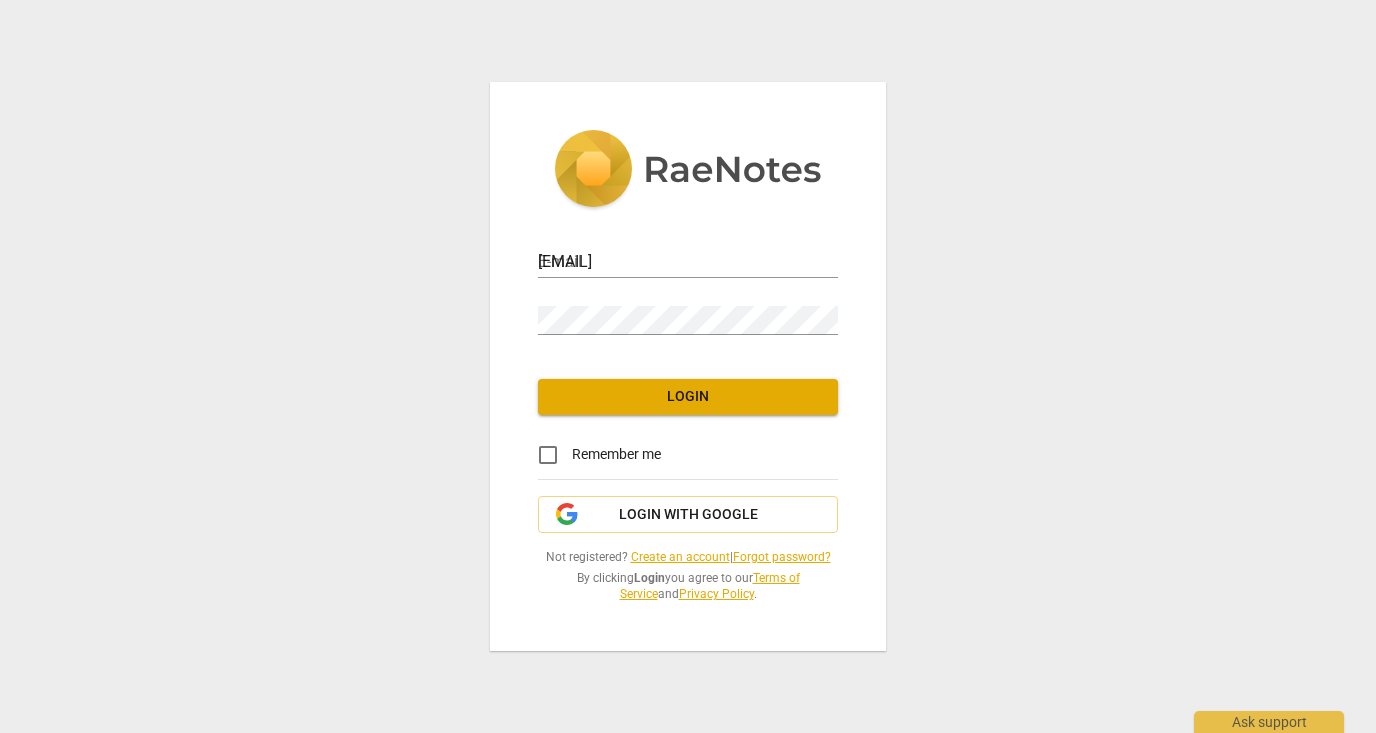 click on "Login" at bounding box center (688, 397) 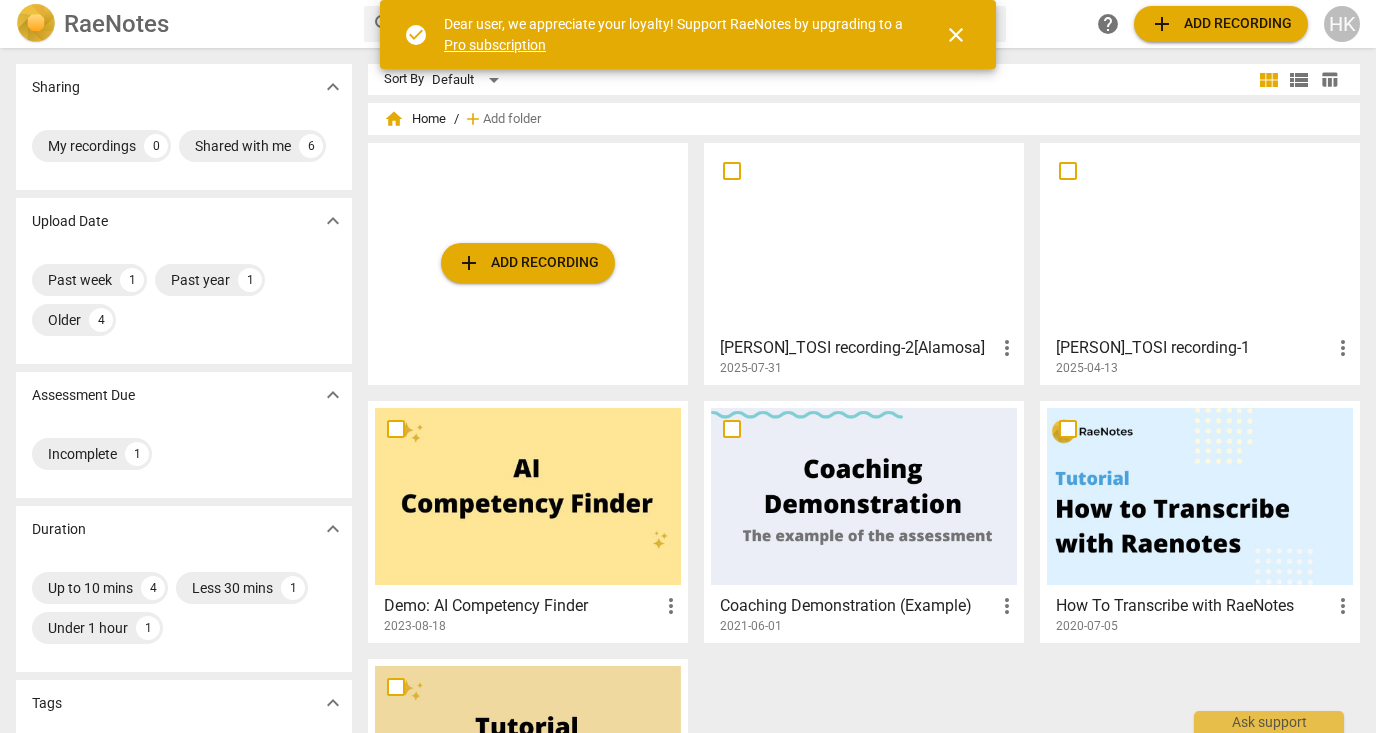 click at bounding box center [864, 238] 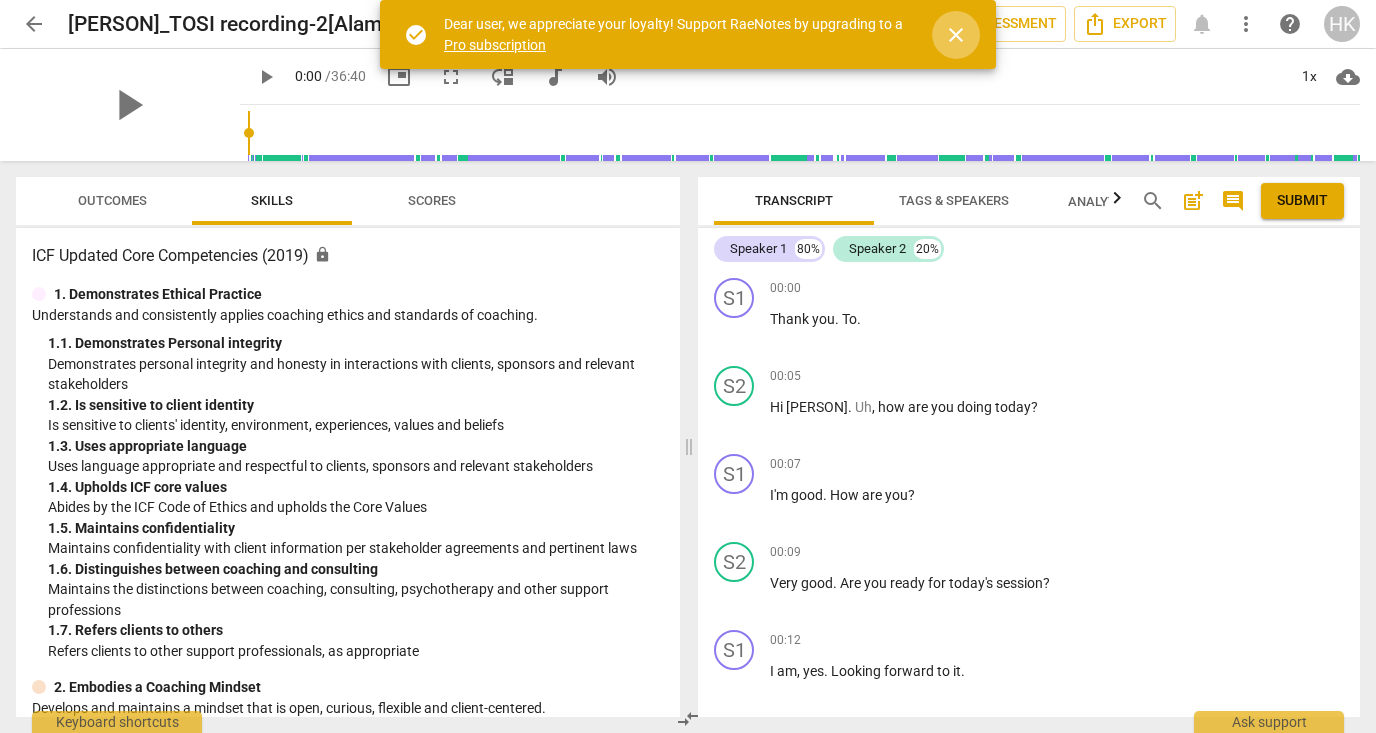 click on "close" at bounding box center (956, 35) 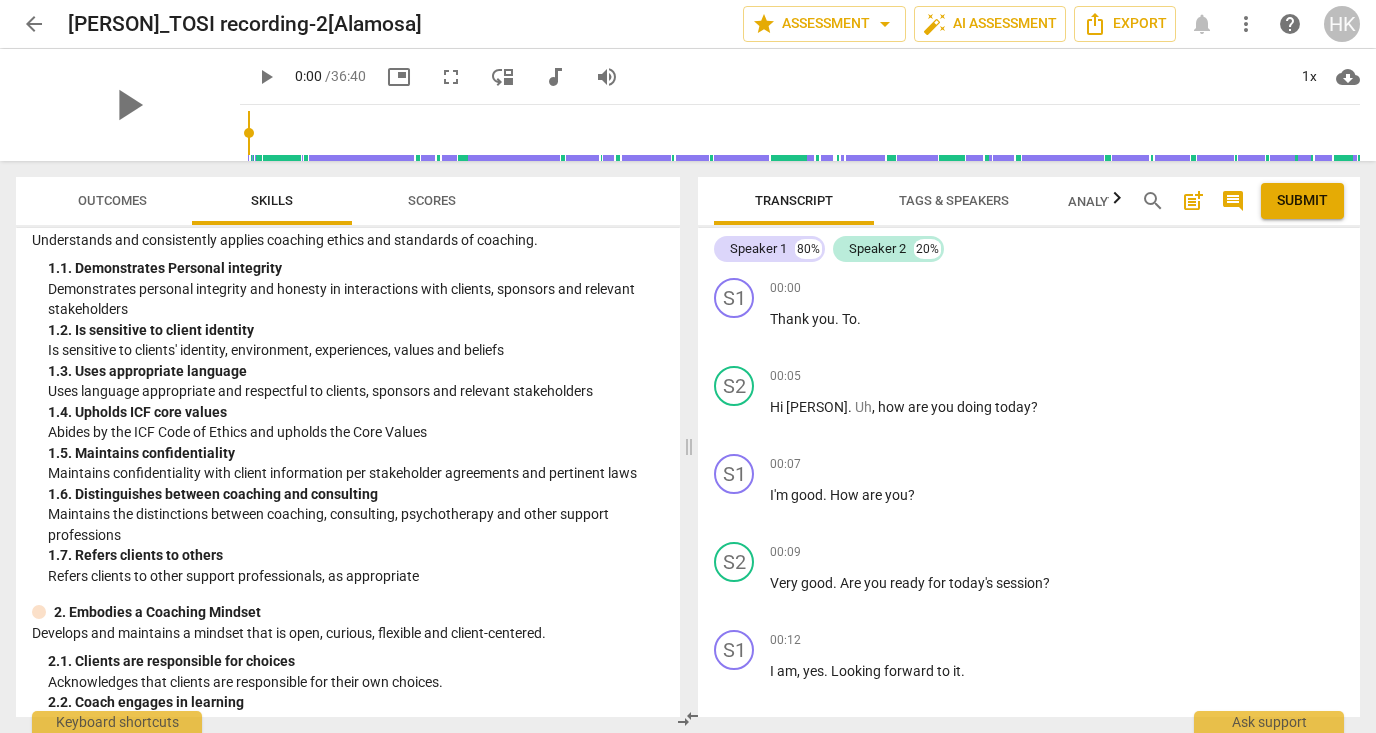 scroll, scrollTop: 77, scrollLeft: 0, axis: vertical 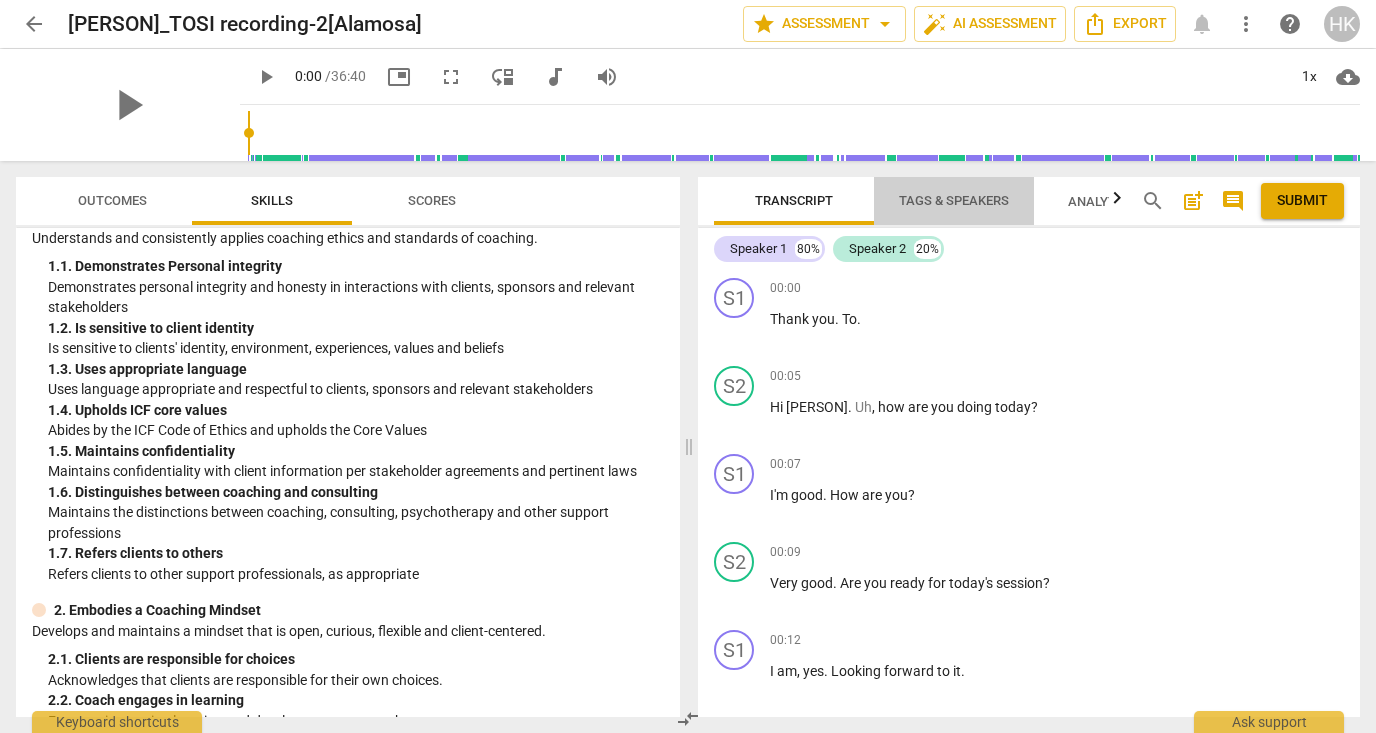 click on "Tags & Speakers" at bounding box center [954, 200] 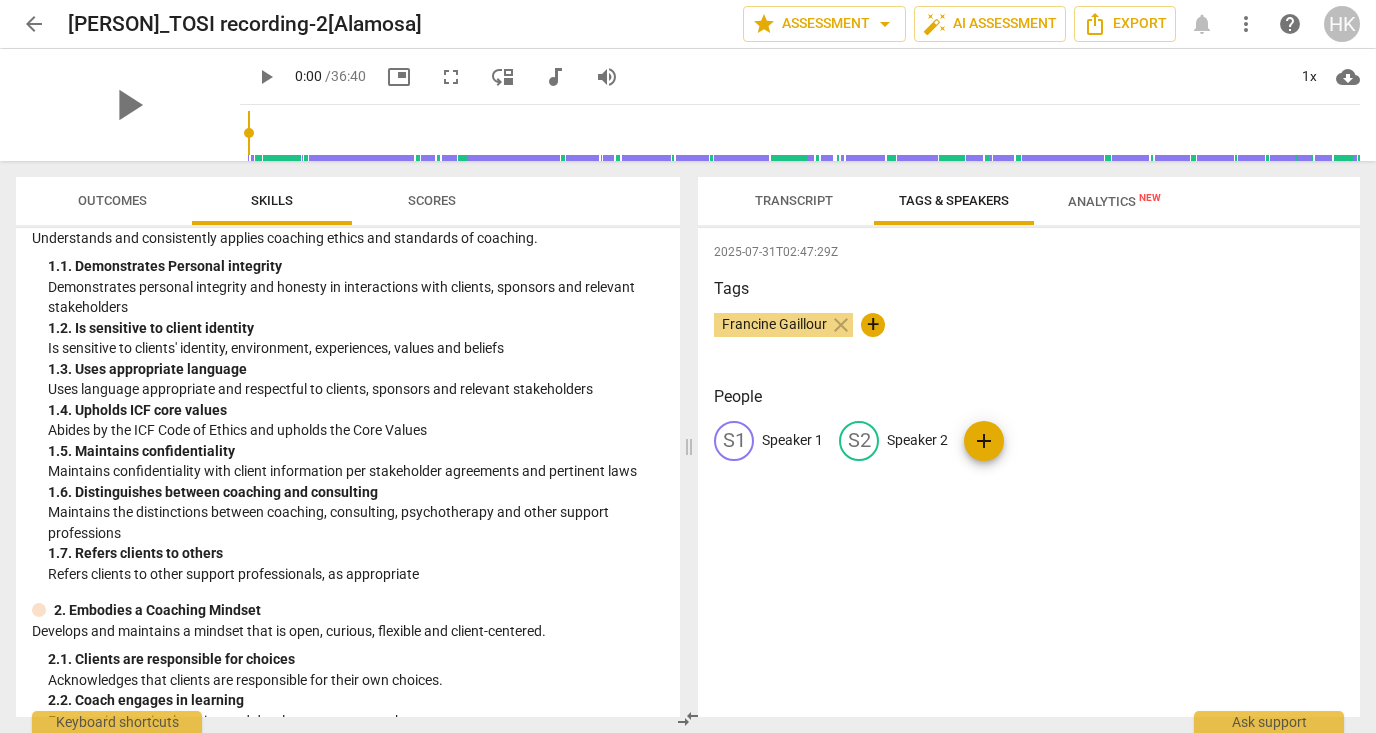 click on "Analytics   New" at bounding box center [1114, 201] 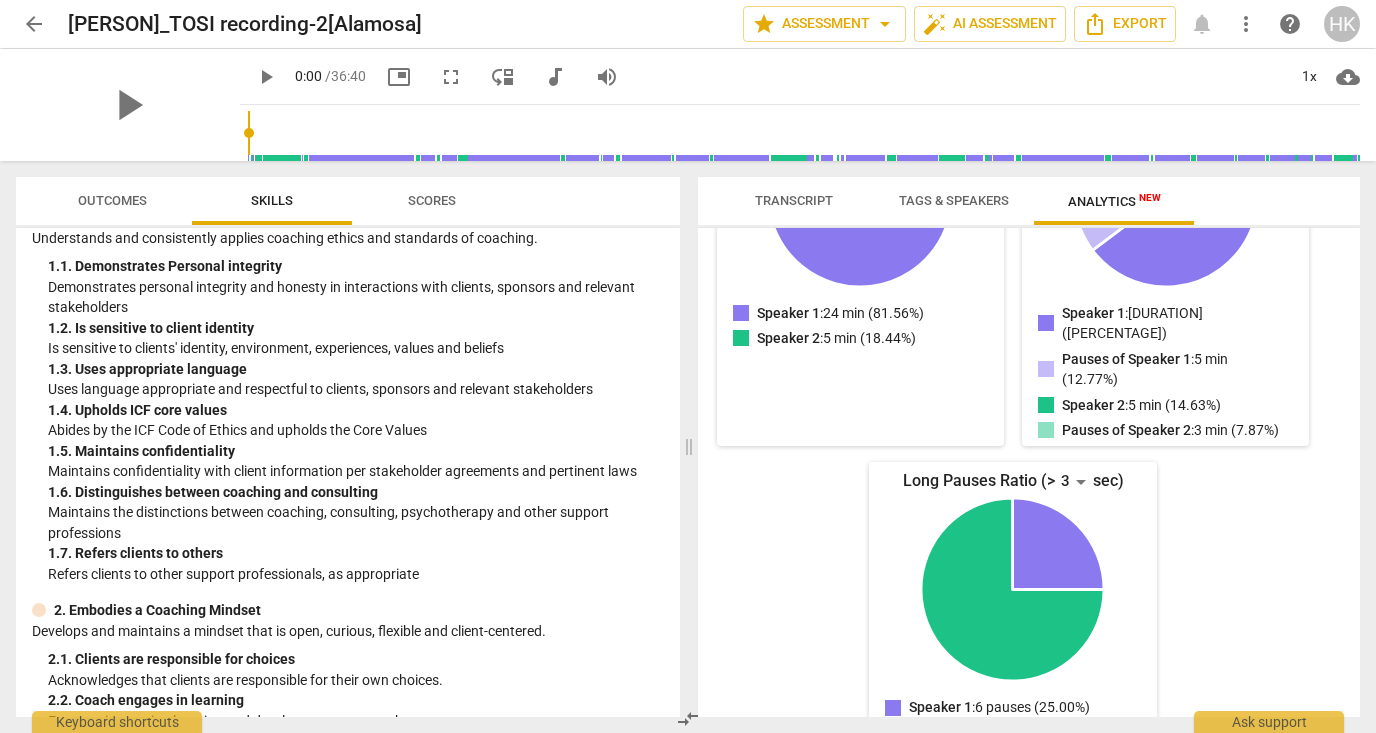 scroll, scrollTop: 426, scrollLeft: 0, axis: vertical 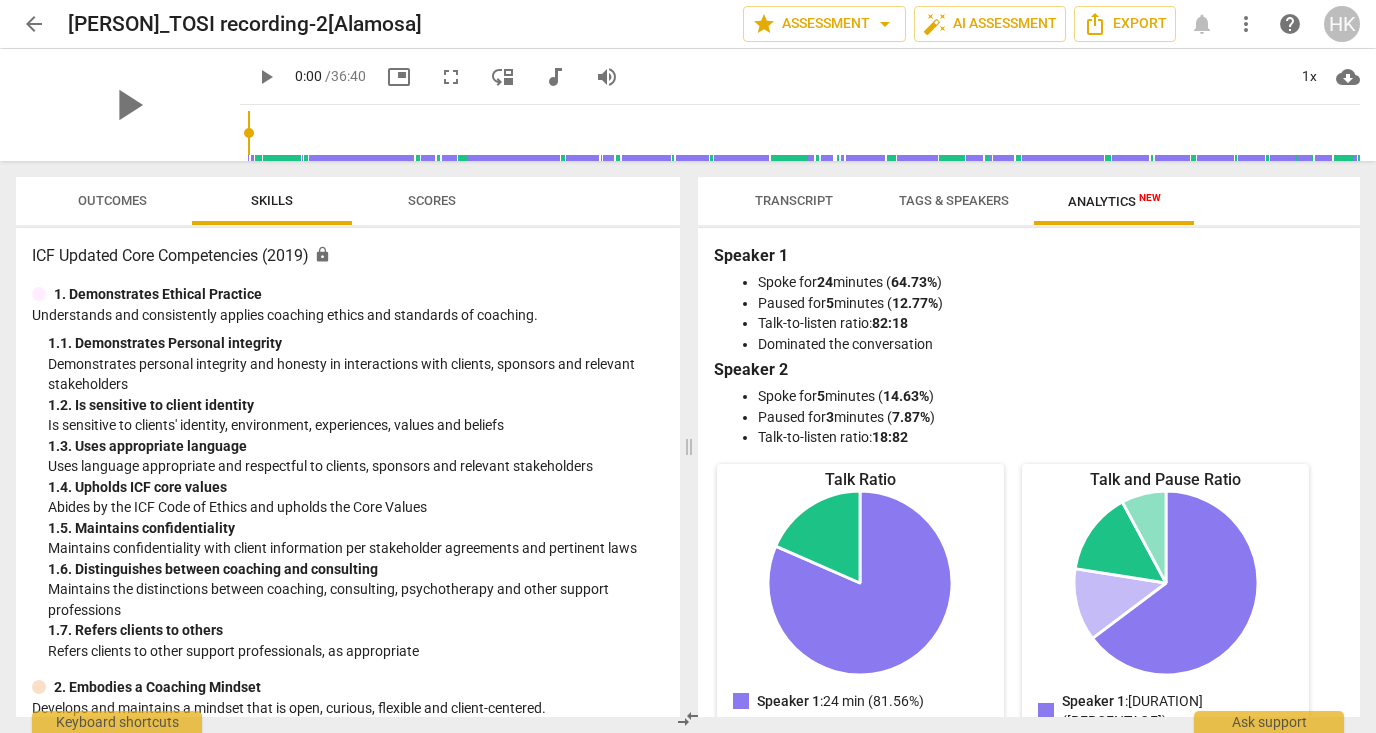 click on "Tags & Speakers" at bounding box center [954, 200] 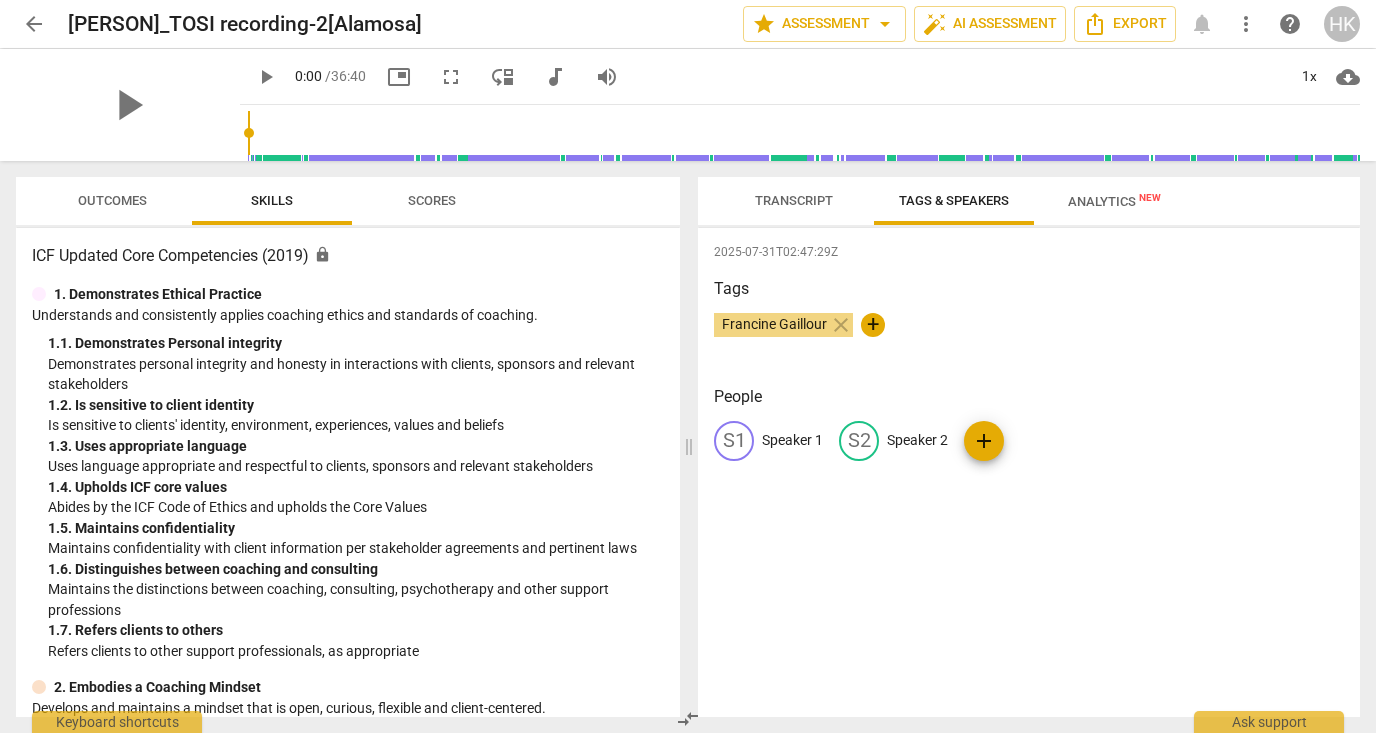 click on "Transcript" at bounding box center [794, 200] 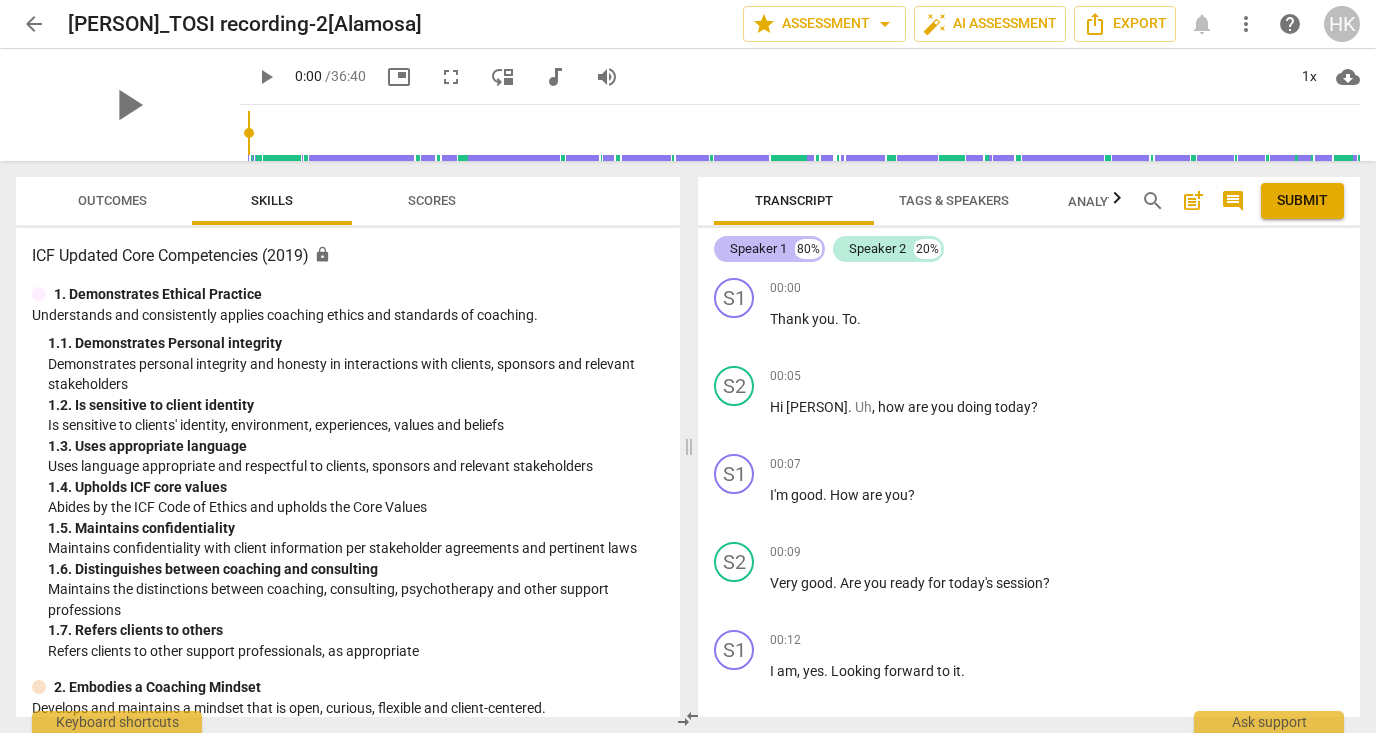 click on "Speaker 1" at bounding box center (758, 249) 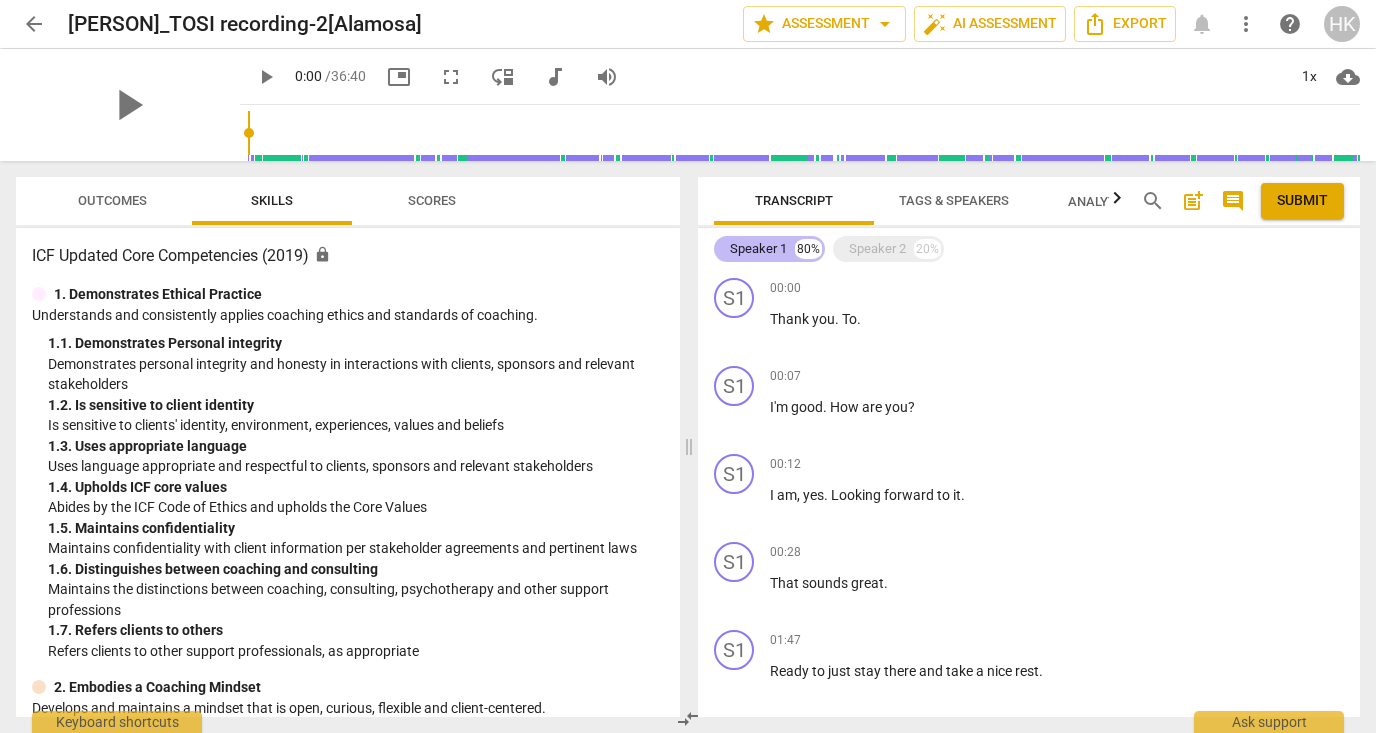 click on "Speaker 1" at bounding box center (758, 249) 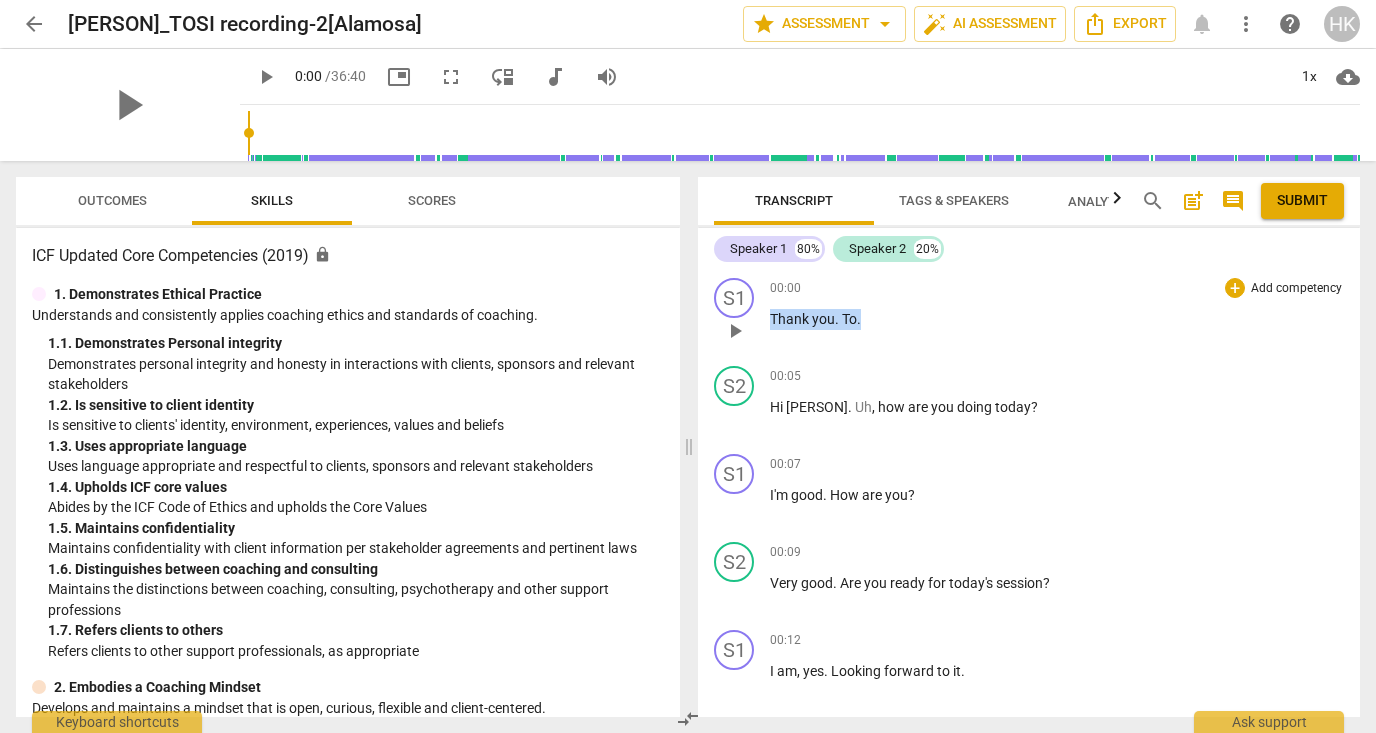drag, startPoint x: 771, startPoint y: 314, endPoint x: 861, endPoint y: 322, distance: 90.35486 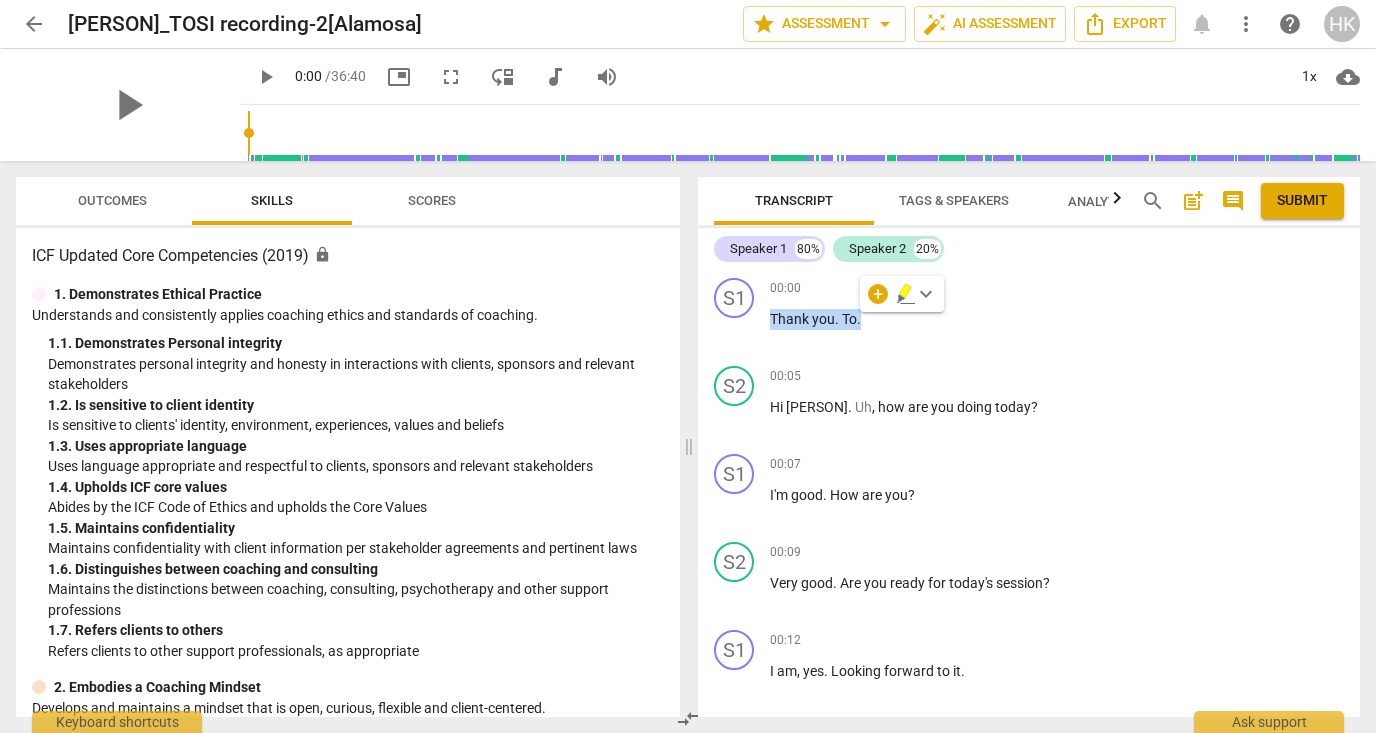 click on "Transcript" at bounding box center (794, 201) 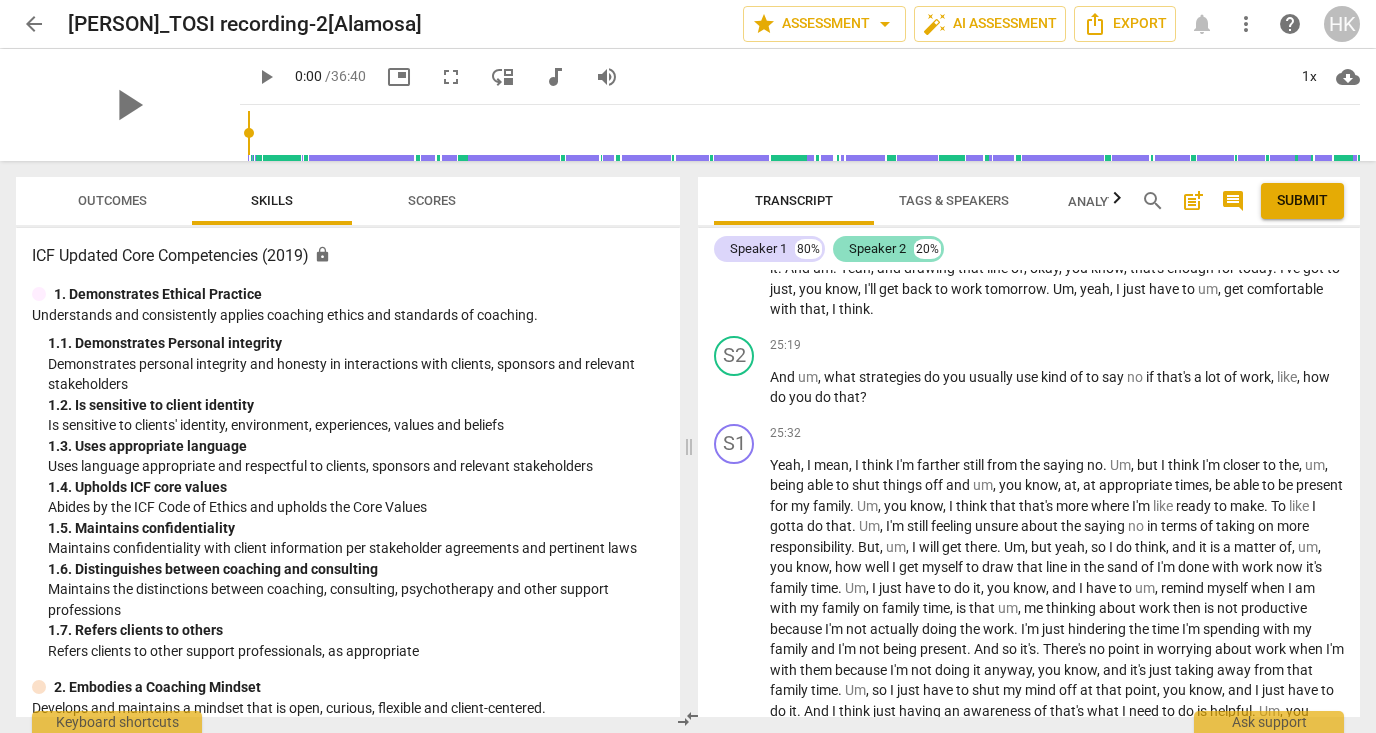 click on "Speaker 2" at bounding box center (877, 249) 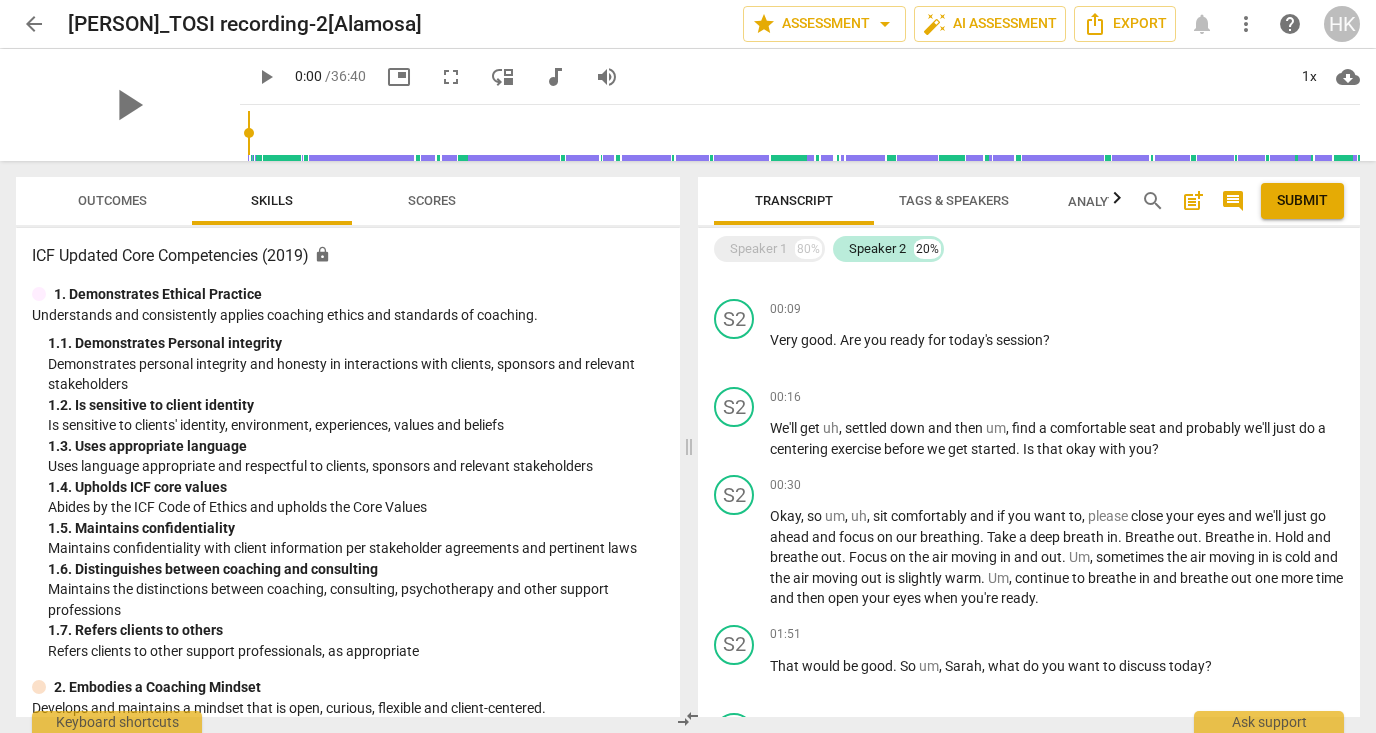 scroll, scrollTop: 0, scrollLeft: 0, axis: both 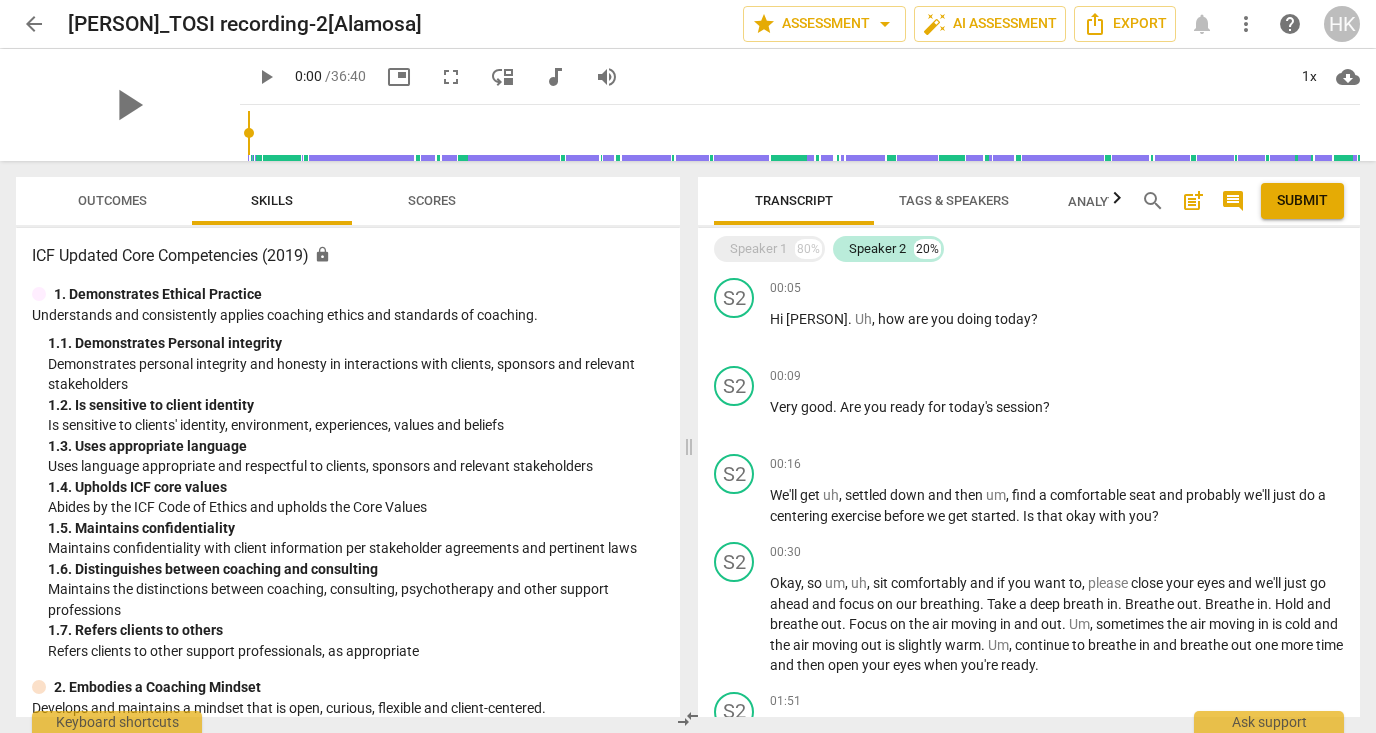 click on "post_add" at bounding box center [1193, 201] 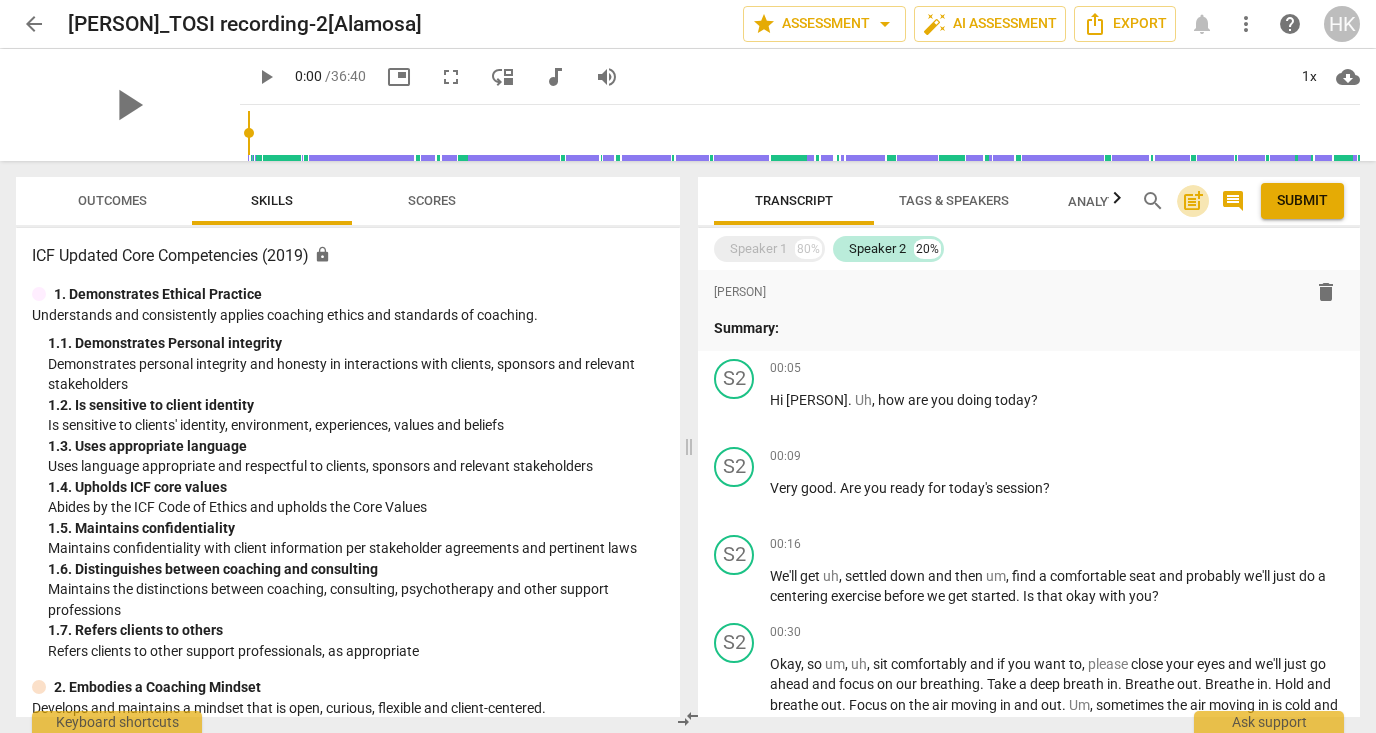 click on "post_add" at bounding box center [1193, 201] 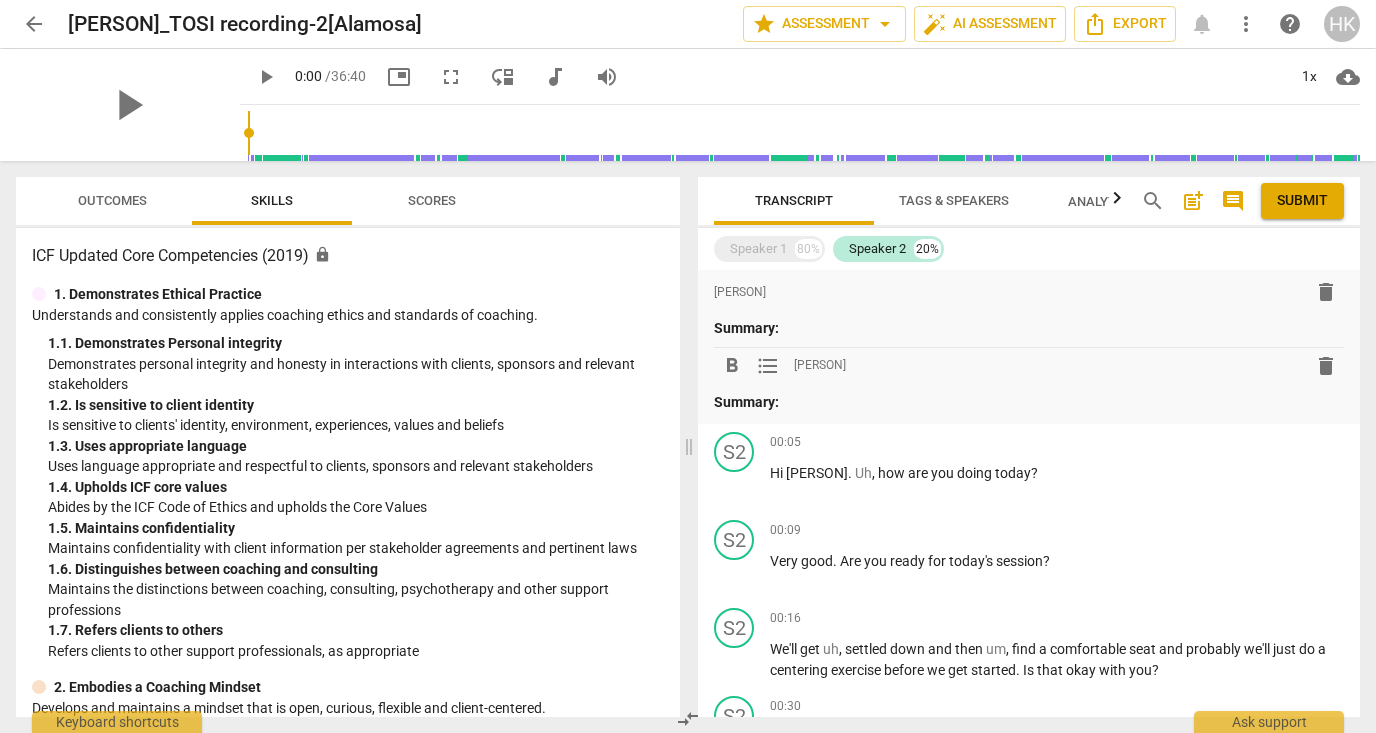 click on "comment" at bounding box center (1233, 201) 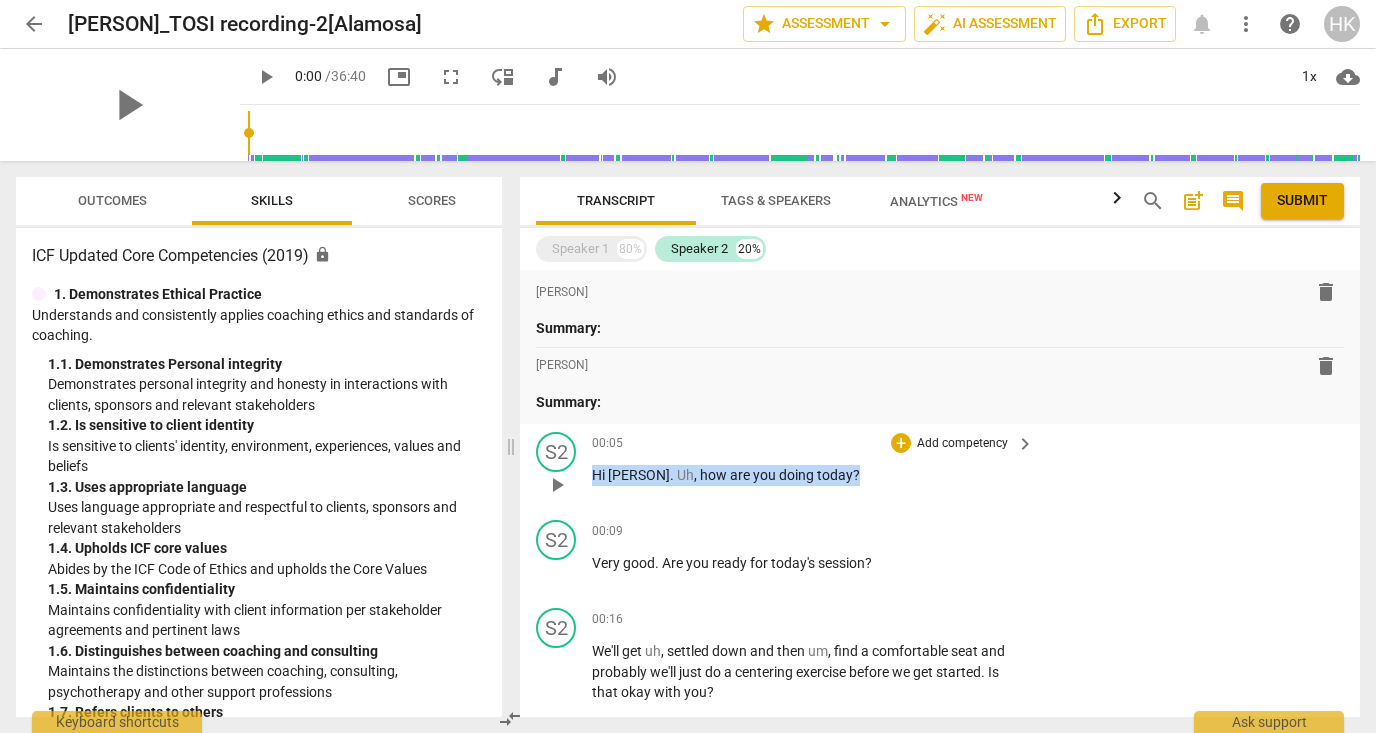 drag, startPoint x: 593, startPoint y: 472, endPoint x: 644, endPoint y: 489, distance: 53.75872 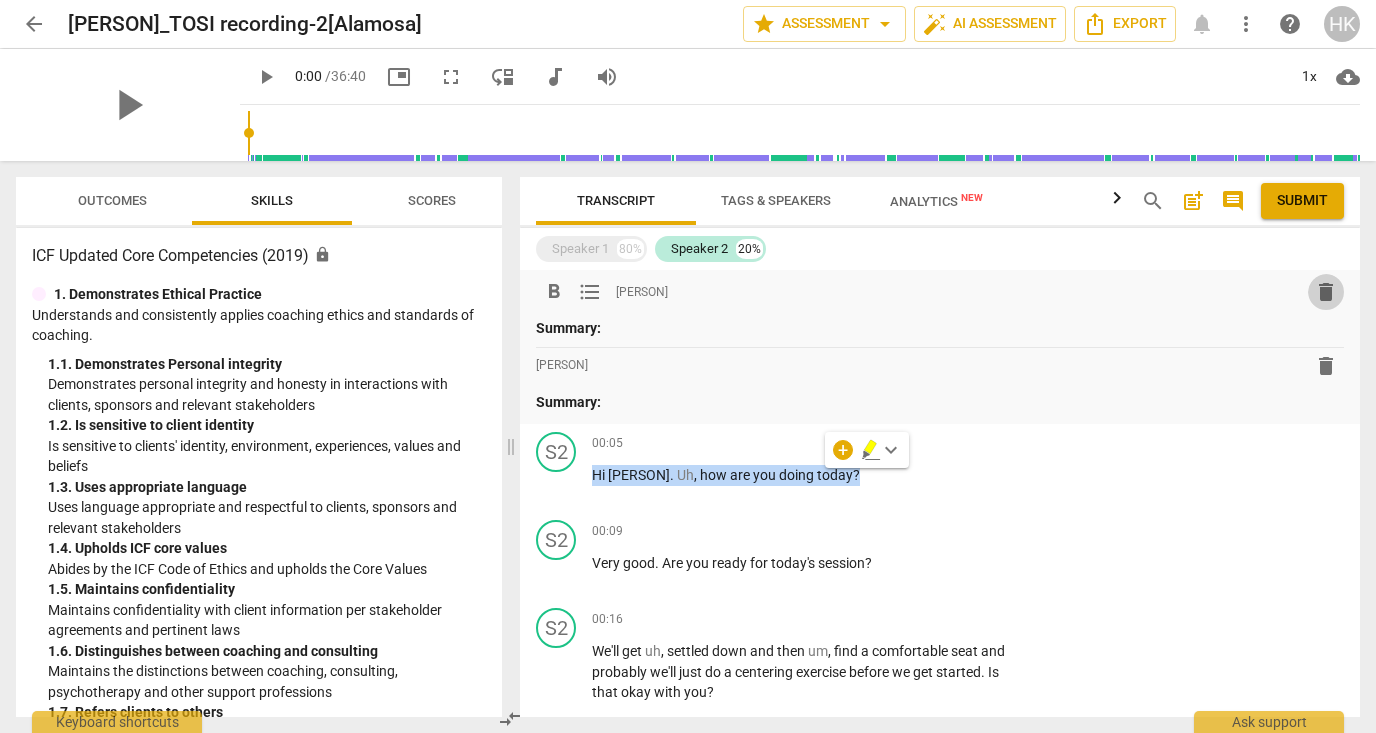 click on "delete" at bounding box center (1326, 292) 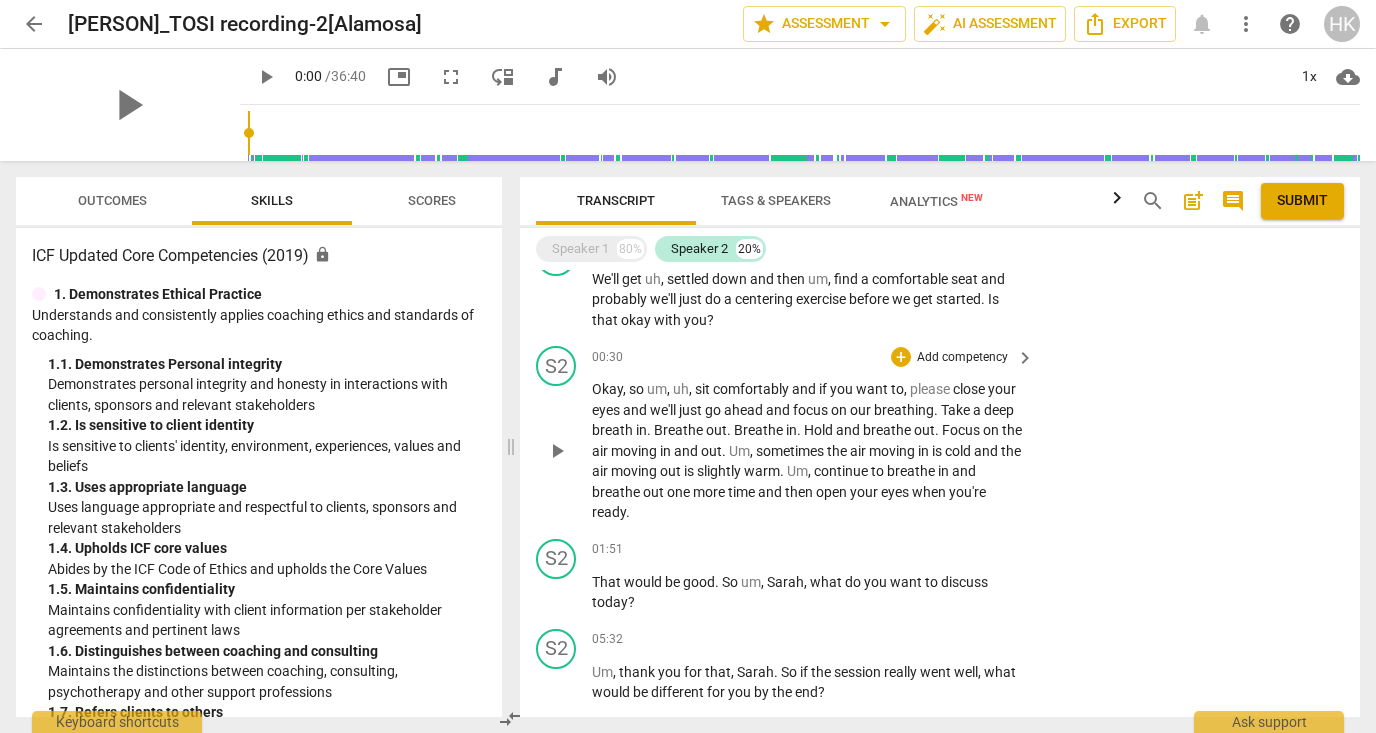 scroll, scrollTop: 0, scrollLeft: 0, axis: both 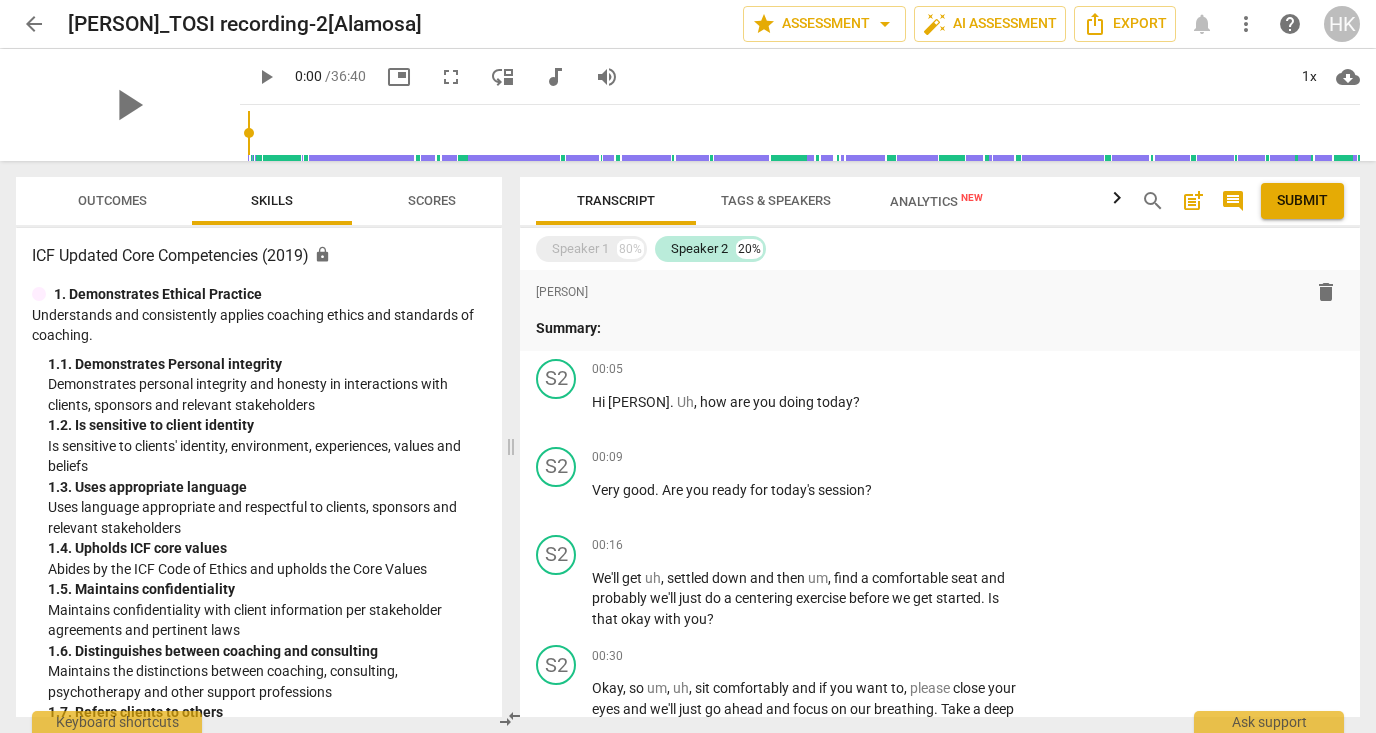 click on "Speaker 1 80% Speaker 2 20%" at bounding box center [940, 249] 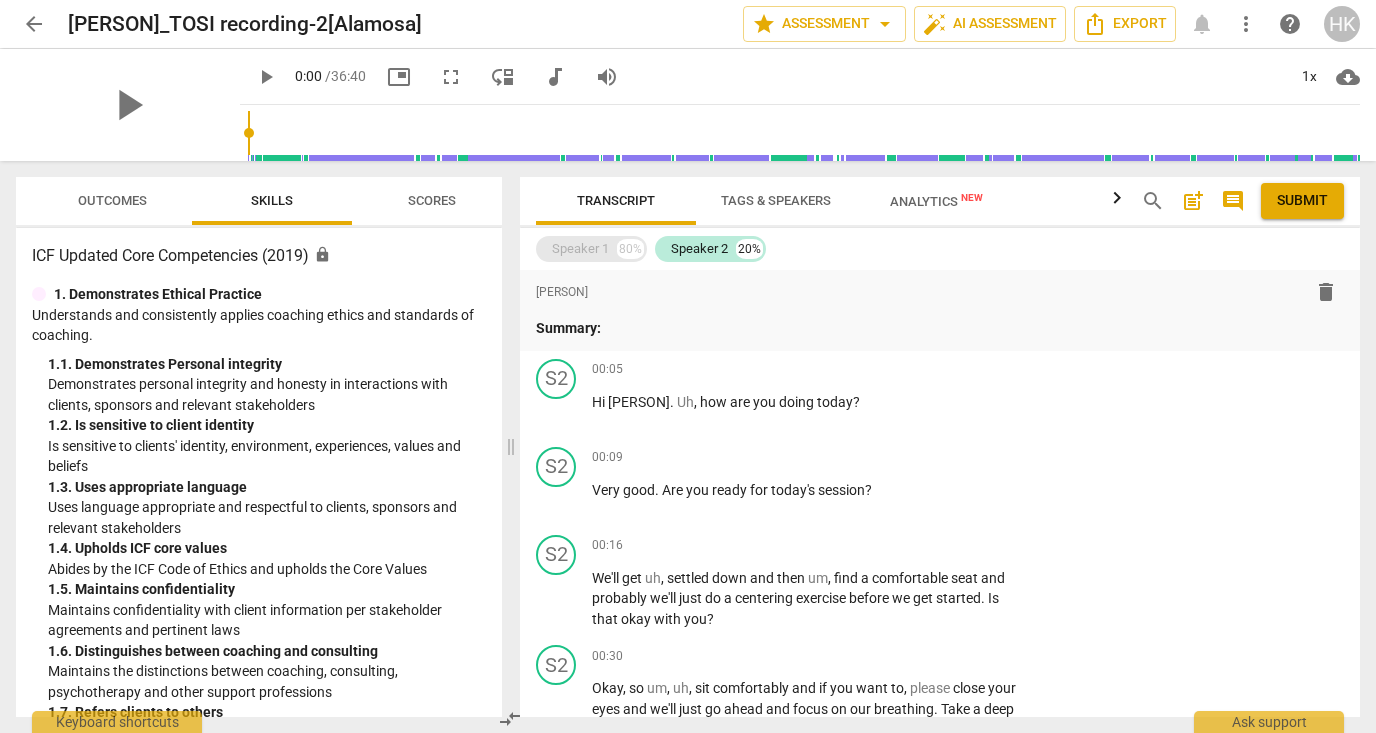click on "Speaker 1" at bounding box center [580, 249] 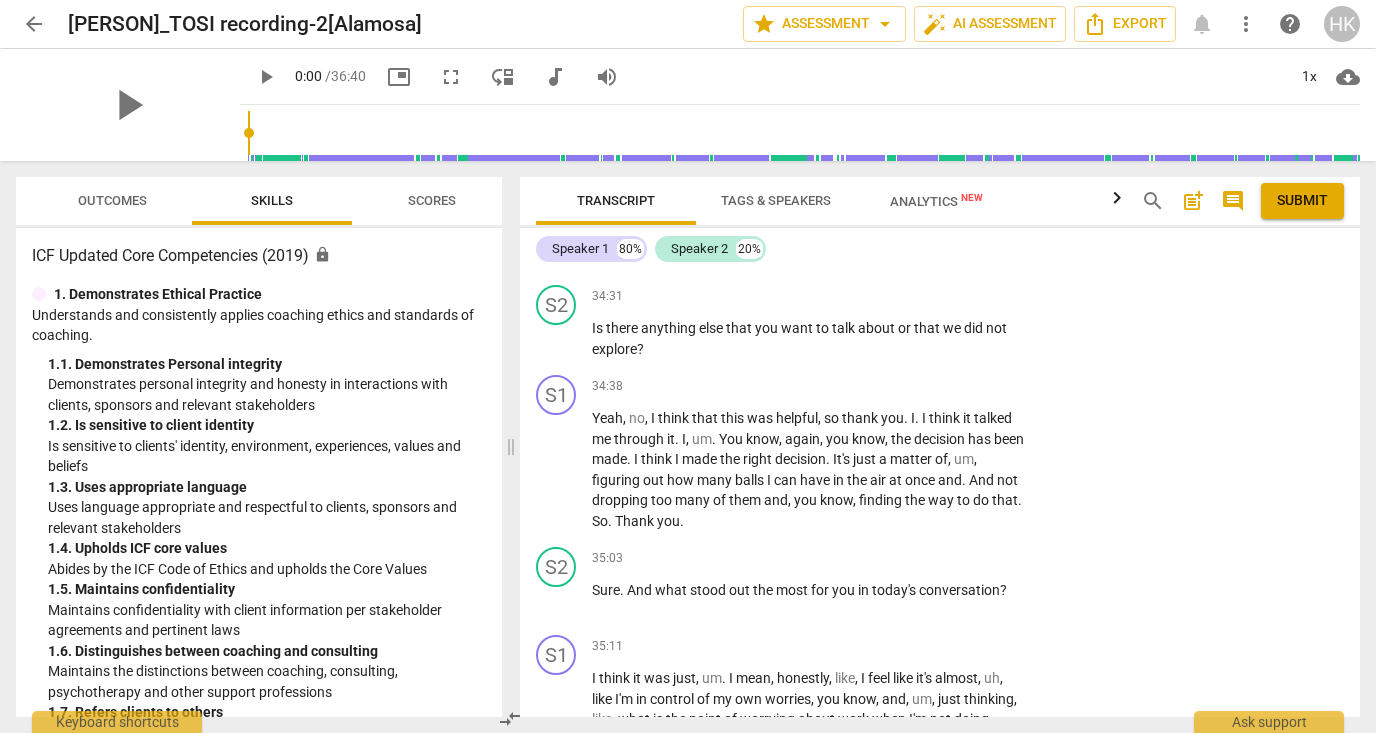 scroll, scrollTop: 12201, scrollLeft: 0, axis: vertical 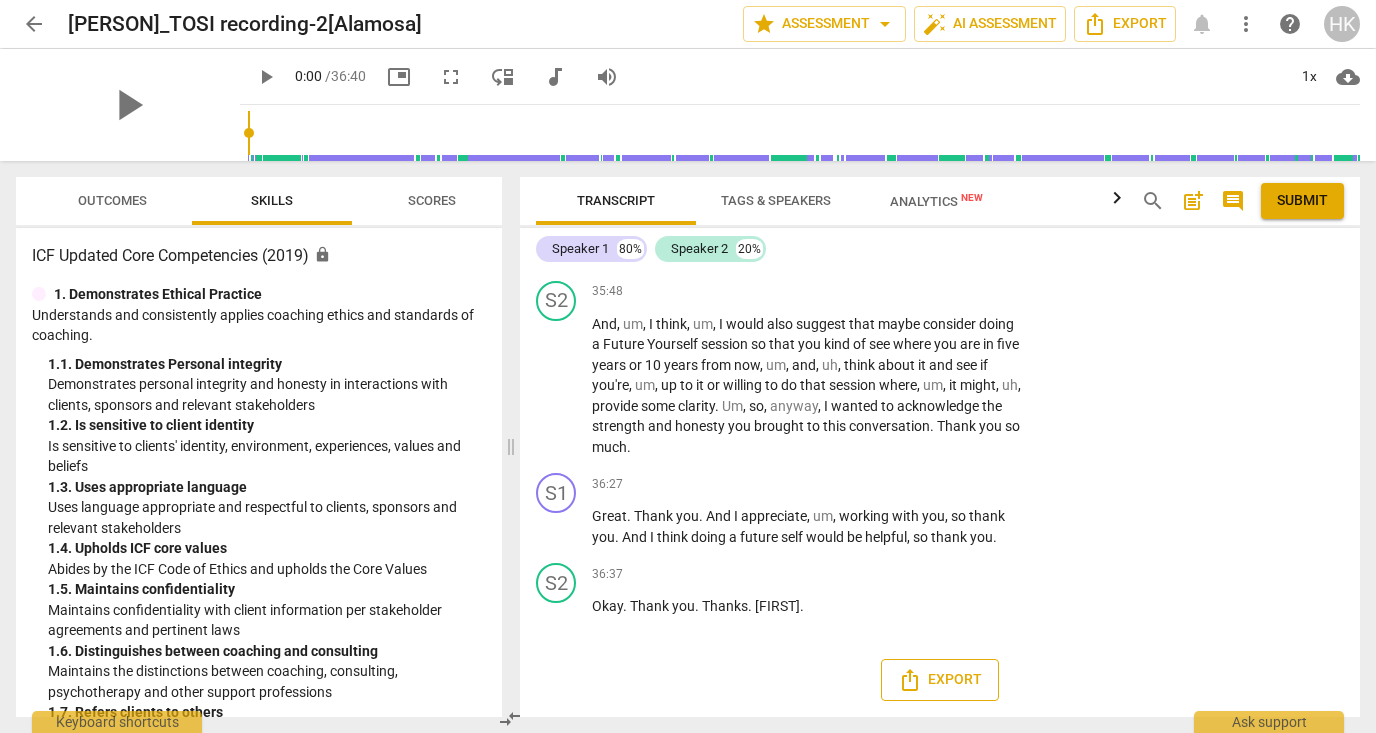 click on "Export" at bounding box center (940, 680) 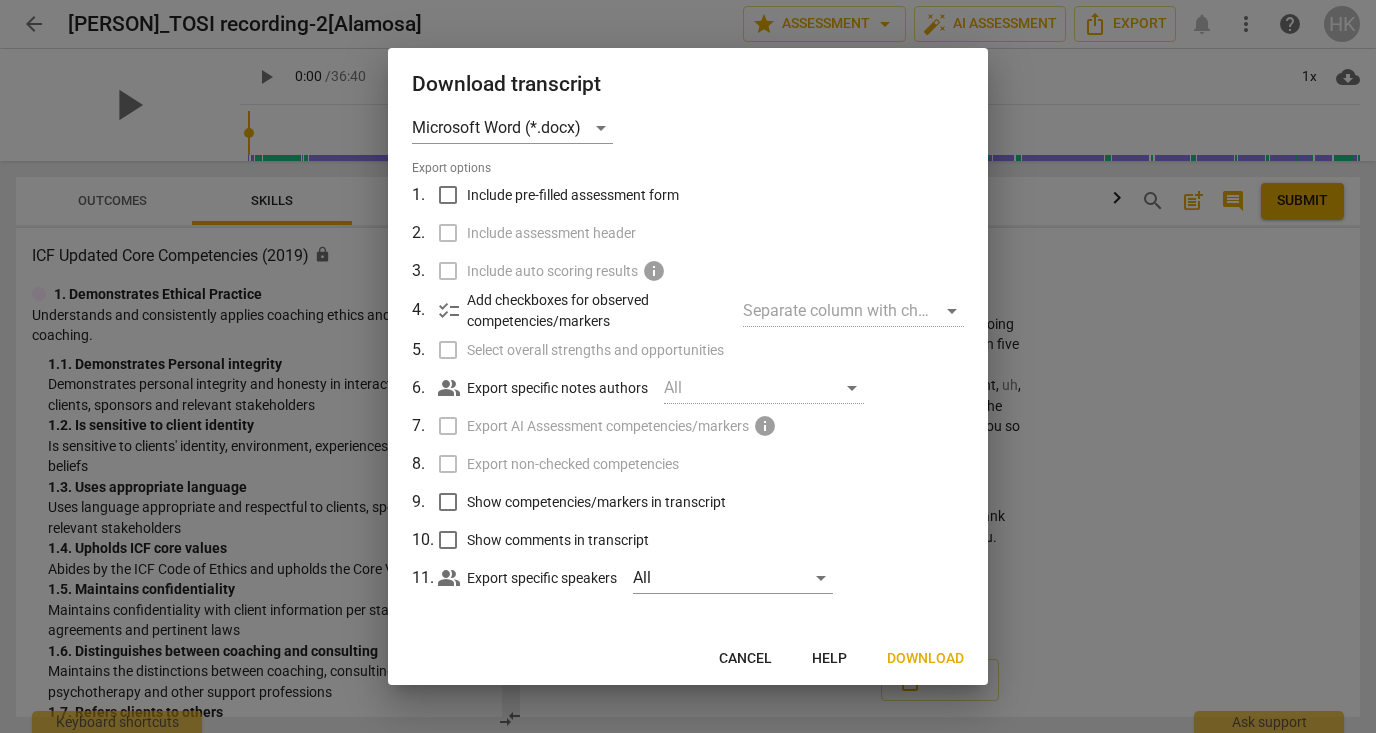 scroll, scrollTop: 25, scrollLeft: 0, axis: vertical 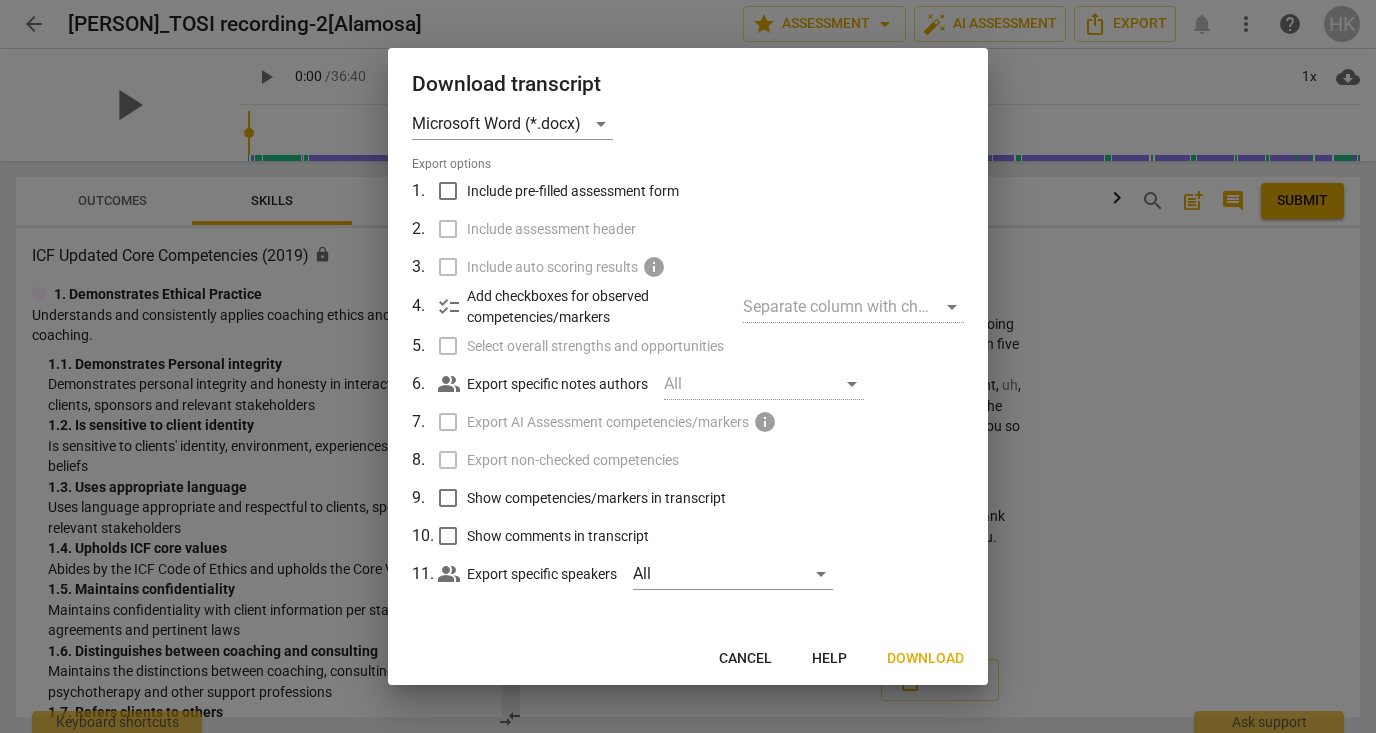 click on "Download" at bounding box center [925, 659] 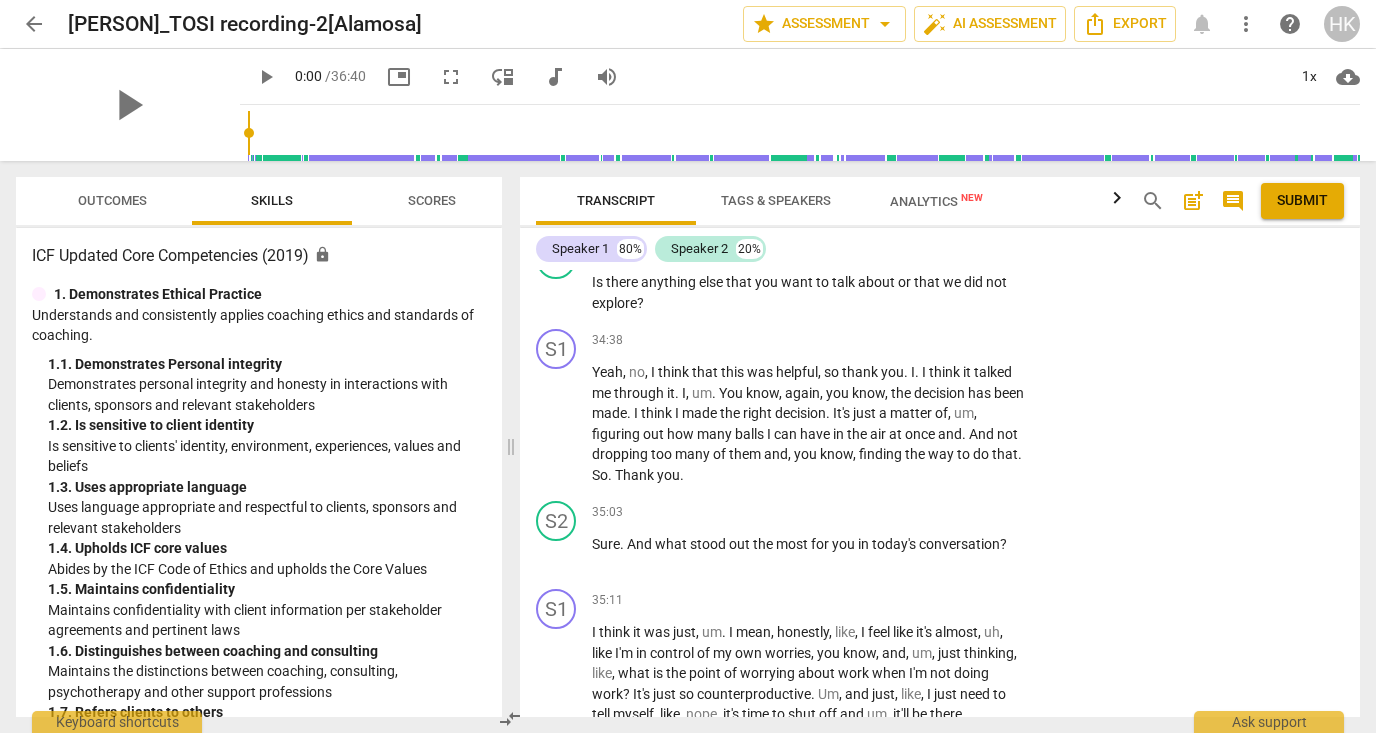 scroll, scrollTop: 11453, scrollLeft: 0, axis: vertical 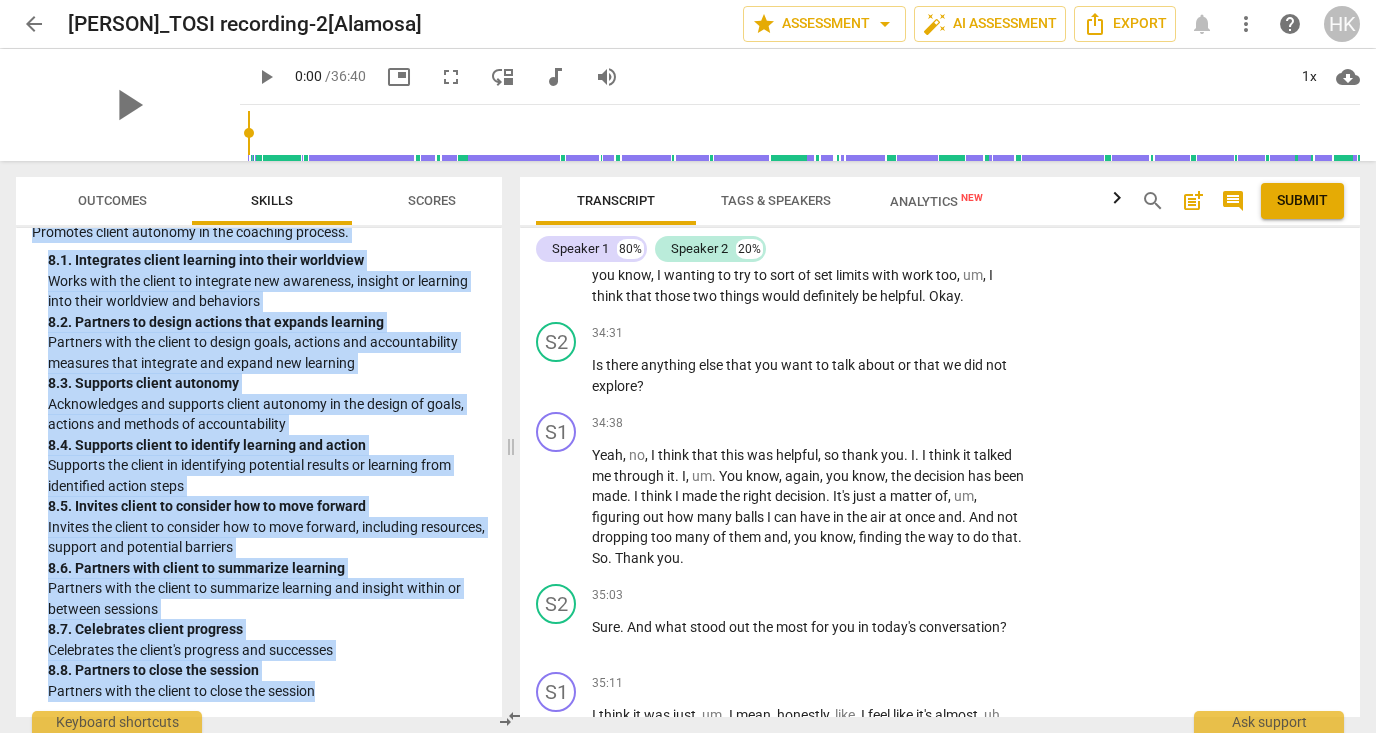 drag, startPoint x: 51, startPoint y: 293, endPoint x: 351, endPoint y: 705, distance: 509.65085 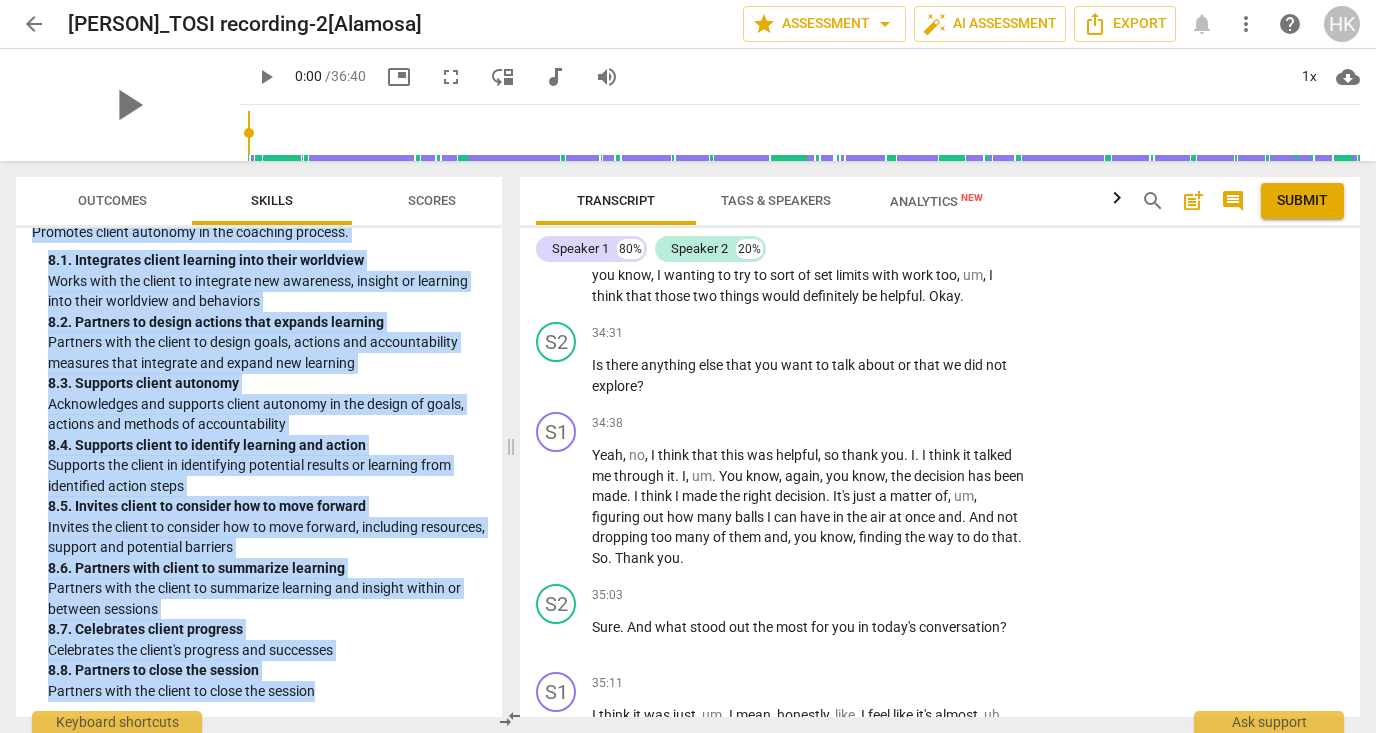 copy on "1. Demonstrates Ethical Practice Understands and consistently applies coaching ethics and standards of coaching. 1. 1. Demonstrates Personal integrity Demonstrates personal integrity and honesty in interactions with clients, sponsors and relevant stakeholders 1. 2. Is sensitive to client identity Is sensitive to clients' identity, environment, experiences, values and beliefs 1. 3. Uses appropriate language Uses language appropriate and respectful to clients, sponsors and relevant stakeholders 1. 4. Upholds ICF core values Abides by the ICF Code of Ethics and upholds the Core Values 1. 5. Maintains confidentiality Maintains confidentiality with client information per stakeholder agreements and pertinent laws 1. 6. Distinguishes between coaching and consulting Maintains the distinctions between coaching, consulting, psychotherapy and other support professions 1. 7. Refers clients to others Refers clients to other support professionals, as appropriate 2. Embodies a Coaching Mindset Develops and maintains a mi..." 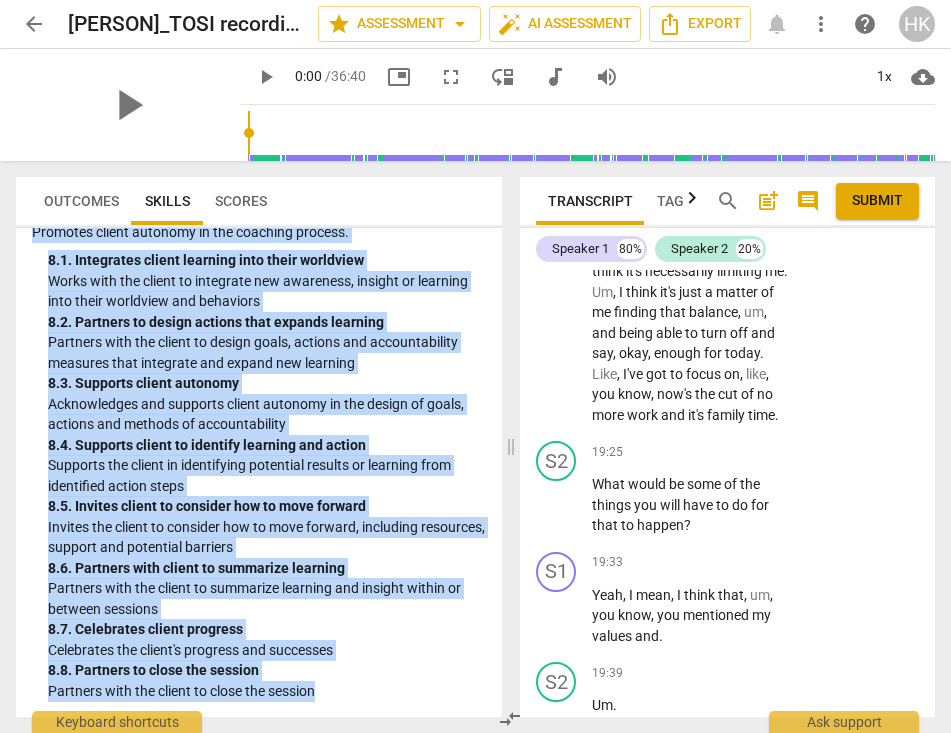 scroll, scrollTop: 21466, scrollLeft: 0, axis: vertical 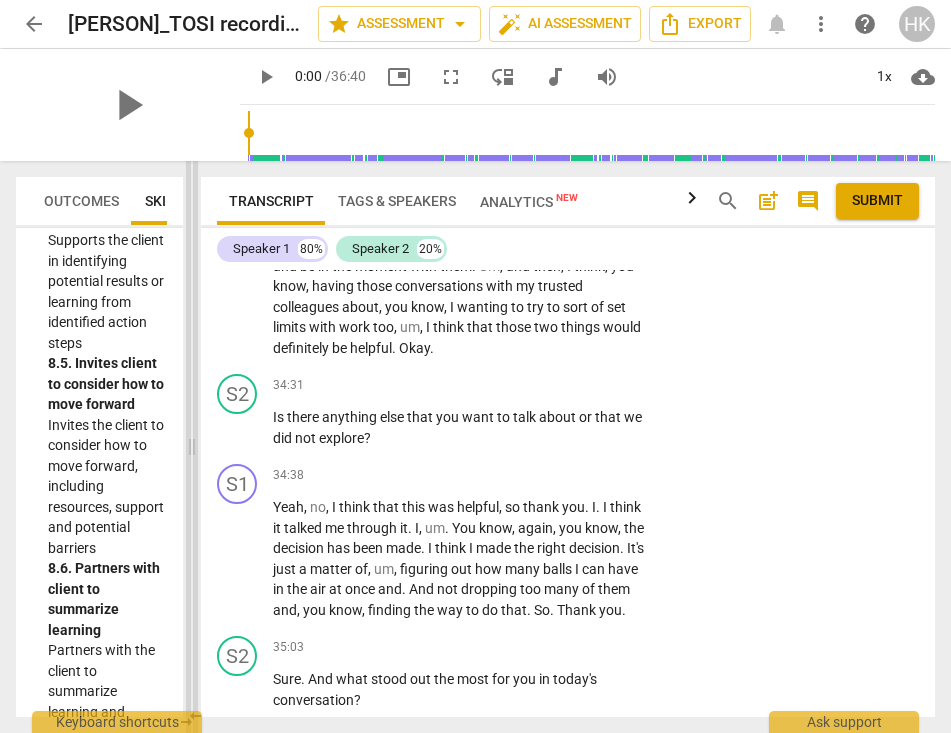 drag, startPoint x: 510, startPoint y: 443, endPoint x: 191, endPoint y: 439, distance: 319.0251 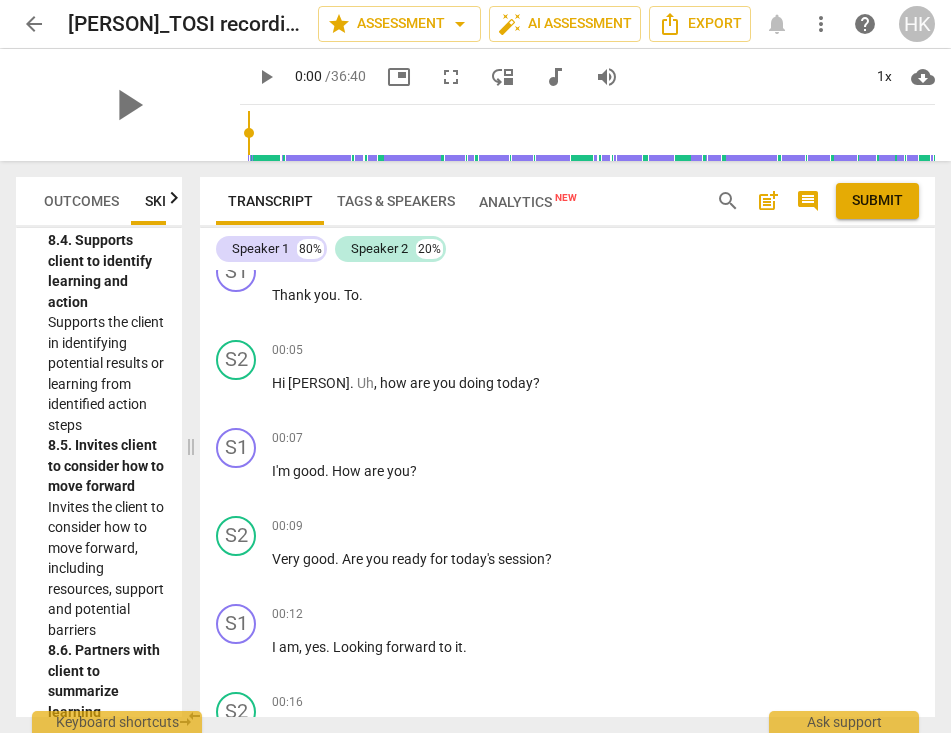scroll, scrollTop: 0, scrollLeft: 0, axis: both 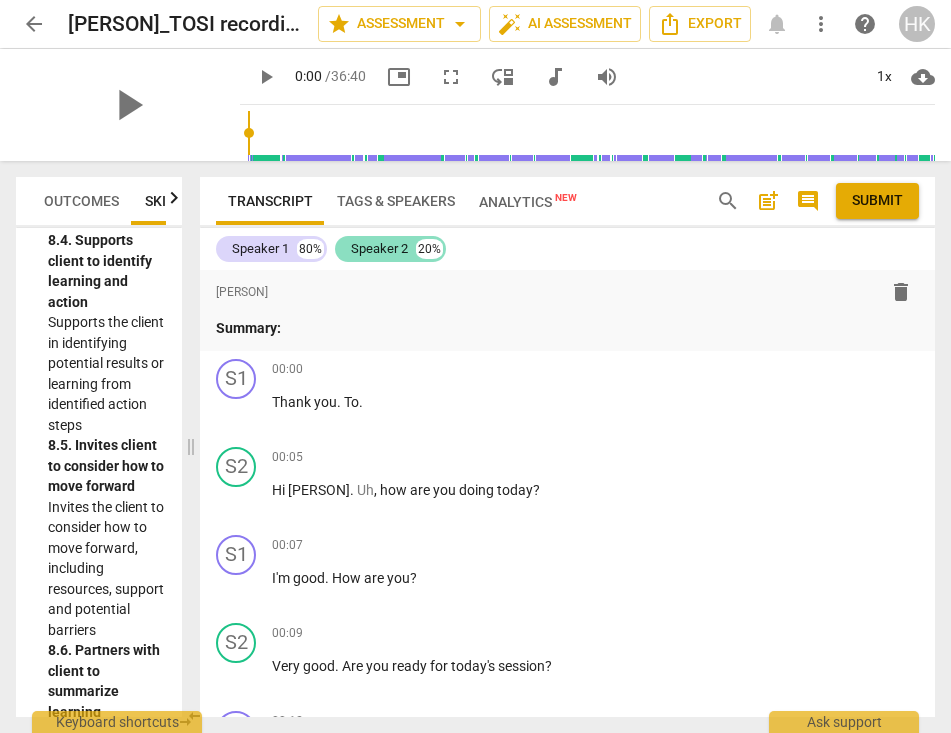 click on "Speaker 2" at bounding box center [379, 249] 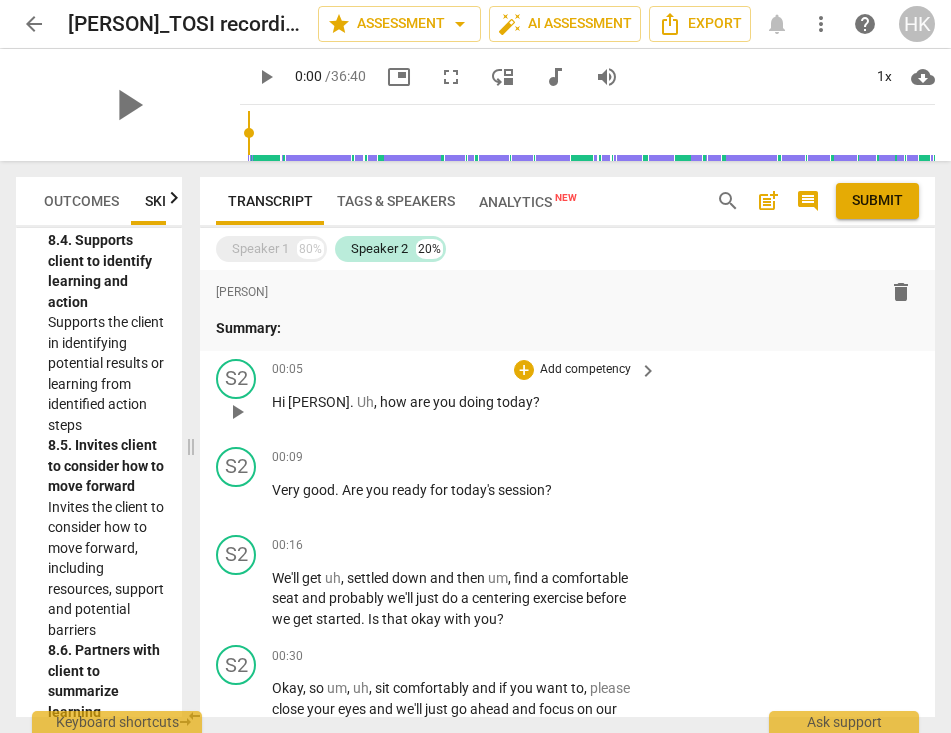 click on "Add competency" at bounding box center [585, 370] 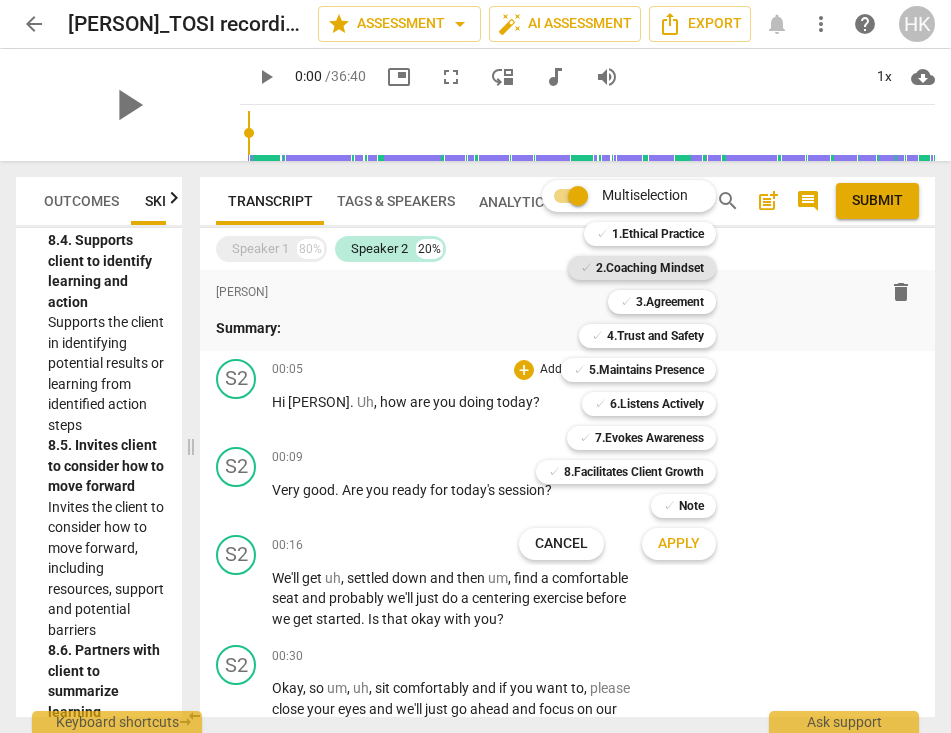 click on "2.Coaching Mindset" at bounding box center (650, 268) 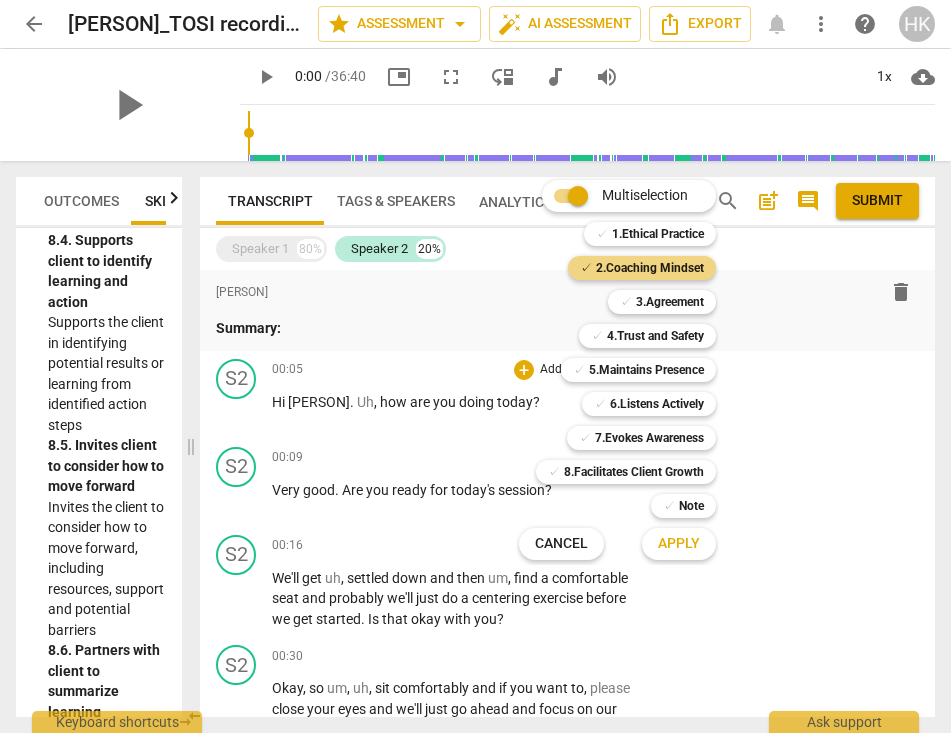click on "Apply" at bounding box center (679, 544) 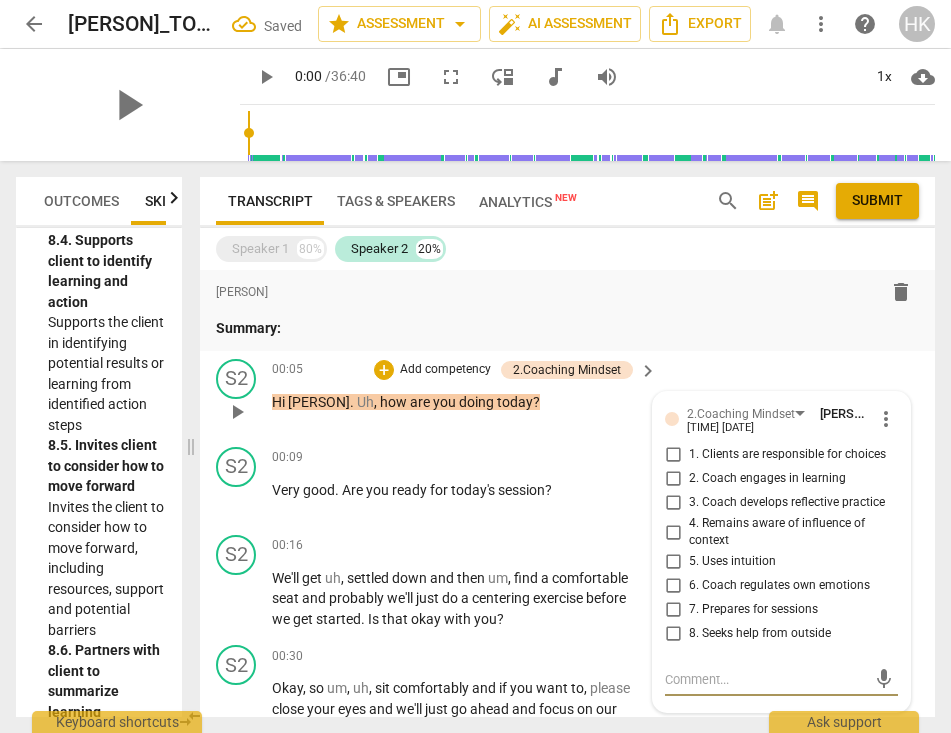 click on "7. Prepares for sessions" at bounding box center [673, 610] 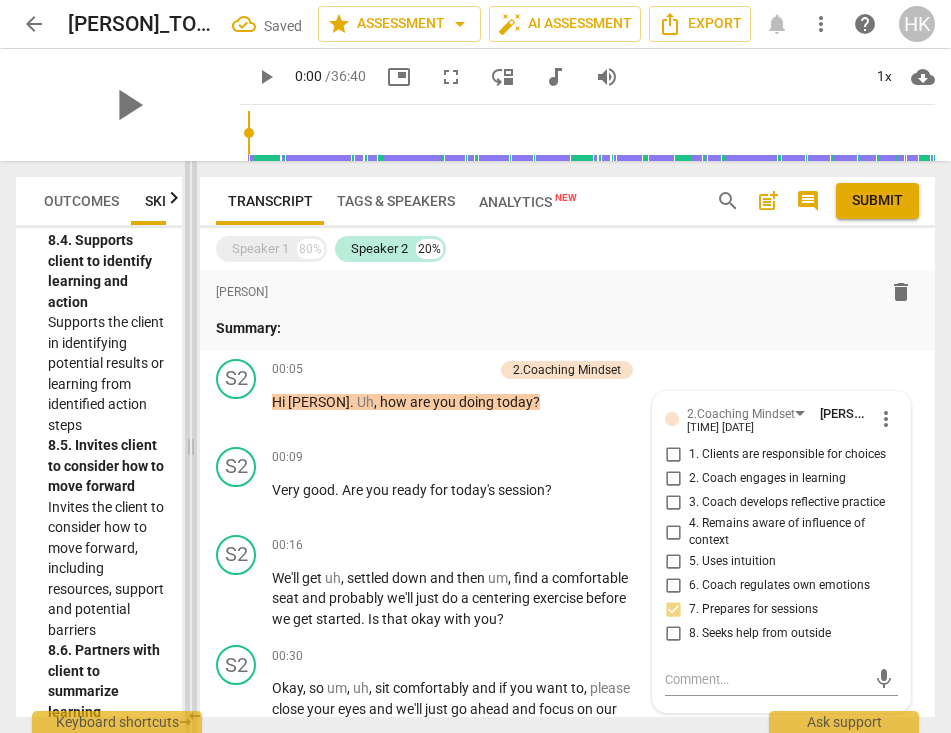 scroll, scrollTop: 25258, scrollLeft: 0, axis: vertical 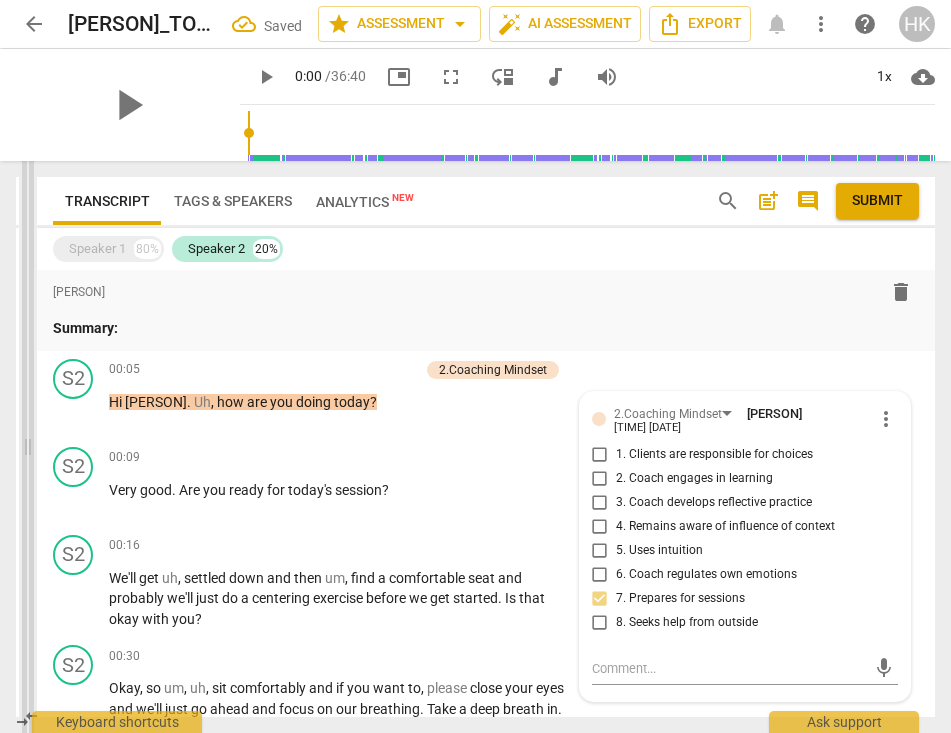 drag, startPoint x: 191, startPoint y: 448, endPoint x: 28, endPoint y: 438, distance: 163.30646 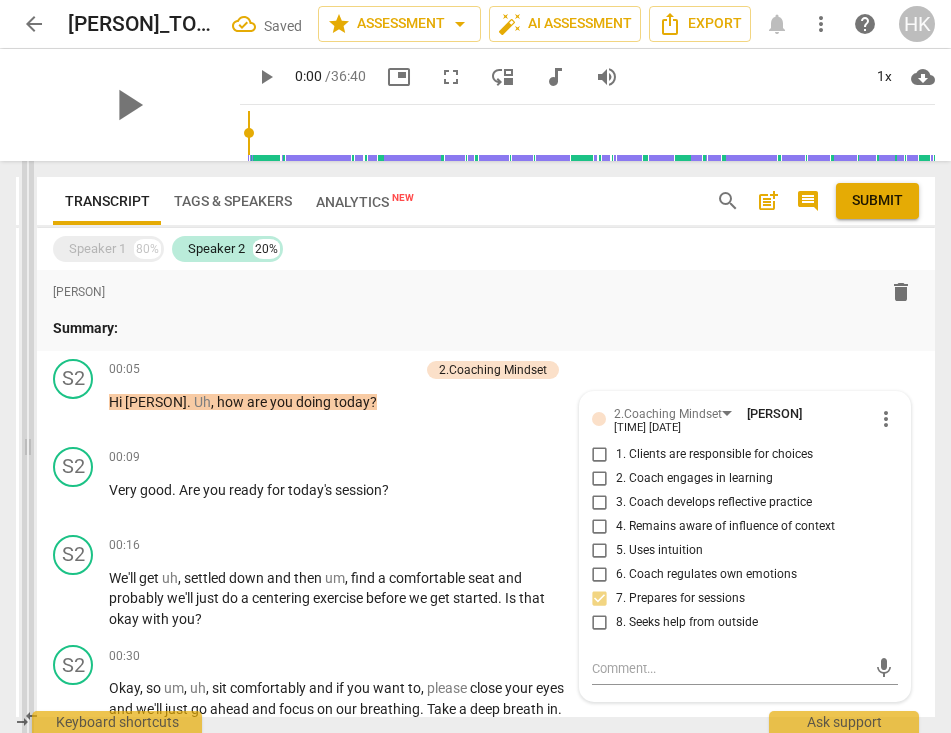 click at bounding box center (28, 447) 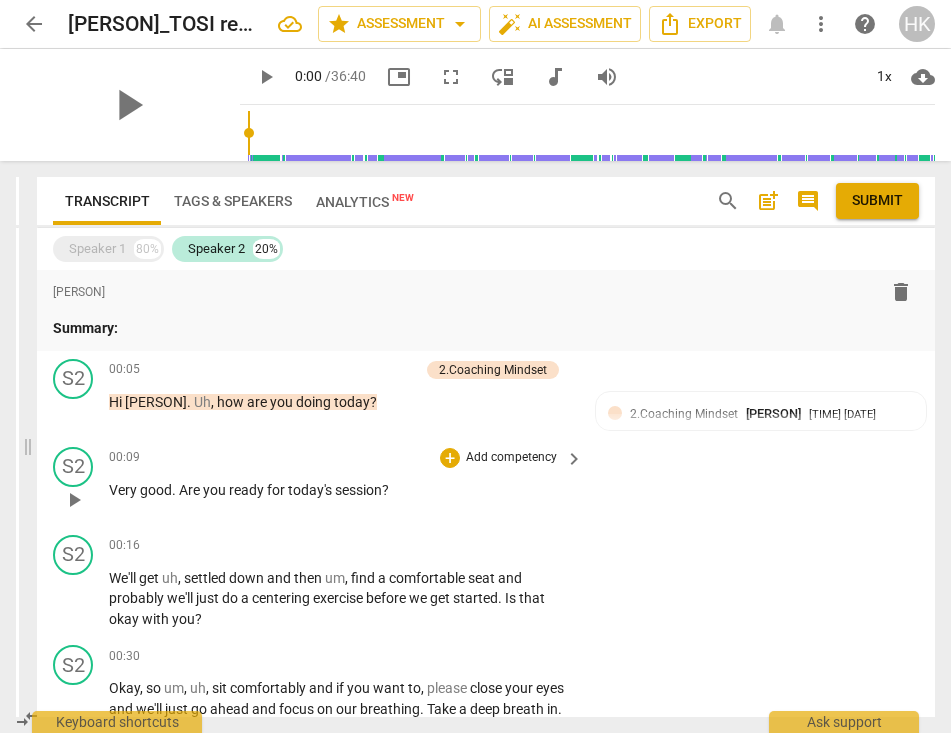click on "Add competency" at bounding box center [511, 458] 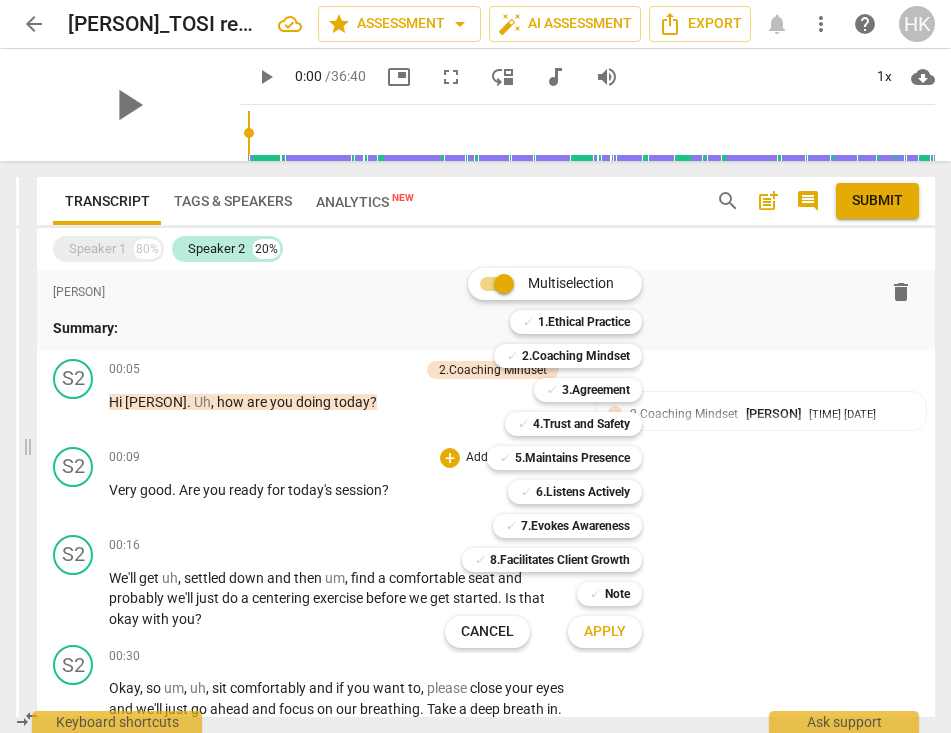 click on "Multiselection m ✓ 1.Ethical Practice 1 ✓ 2.Coaching Mindset 2 ✓ 3.Agreement 3 ✓ 4.Trust and Safety 4 ✓ 5.Maintains Presence 5 ✓ 6.Listens Actively 6 ✓ 7.Evokes Awareness 7 ✓ 8.Facilitates Client Growth 8 ✓ Note 9 Cancel c Apply x" at bounding box center [558, 458] 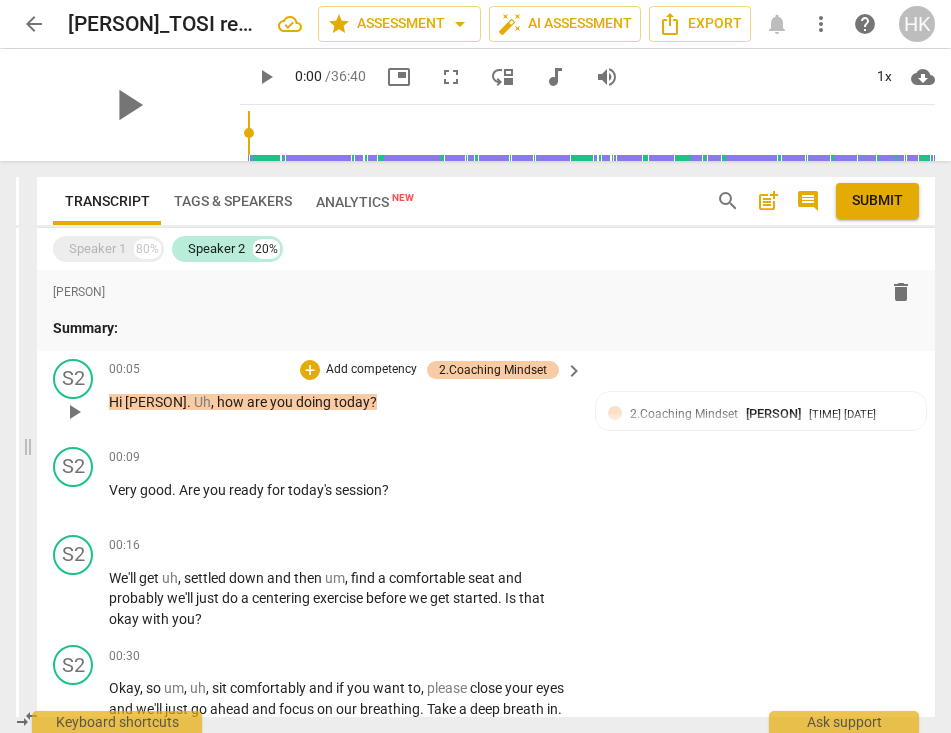 click on "2.Coaching Mindset" at bounding box center [493, 370] 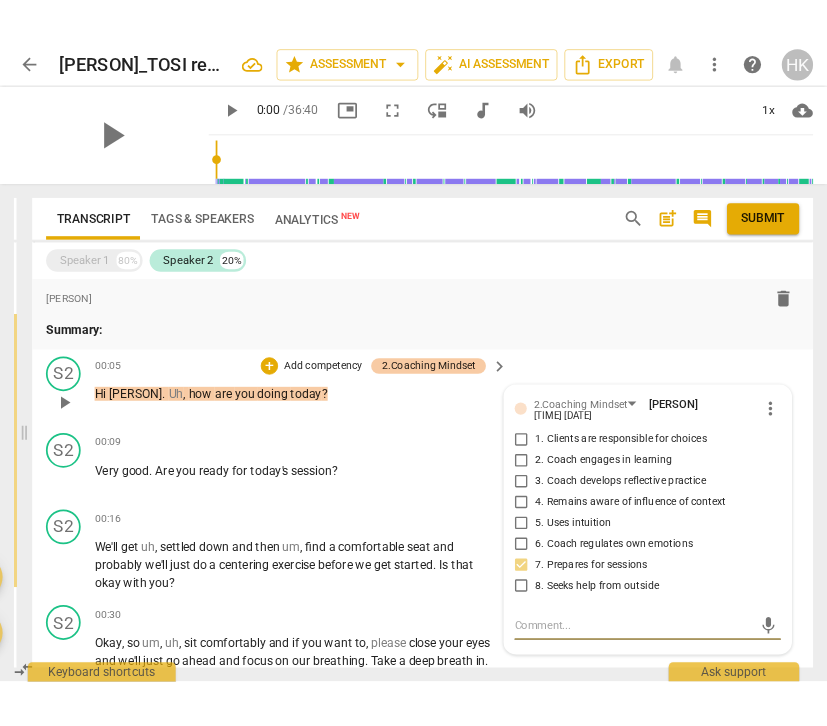 scroll, scrollTop: 0, scrollLeft: 98, axis: horizontal 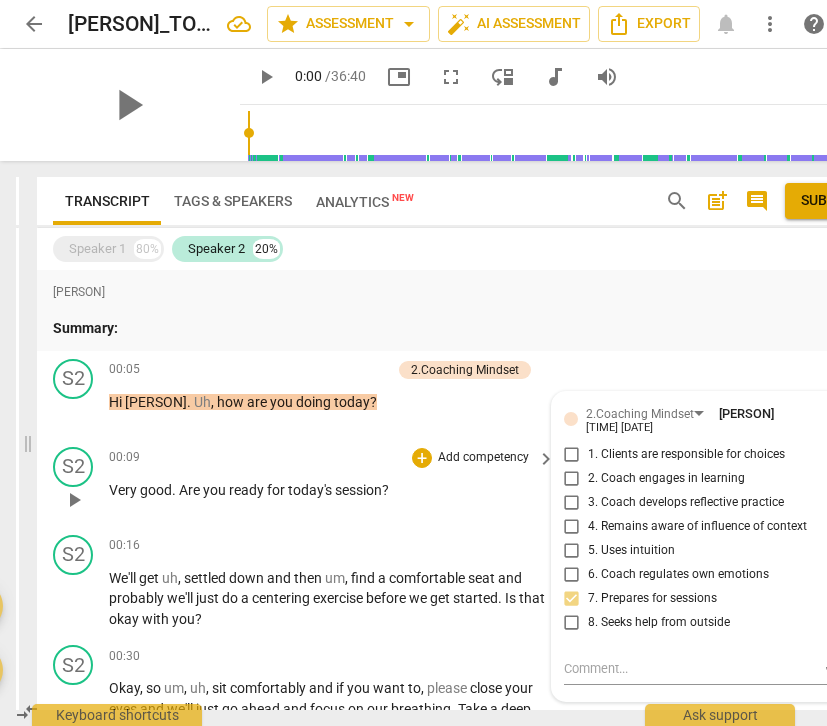 click on "Add competency" at bounding box center (483, 458) 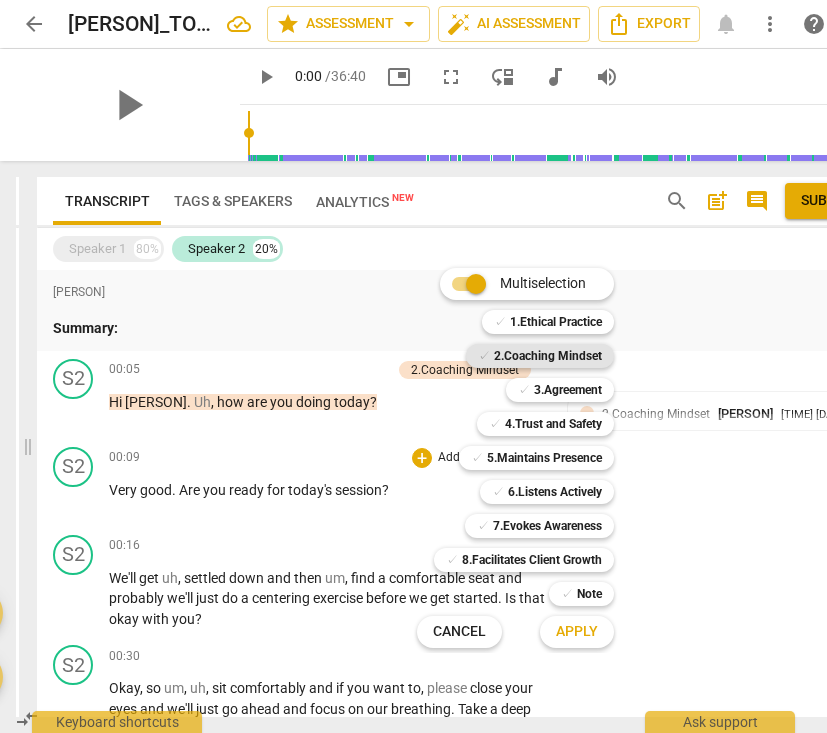 click on "2.Coaching Mindset" at bounding box center (548, 356) 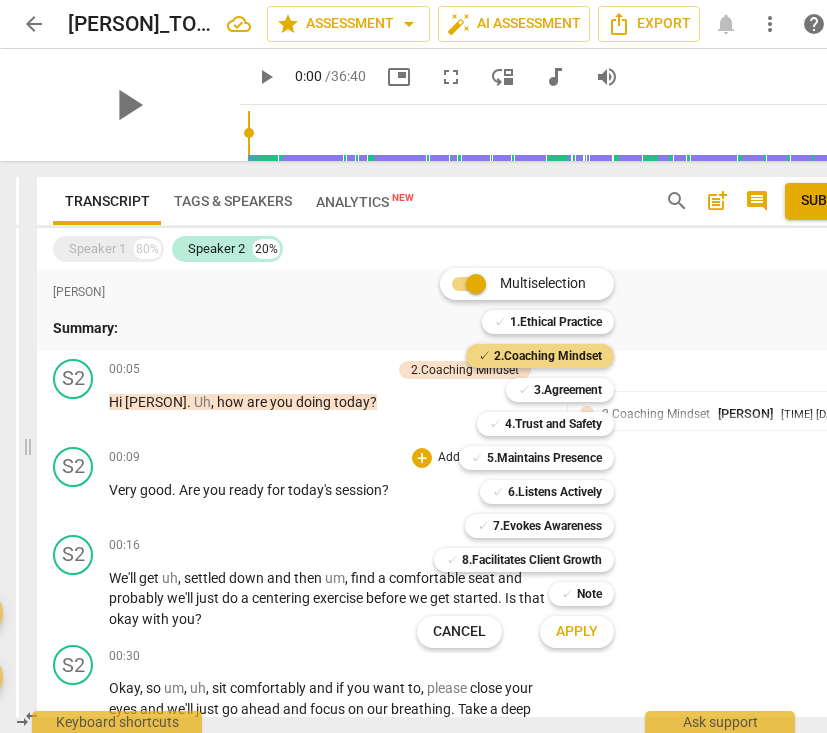 click at bounding box center (413, 366) 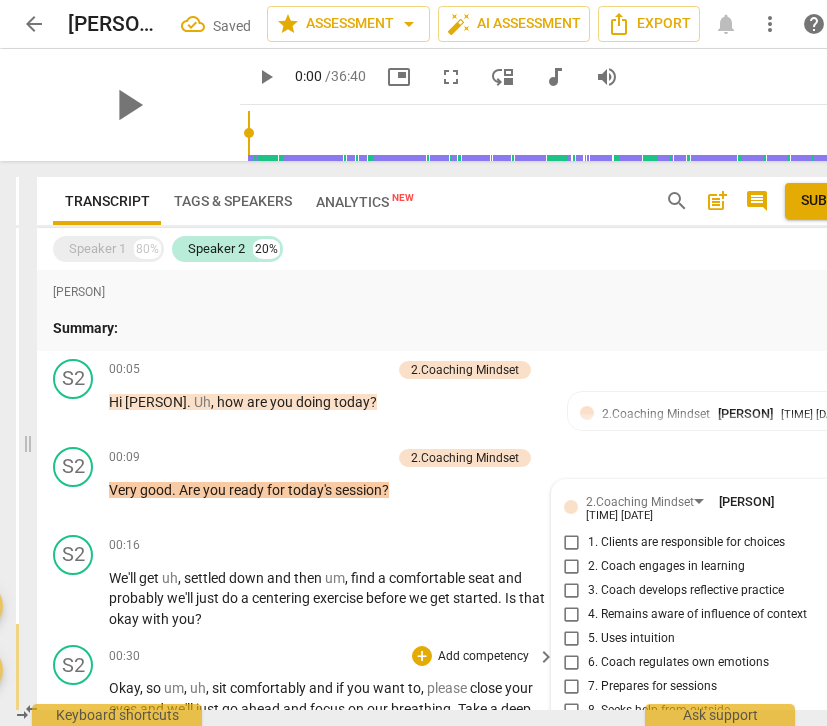 scroll, scrollTop: 266, scrollLeft: 0, axis: vertical 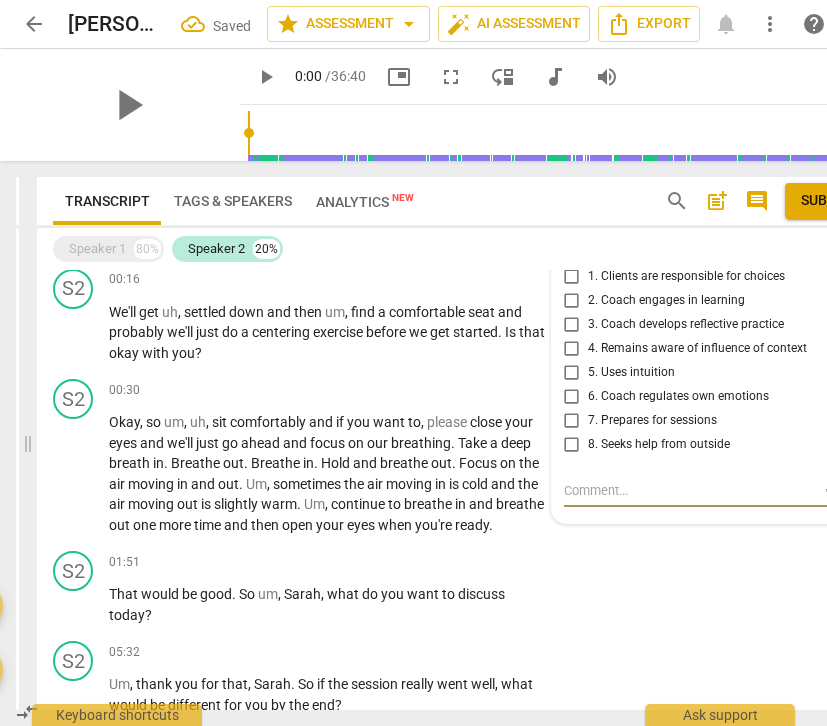 click on "7. Prepares for sessions" at bounding box center [572, 421] 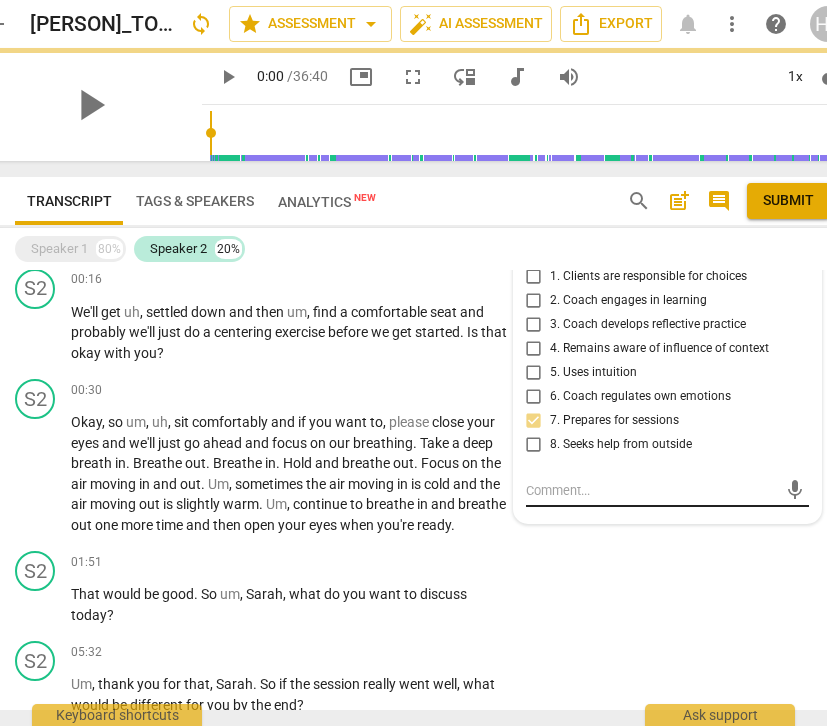 scroll, scrollTop: 0, scrollLeft: 73, axis: horizontal 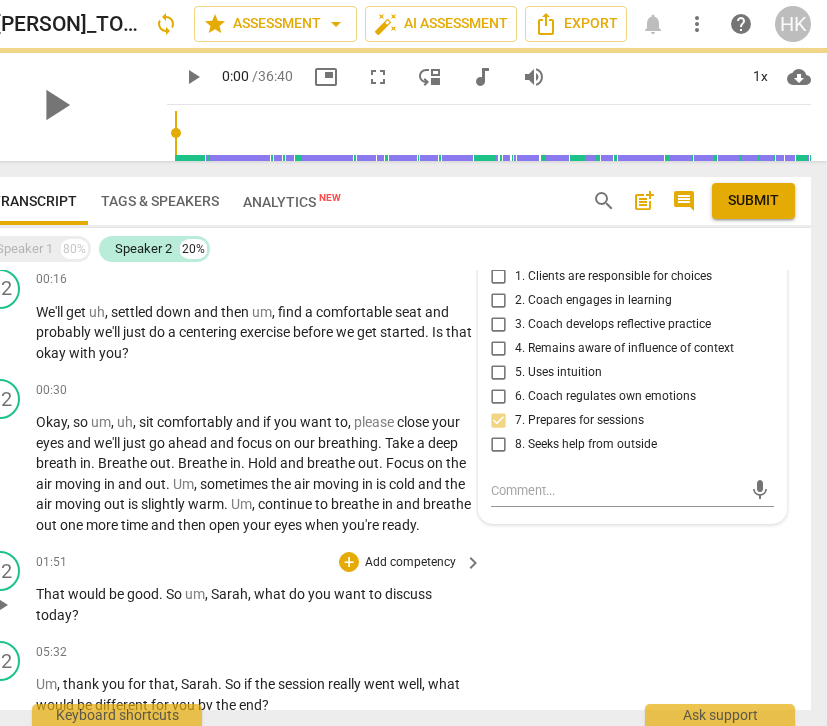 click on "S2 play_arrow pause 01:51 + Add competency keyboard_arrow_right That would be good. So um, [PERSON], what do you want to discuss today?" at bounding box center [387, 588] 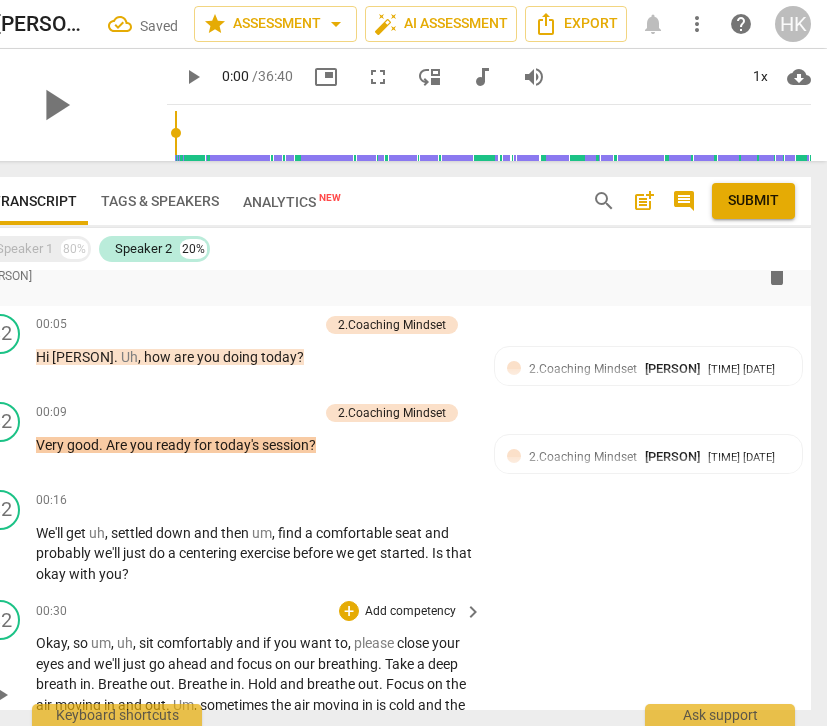 scroll, scrollTop: 54, scrollLeft: 0, axis: vertical 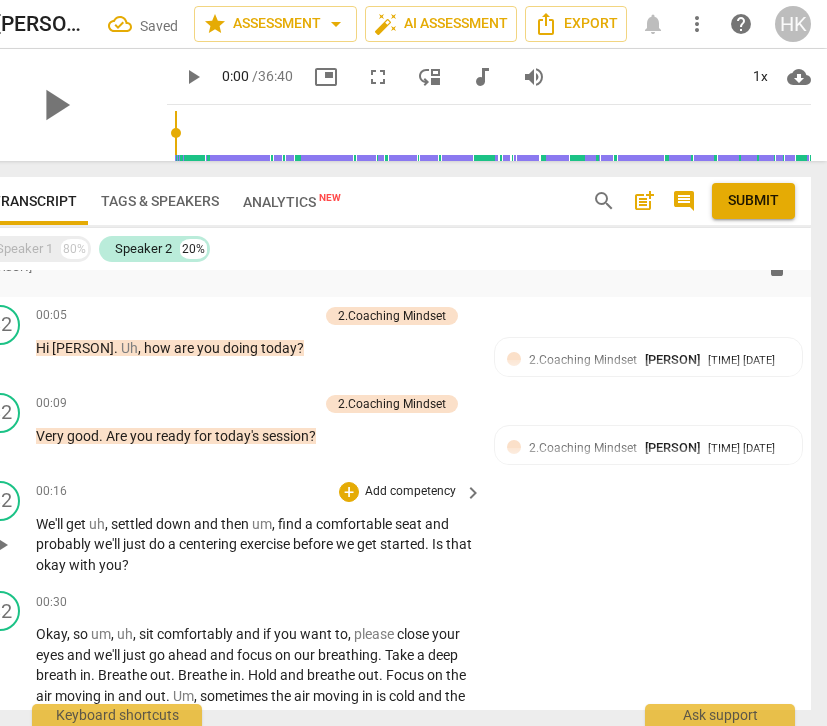 click on "Add competency" at bounding box center (410, 492) 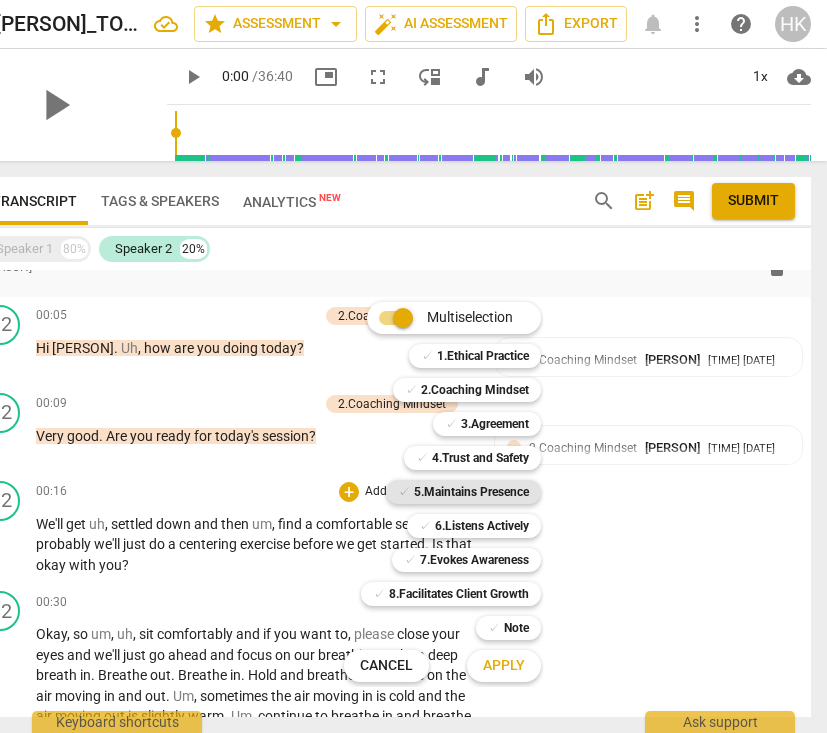 click on "5.Maintains Presence" at bounding box center (471, 492) 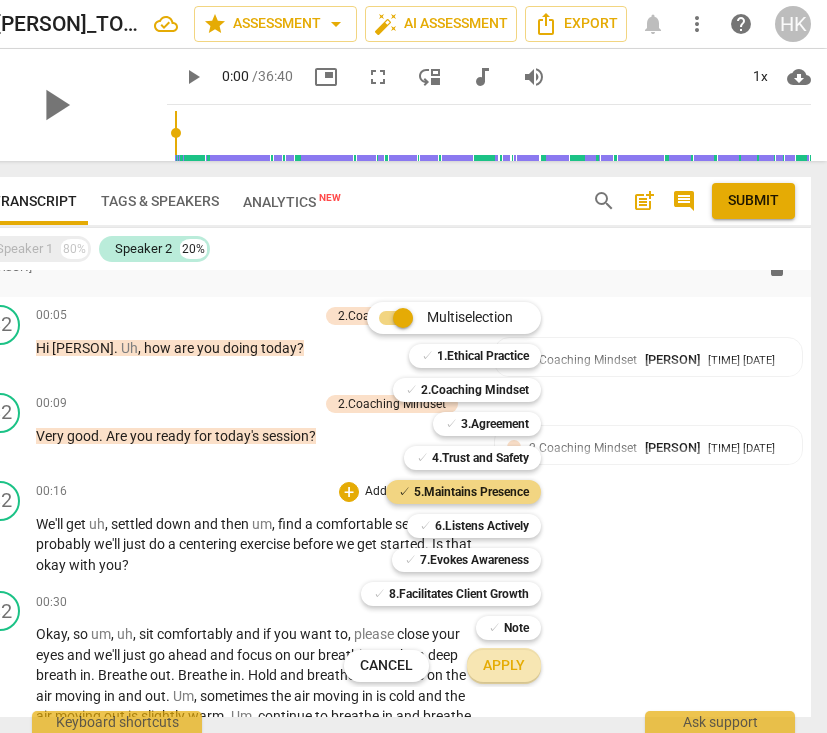 click on "Apply" at bounding box center [504, 666] 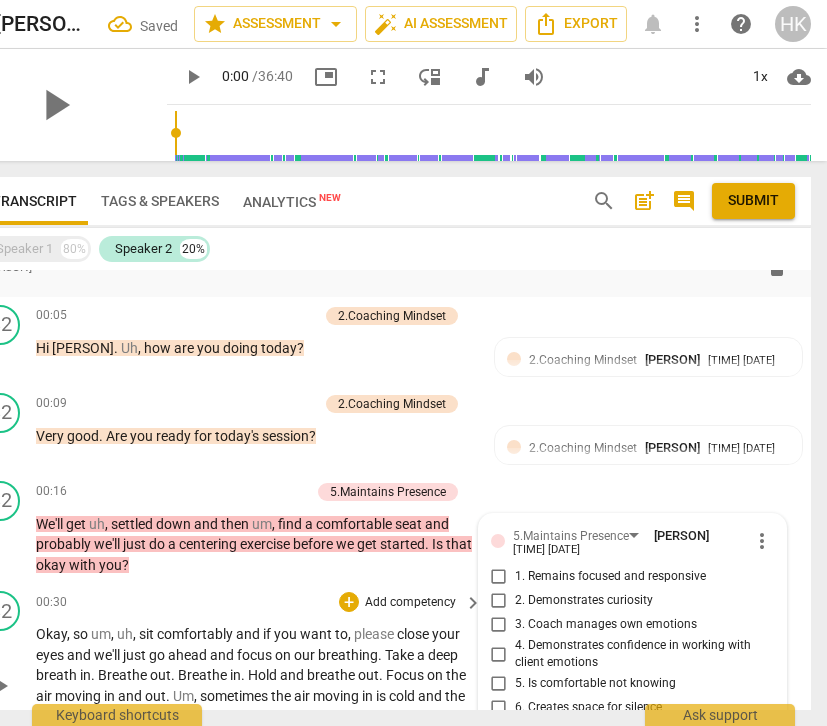 scroll, scrollTop: 0, scrollLeft: 38, axis: horizontal 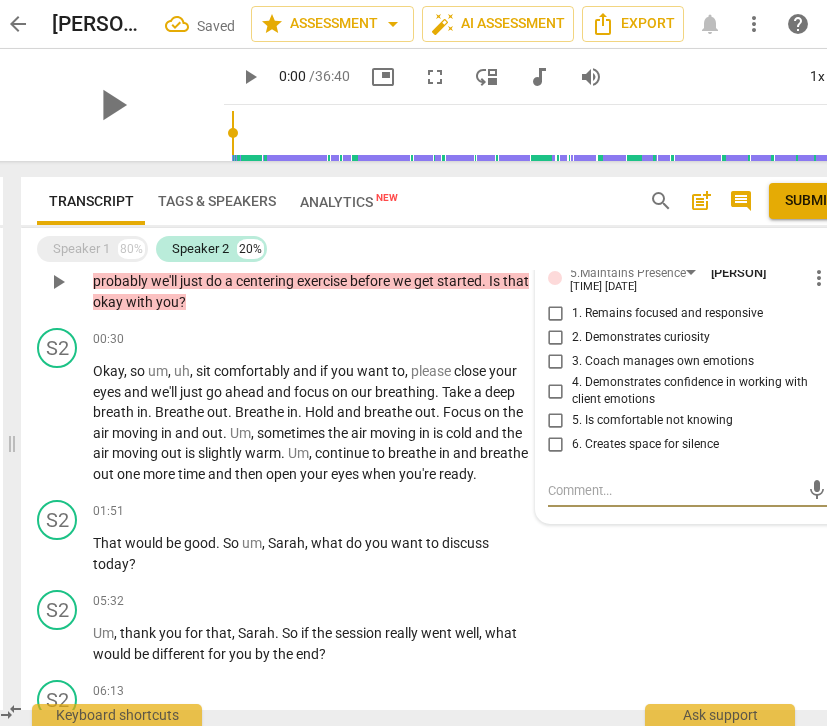 click on "1. Remains focused and responsive" at bounding box center [556, 314] 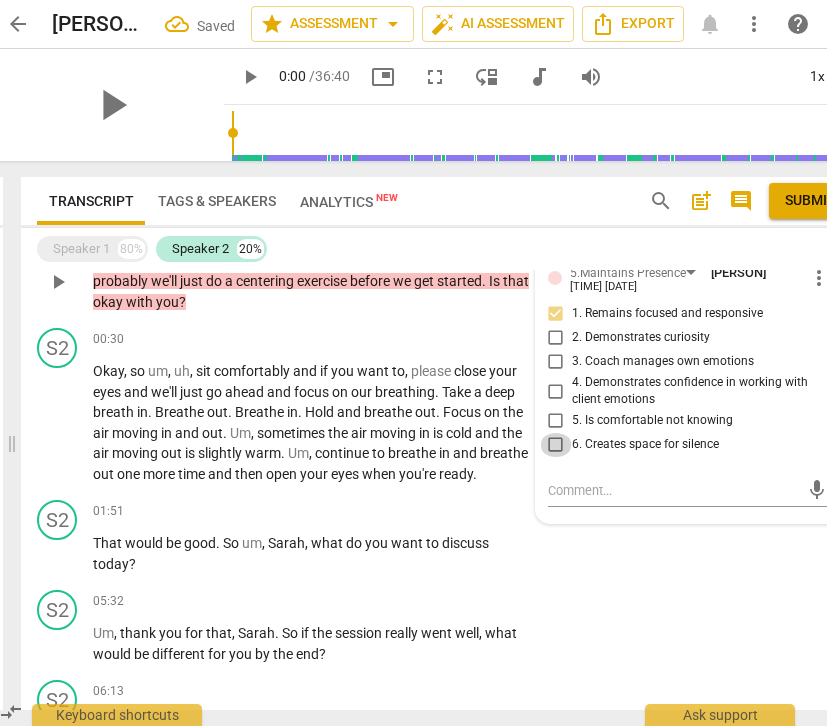 click on "6. Creates space for silence" at bounding box center (556, 445) 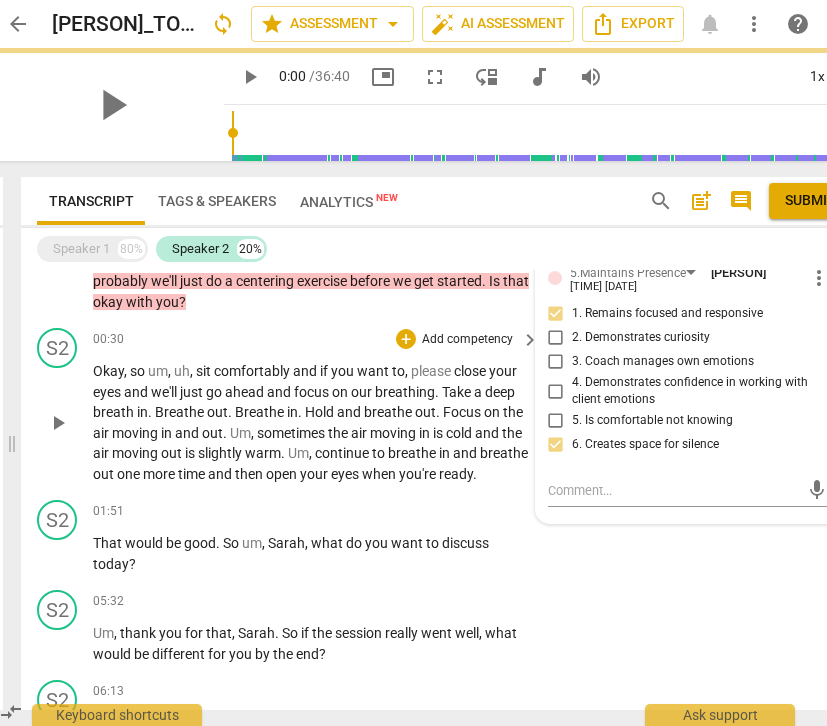 click on "breathe" at bounding box center [389, 412] 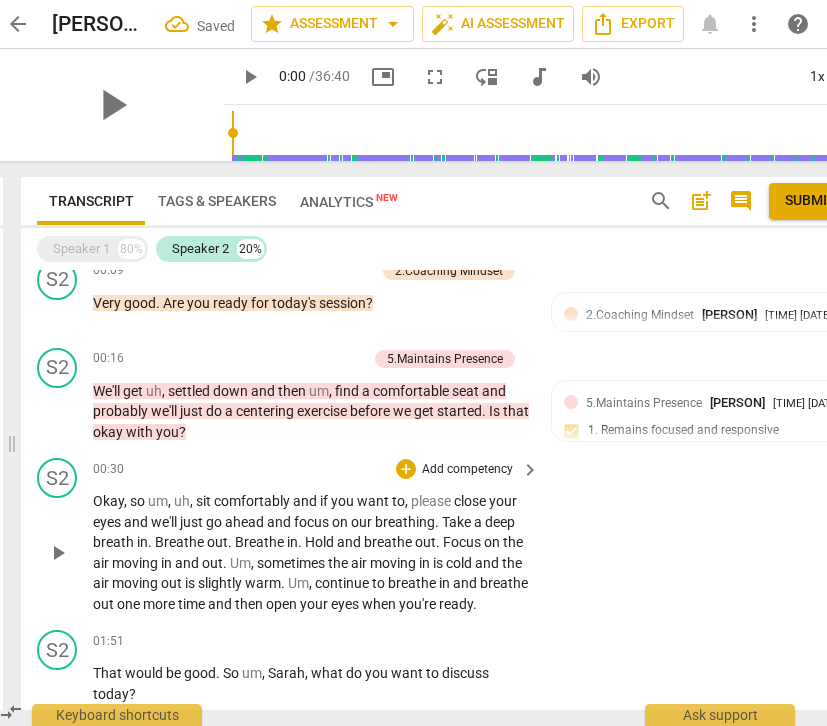 scroll, scrollTop: 189, scrollLeft: 0, axis: vertical 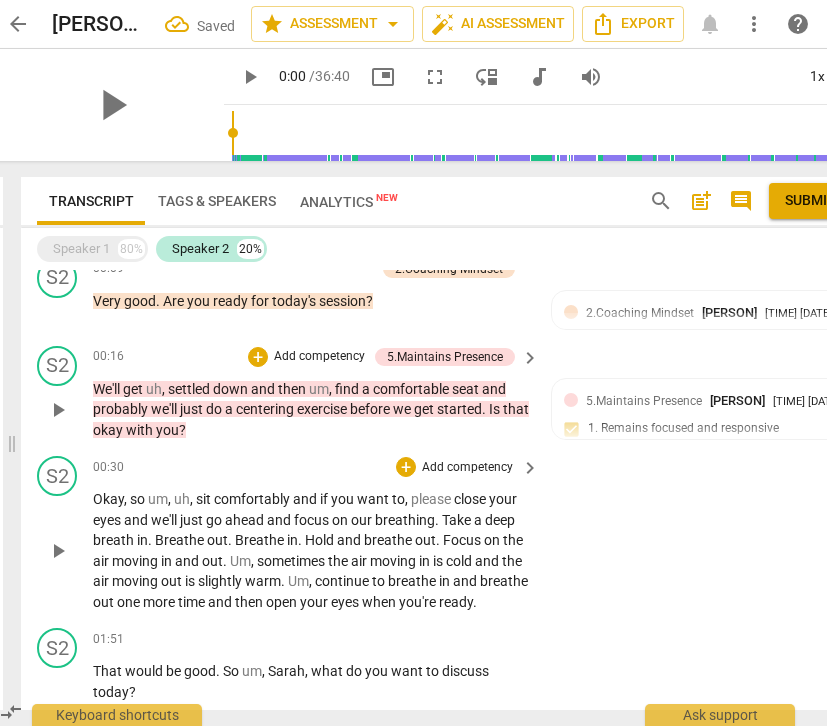 click on "Add competency" at bounding box center (319, 357) 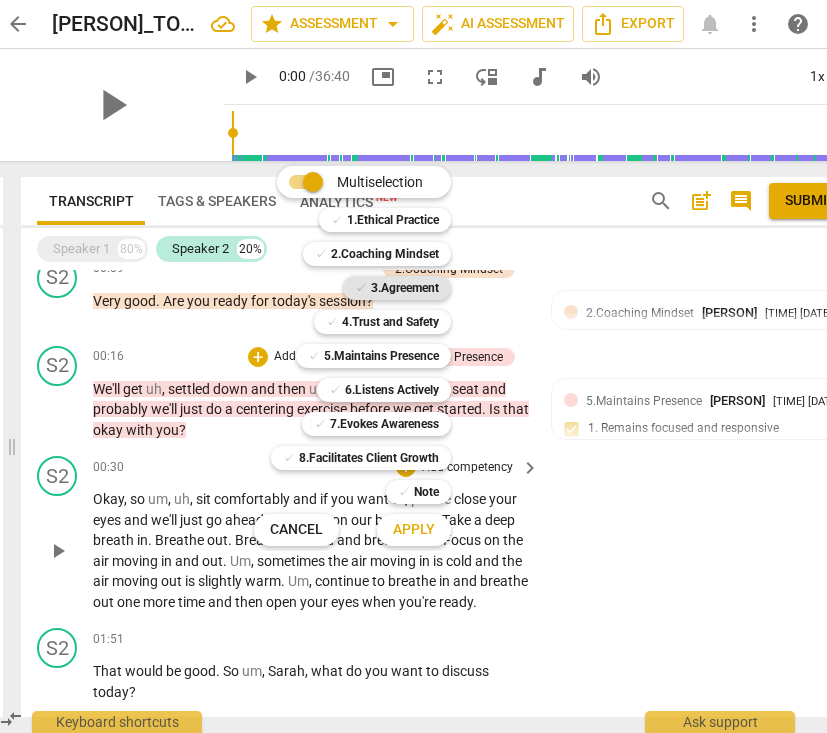 click on "3.Agreement" at bounding box center (405, 288) 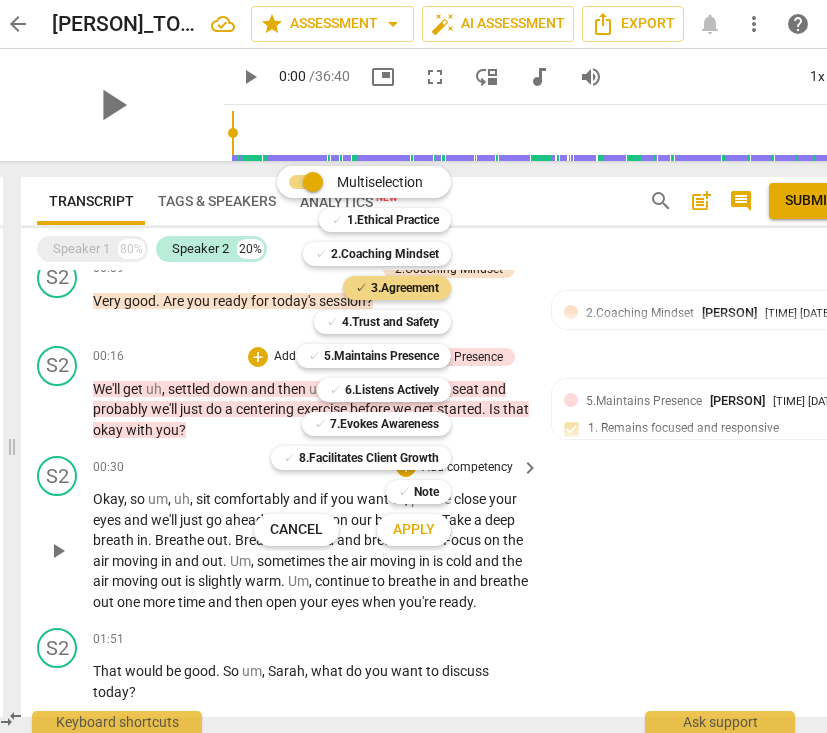 click on "Apply" at bounding box center (414, 530) 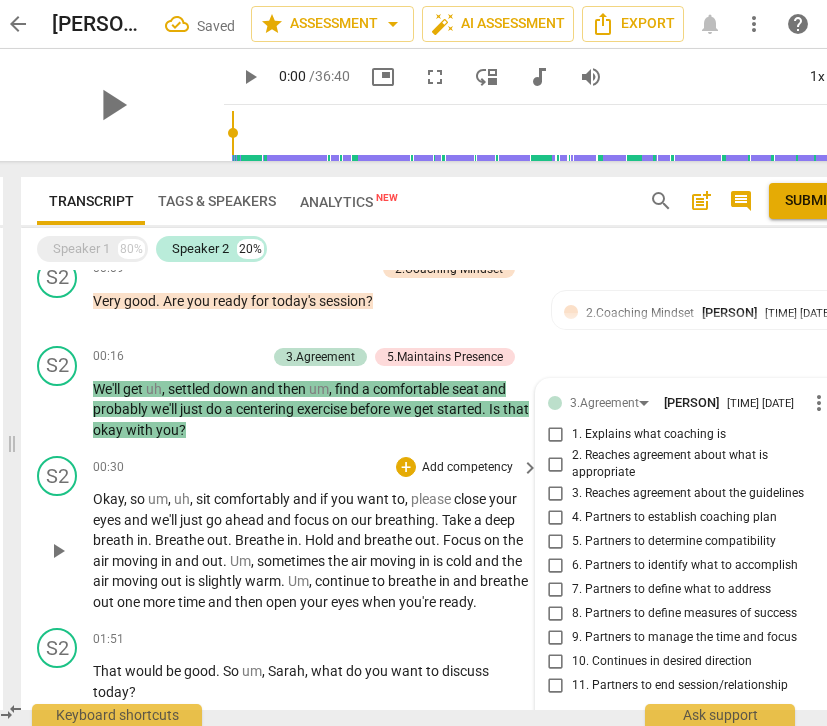 scroll, scrollTop: 437, scrollLeft: 0, axis: vertical 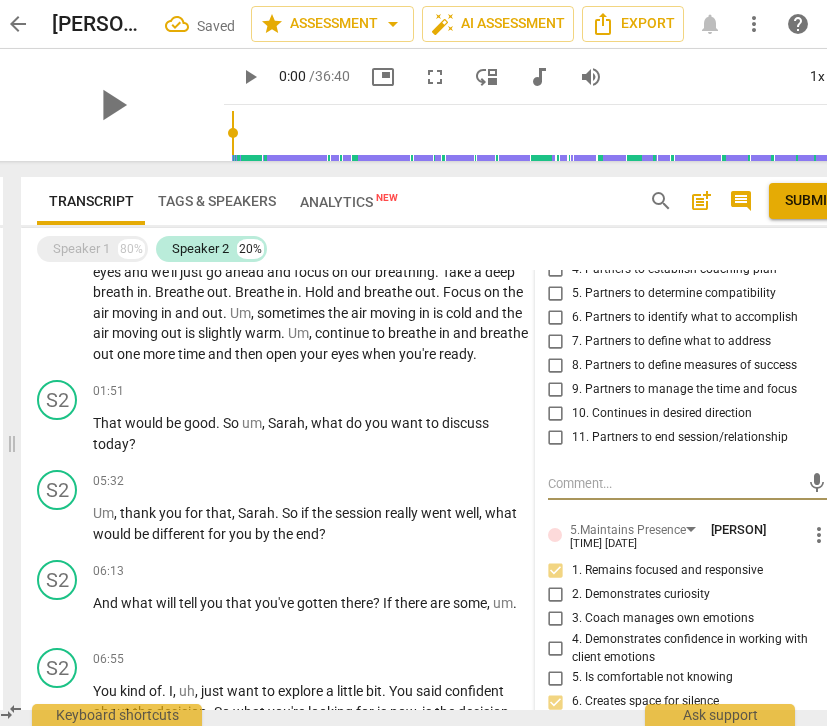click on "6. Partners to identify what to accomplish" at bounding box center [556, 318] 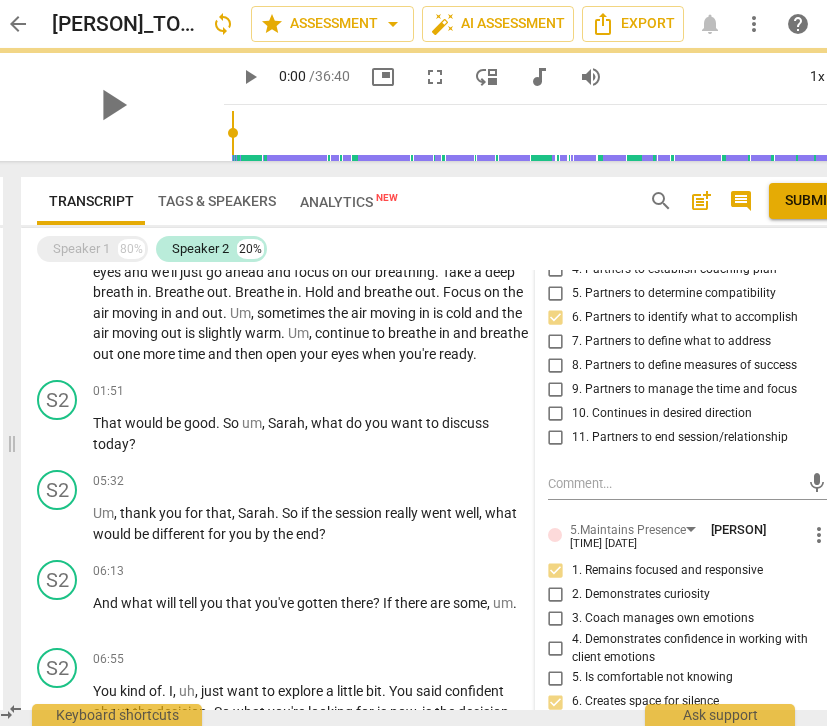click on "breathe" at bounding box center (413, 333) 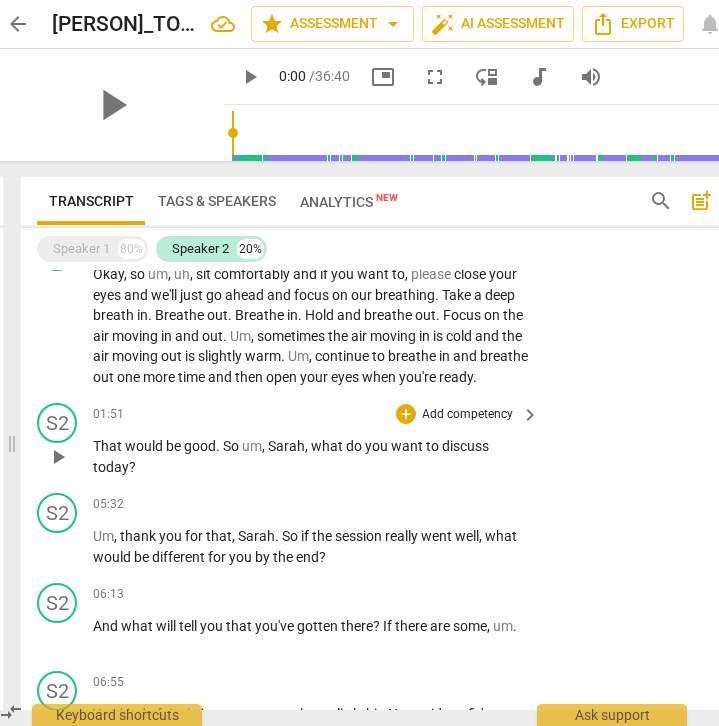 scroll, scrollTop: 418, scrollLeft: 0, axis: vertical 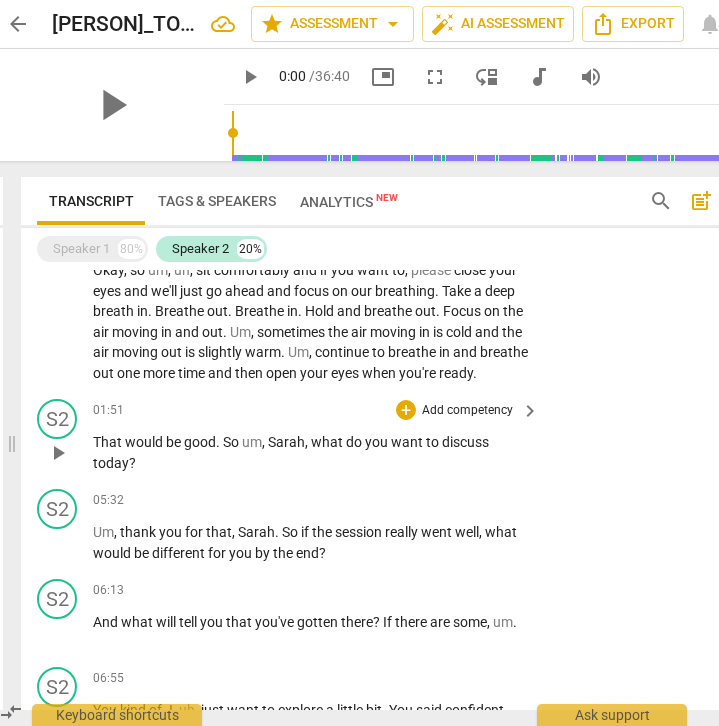 click on "Add competency" at bounding box center (467, 411) 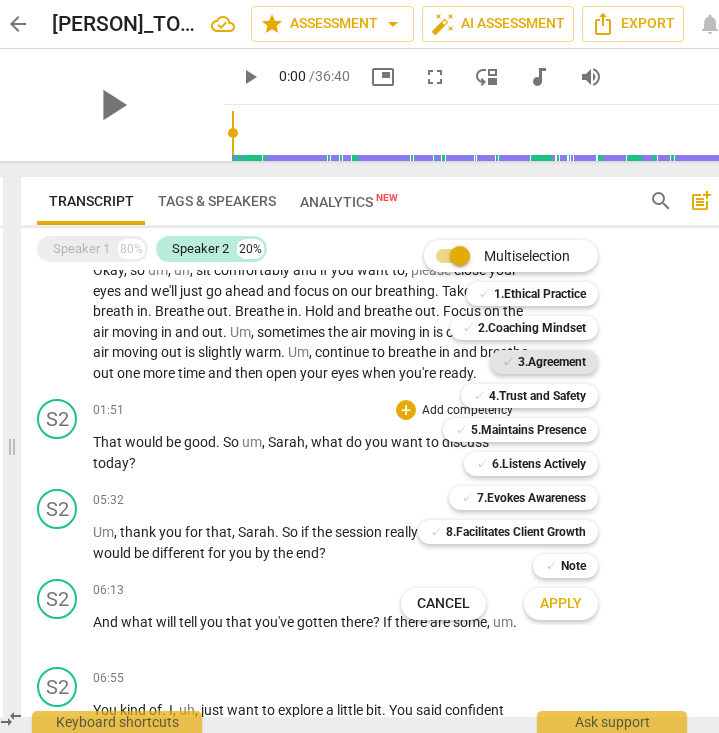 click on "3.Agreement" at bounding box center [552, 362] 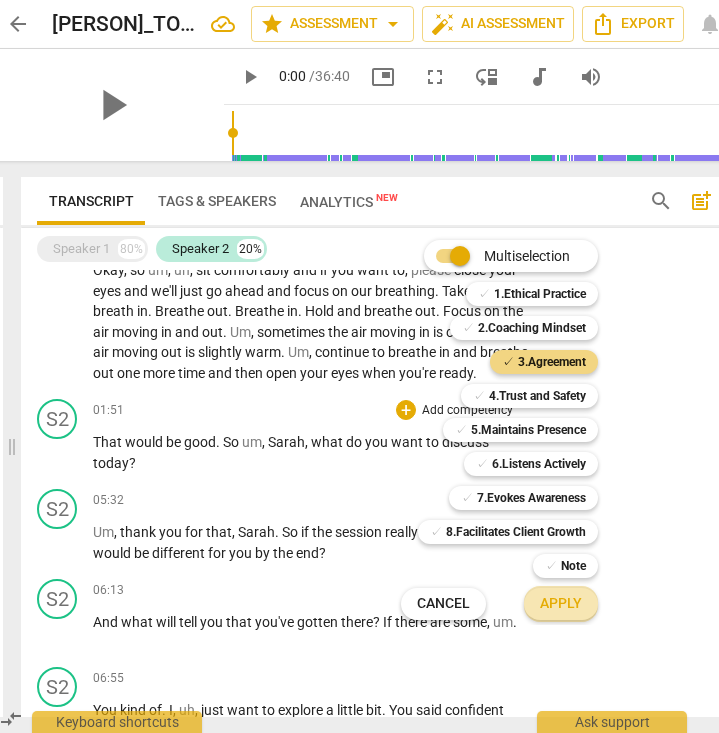 click on "Apply" at bounding box center [561, 604] 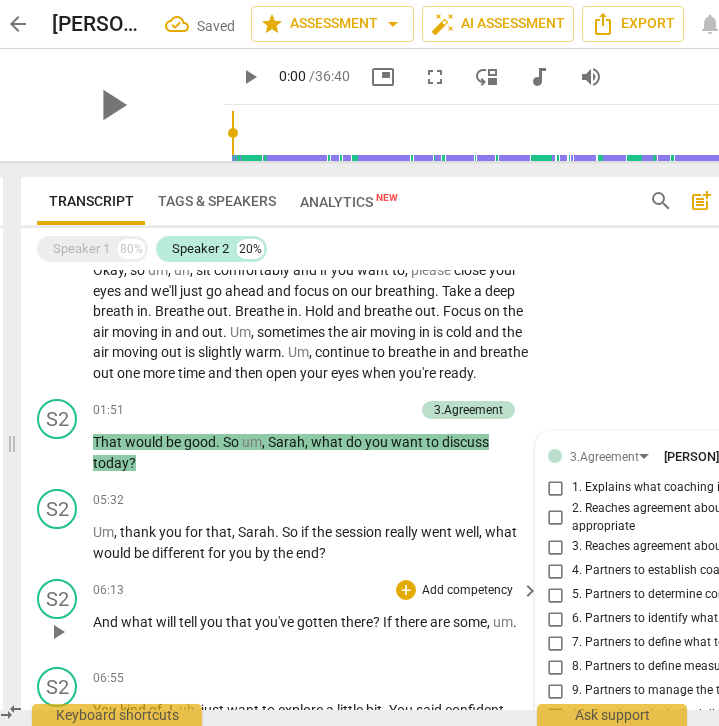 scroll, scrollTop: 740, scrollLeft: 0, axis: vertical 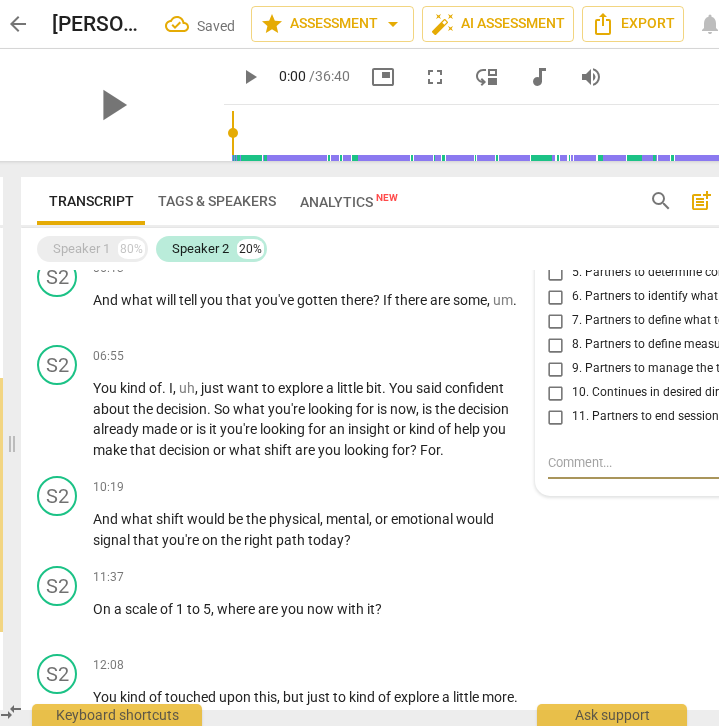 click on "6. Partners to identify what to accomplish" at bounding box center (556, 297) 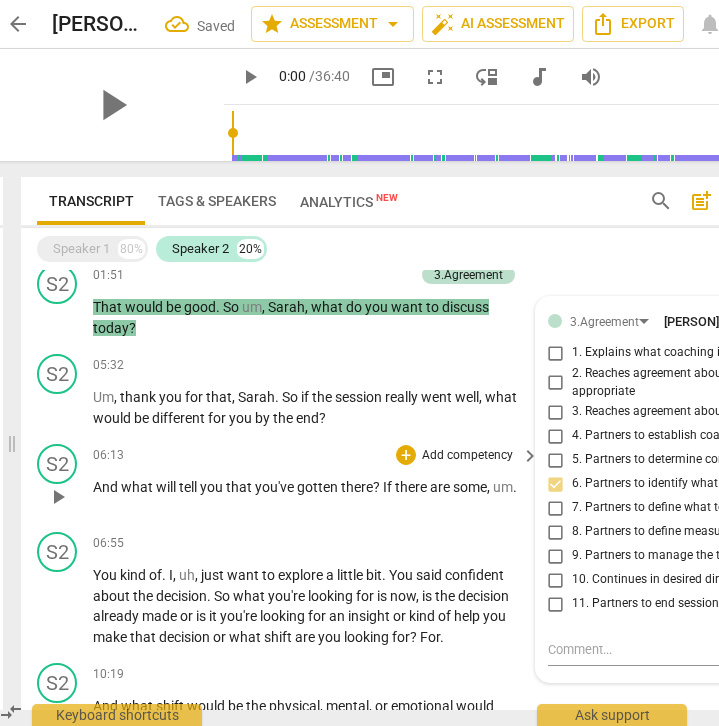 scroll, scrollTop: 546, scrollLeft: 0, axis: vertical 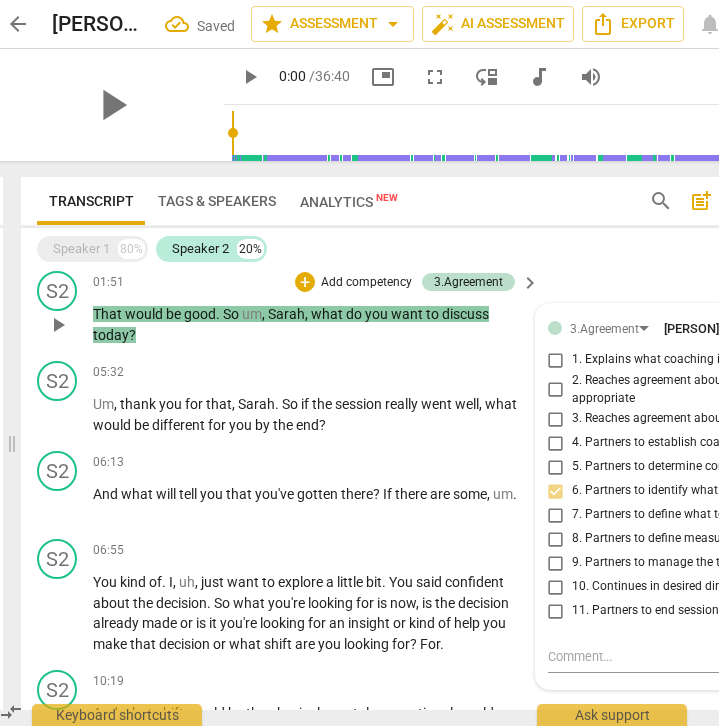 click on "what" at bounding box center [328, 314] 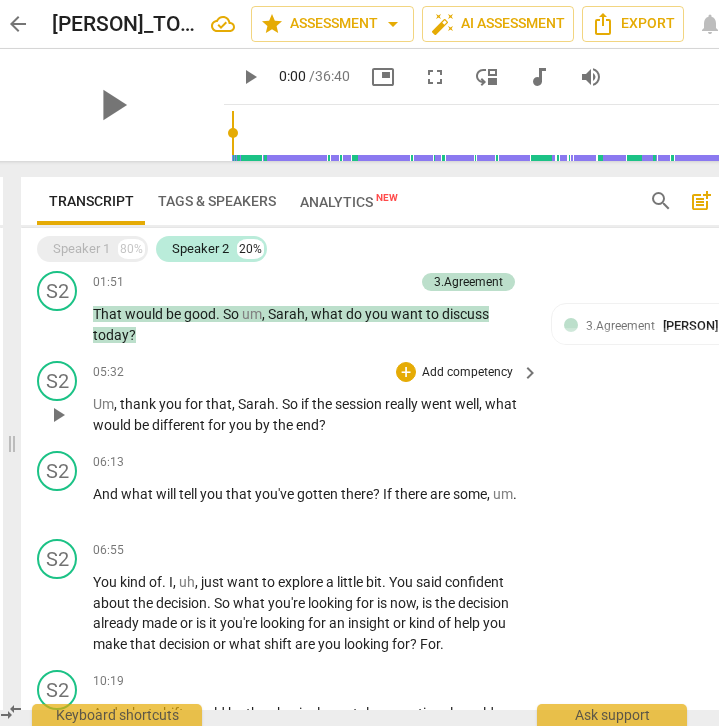 click on "Add competency" at bounding box center [467, 373] 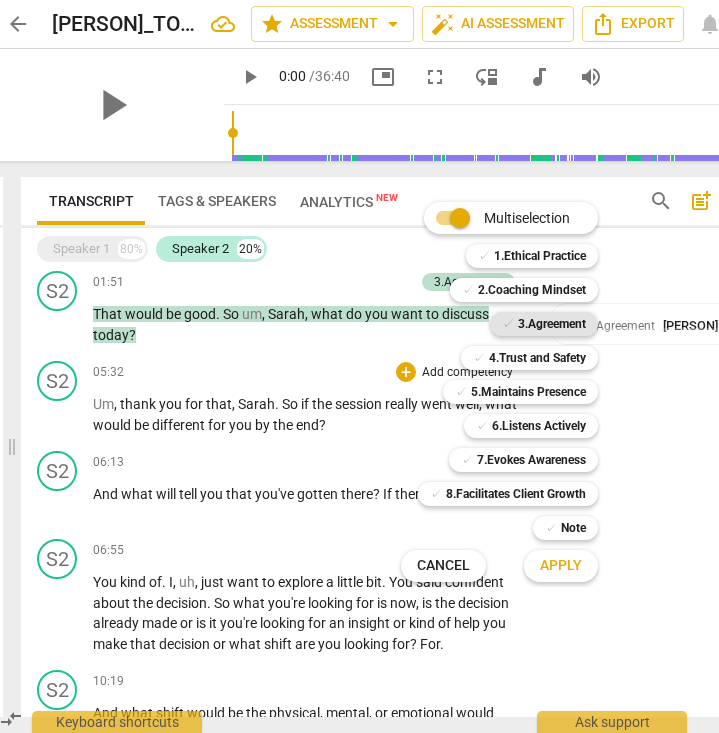 click on "3.Agreement" at bounding box center (552, 324) 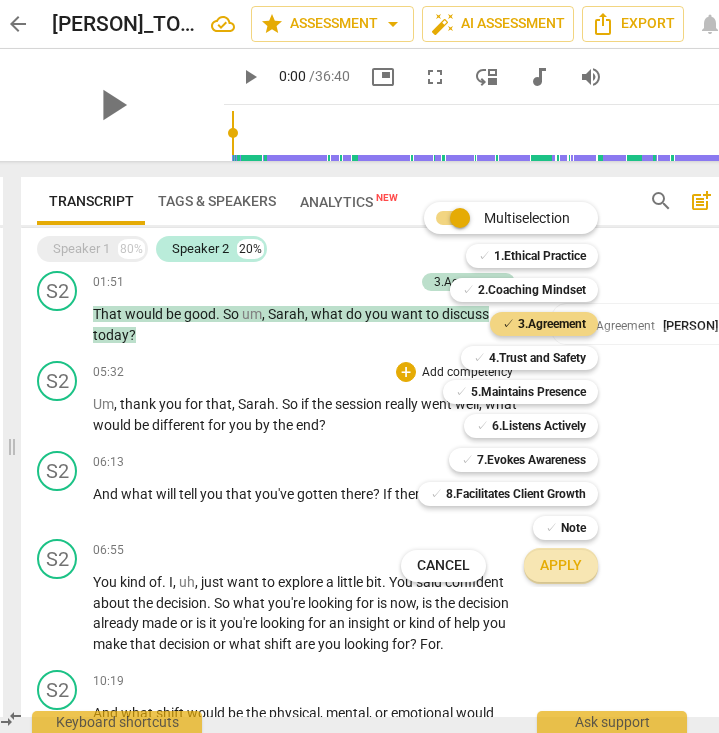 click on "Apply" at bounding box center [561, 566] 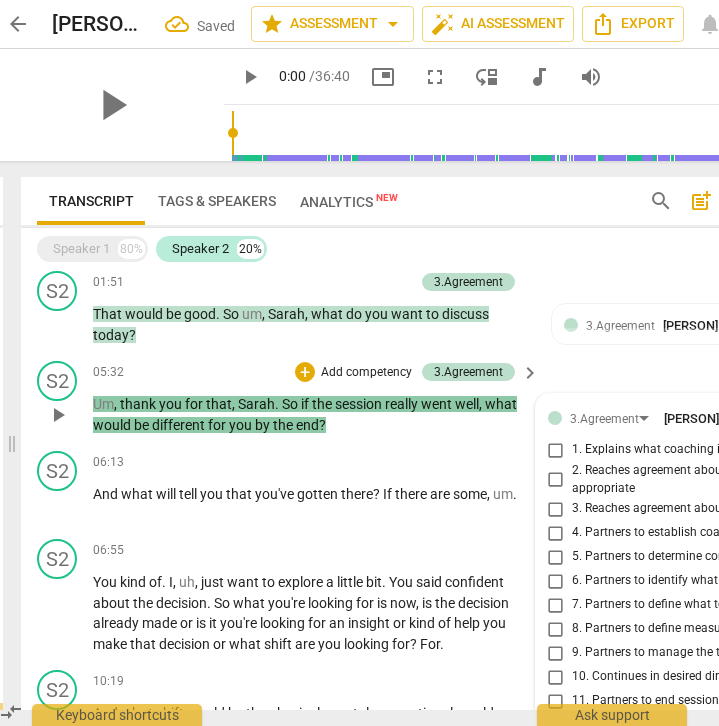 scroll, scrollTop: 830, scrollLeft: 0, axis: vertical 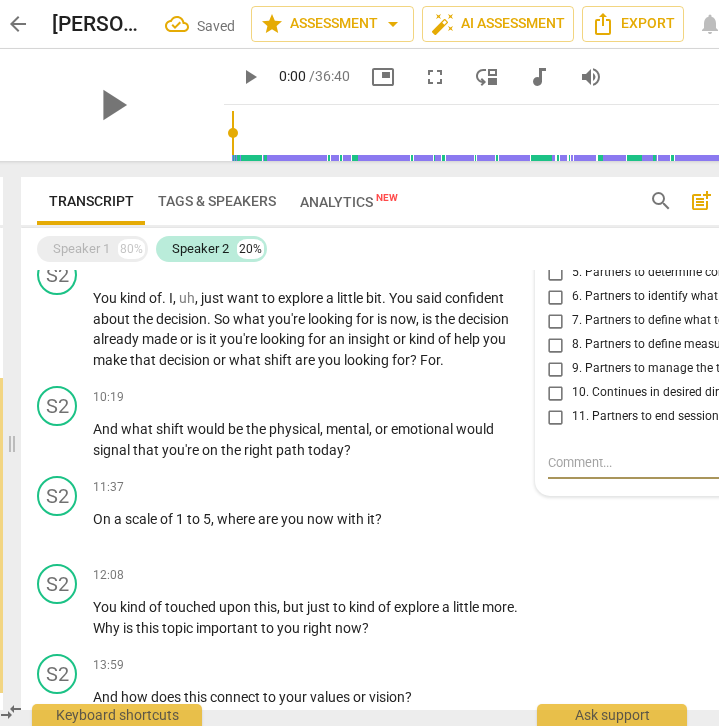 click on "8. Partners to define measures of success" at bounding box center (556, 345) 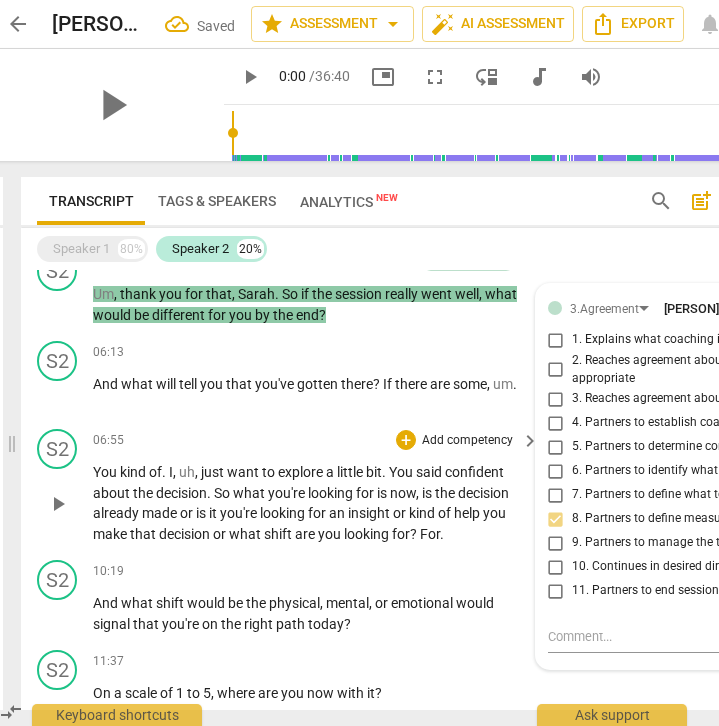 scroll, scrollTop: 613, scrollLeft: 0, axis: vertical 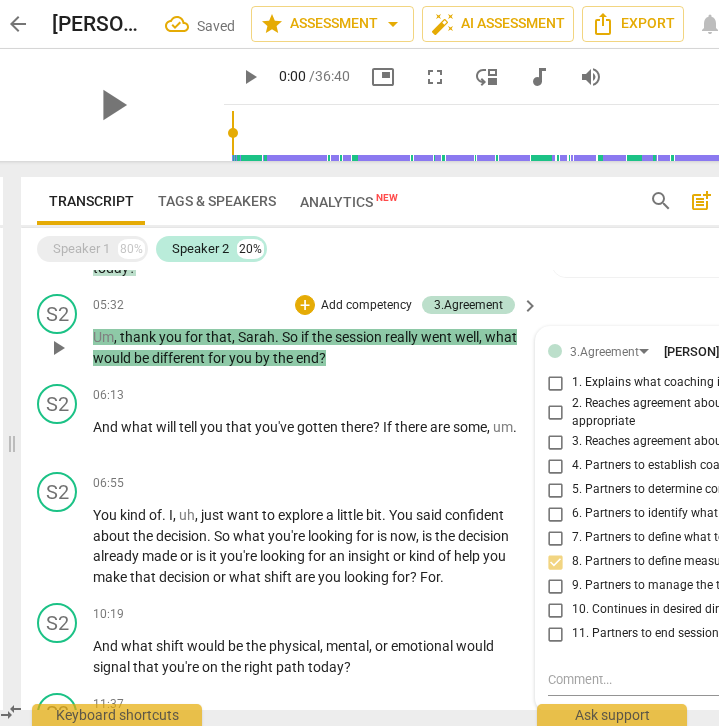 click on "Add competency" at bounding box center (366, 306) 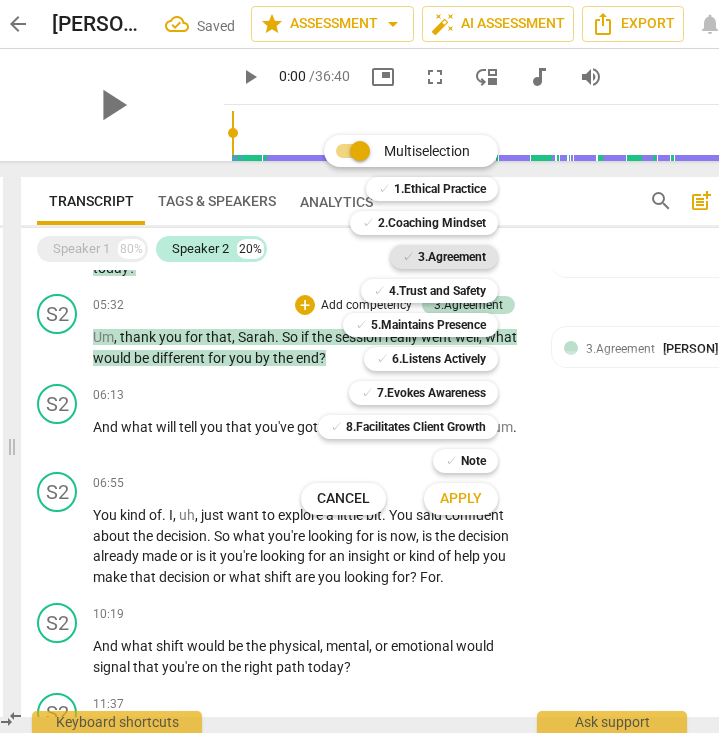 click on "3.Agreement" at bounding box center [452, 257] 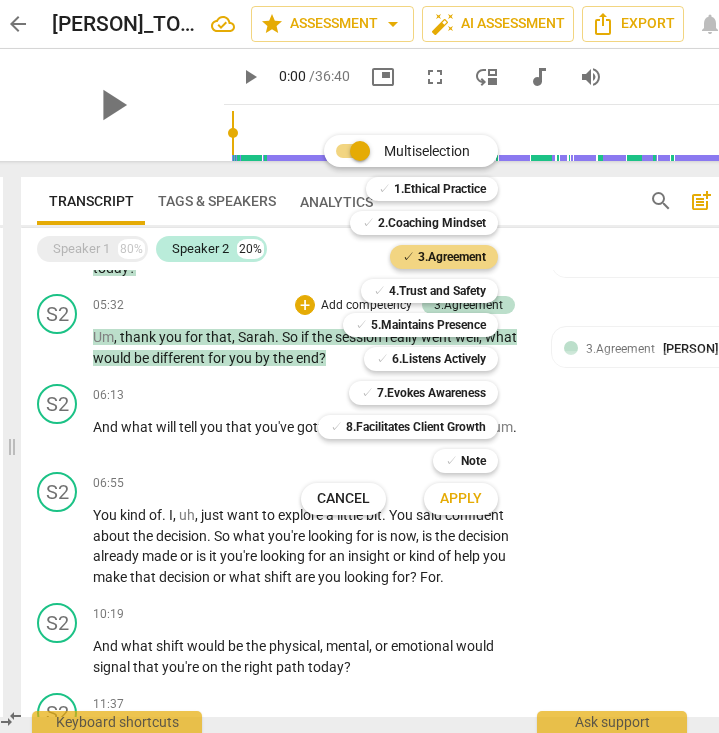 click on "Apply" at bounding box center (461, 499) 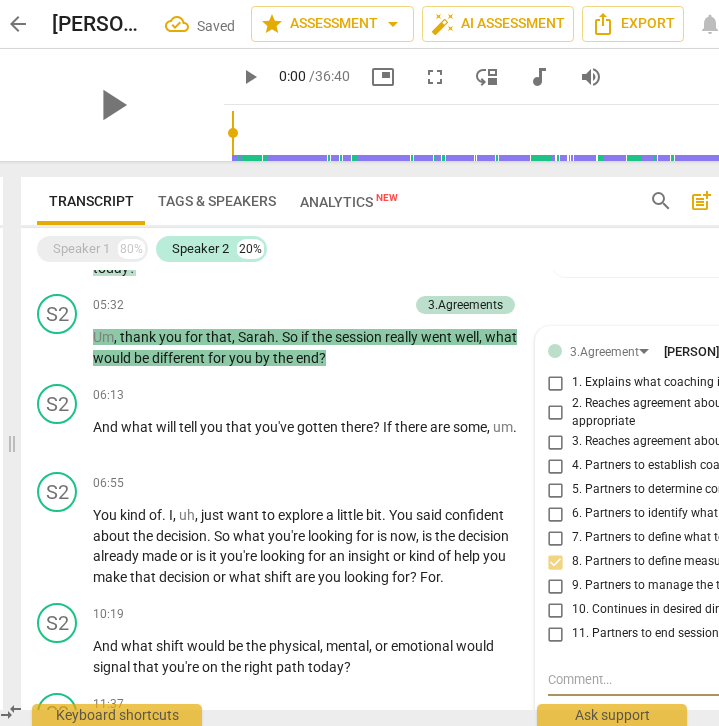 scroll, scrollTop: 618, scrollLeft: 0, axis: vertical 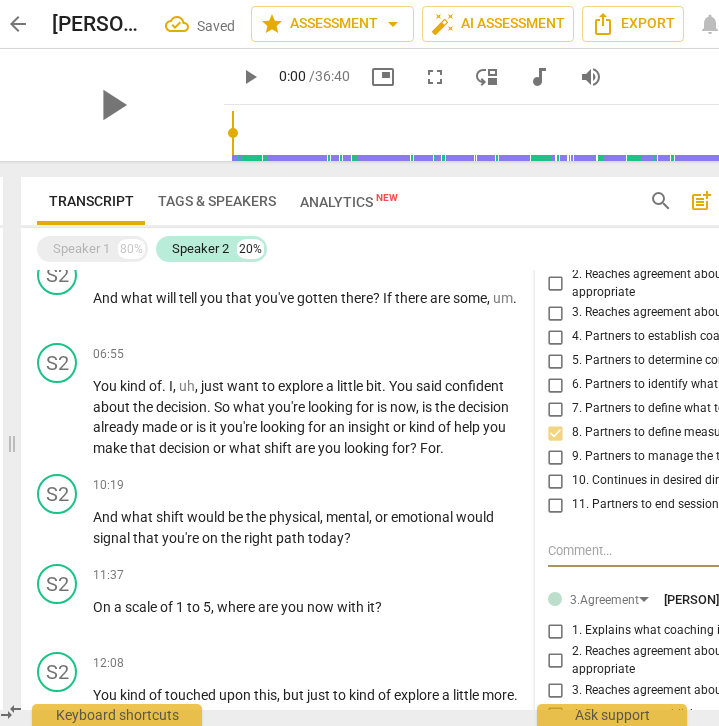 click on "8. Partners to define measures of success" at bounding box center (556, 433) 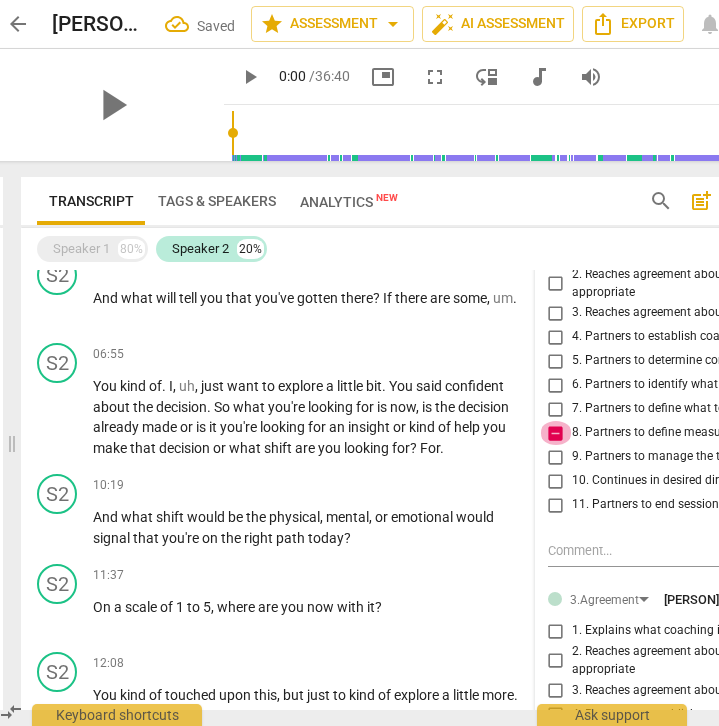 click on "8. Partners to define measures of success" at bounding box center [556, 433] 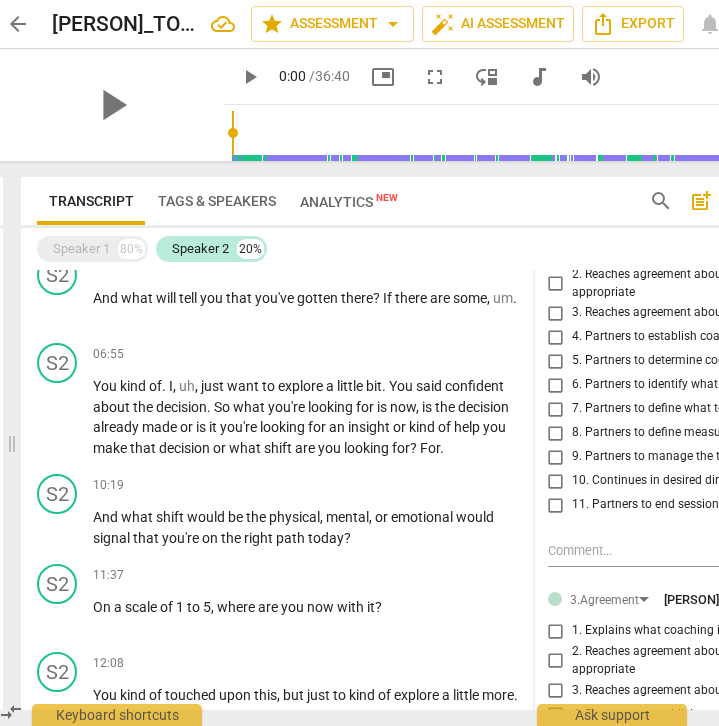 click on "8. Partners to define measures of success" at bounding box center (556, 433) 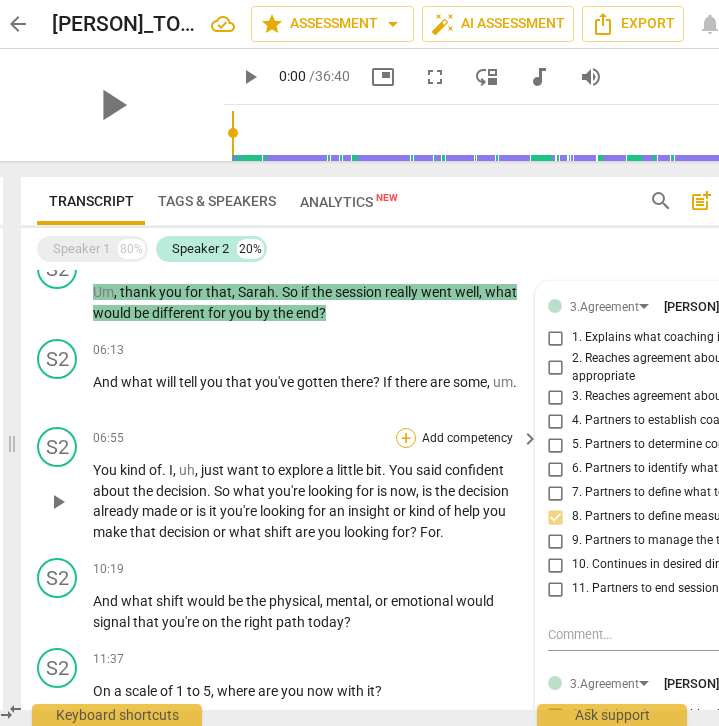 scroll, scrollTop: 542, scrollLeft: 0, axis: vertical 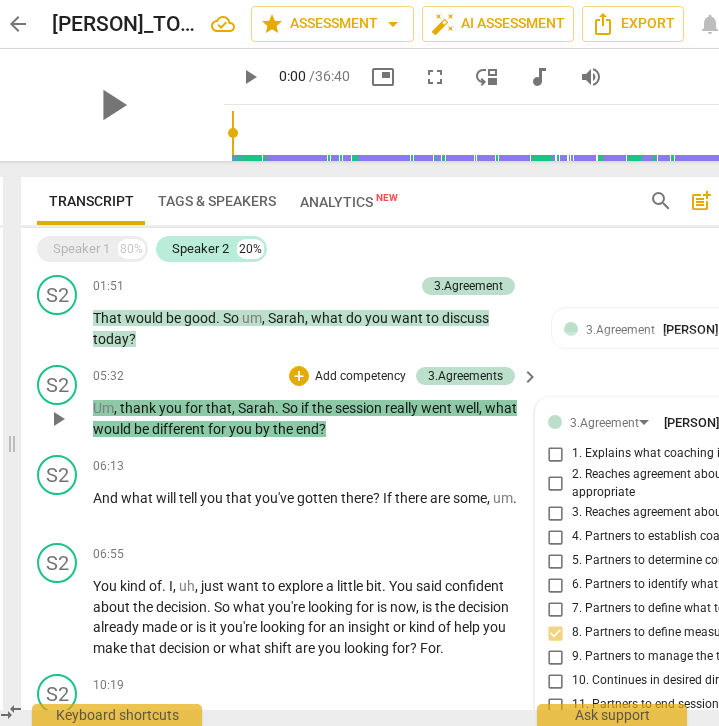 click on "Add competency" at bounding box center [360, 377] 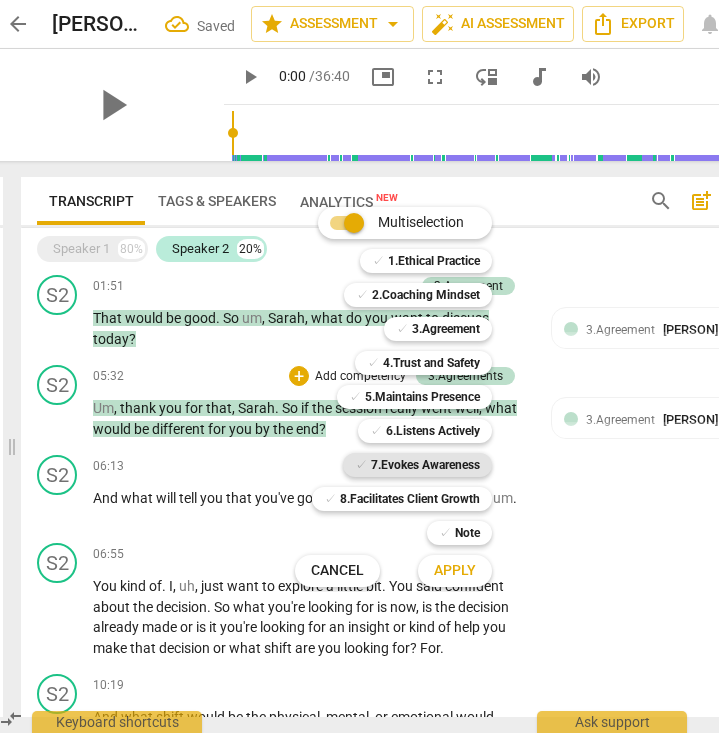 click on "7.Evokes Awareness" at bounding box center (425, 465) 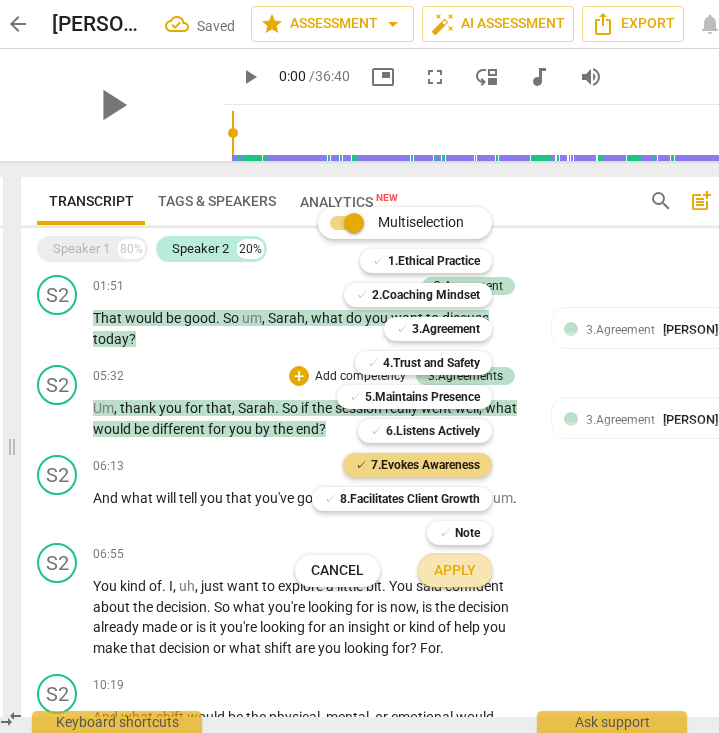 click on "Apply" at bounding box center (455, 571) 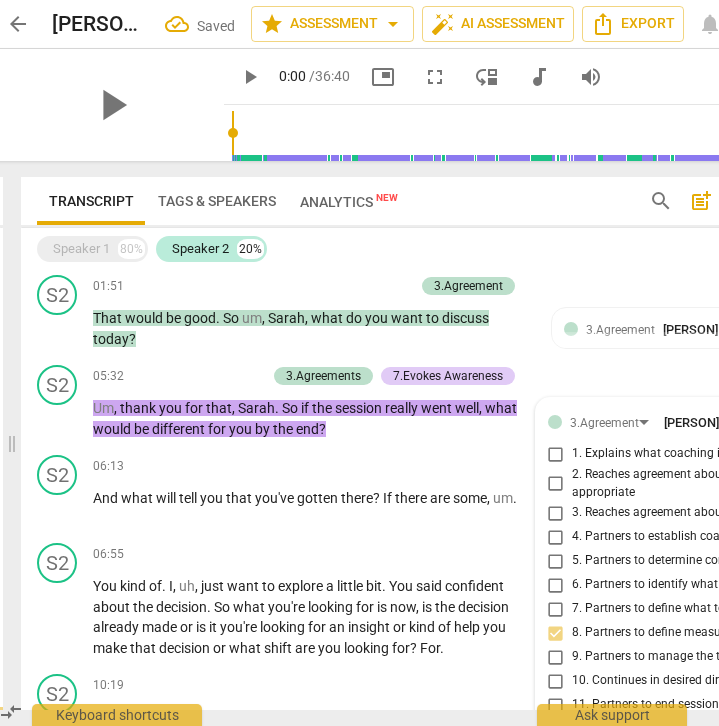 scroll, scrollTop: 830, scrollLeft: 0, axis: vertical 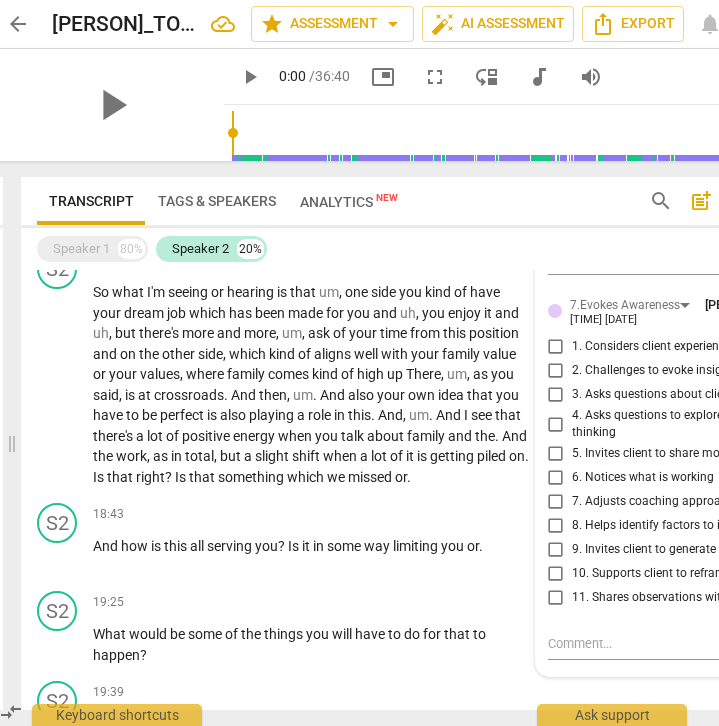 click on "4. Asks questions to explore beyond current thinking" at bounding box center [556, 424] 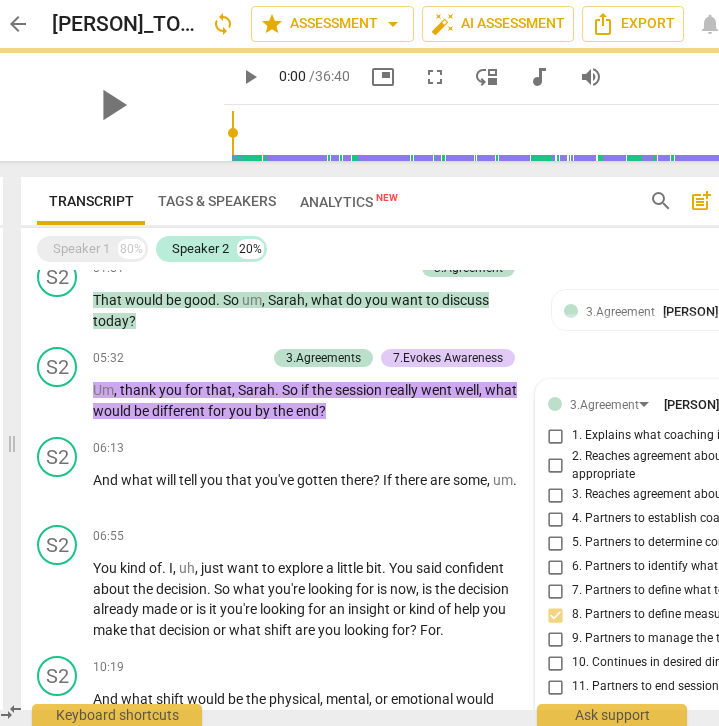 scroll, scrollTop: 541, scrollLeft: 0, axis: vertical 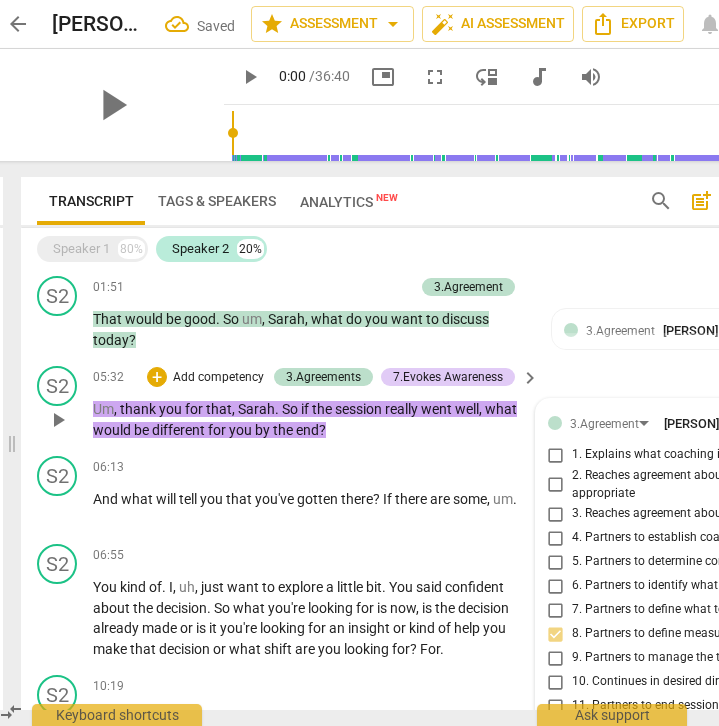 click on "be" at bounding box center (143, 430) 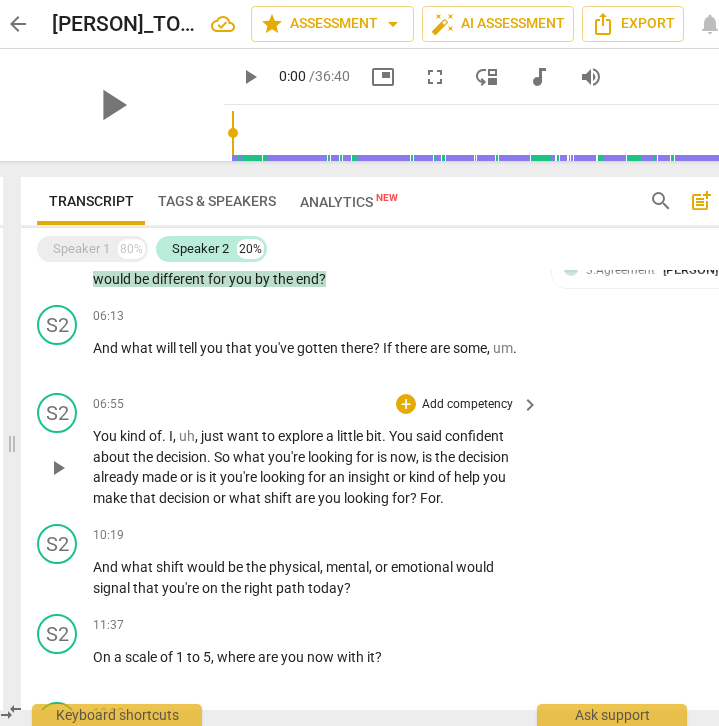 scroll, scrollTop: 699, scrollLeft: 0, axis: vertical 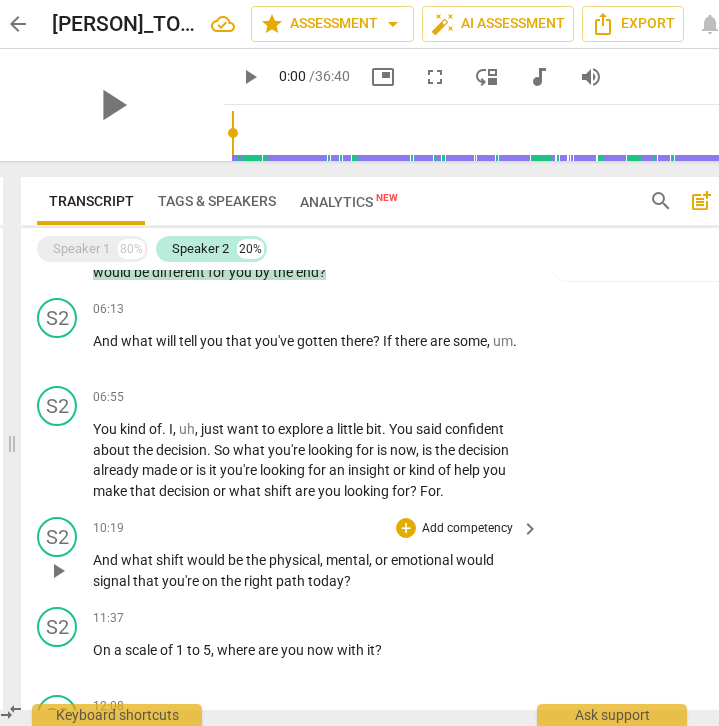 click on "Add competency" at bounding box center (467, 529) 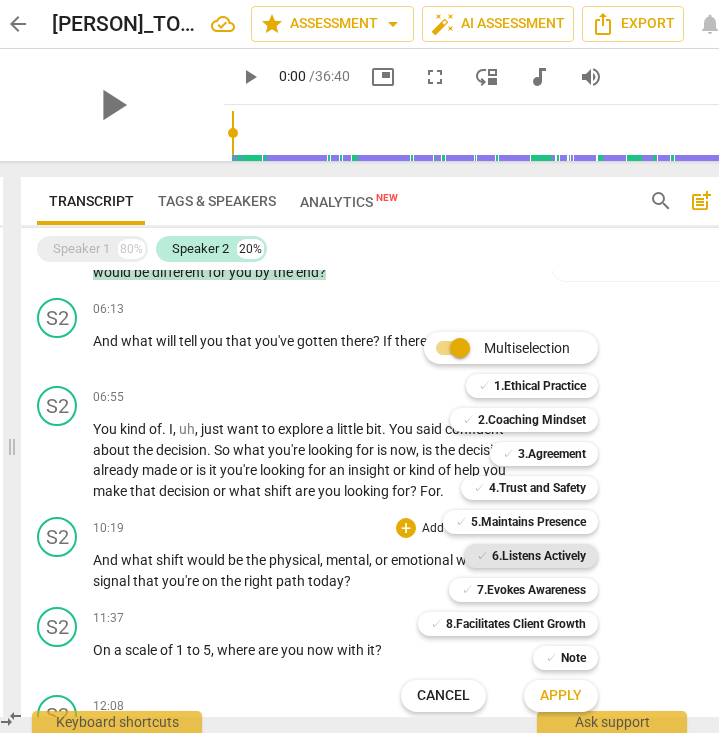 click on "6.Listens Actively" at bounding box center (539, 556) 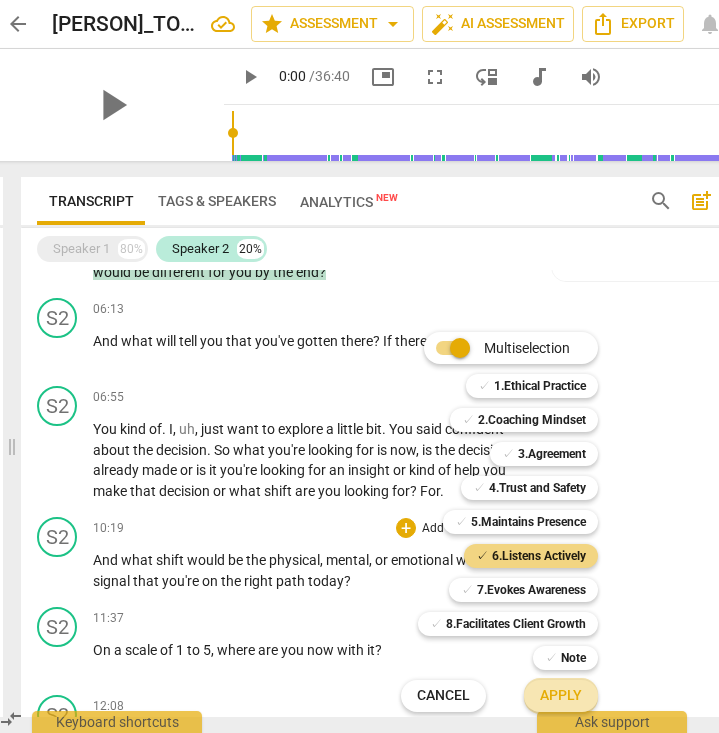 click on "Apply" at bounding box center (561, 696) 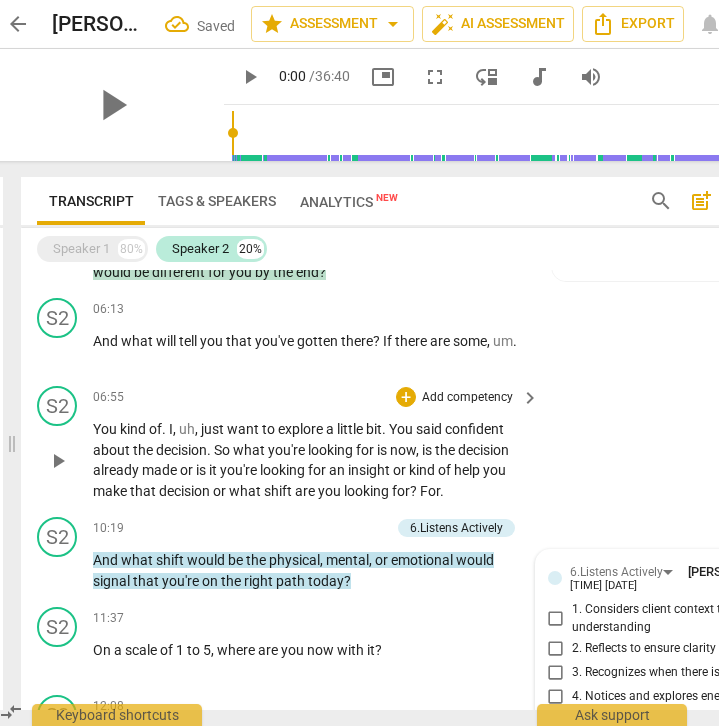 scroll, scrollTop: 1031, scrollLeft: 0, axis: vertical 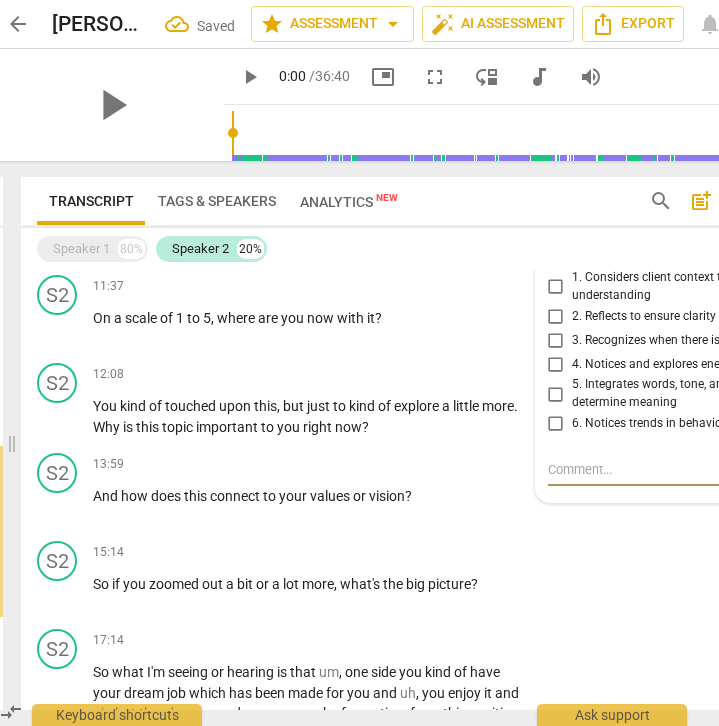 click on "4. Notices and explores energy shifts" at bounding box center (556, 364) 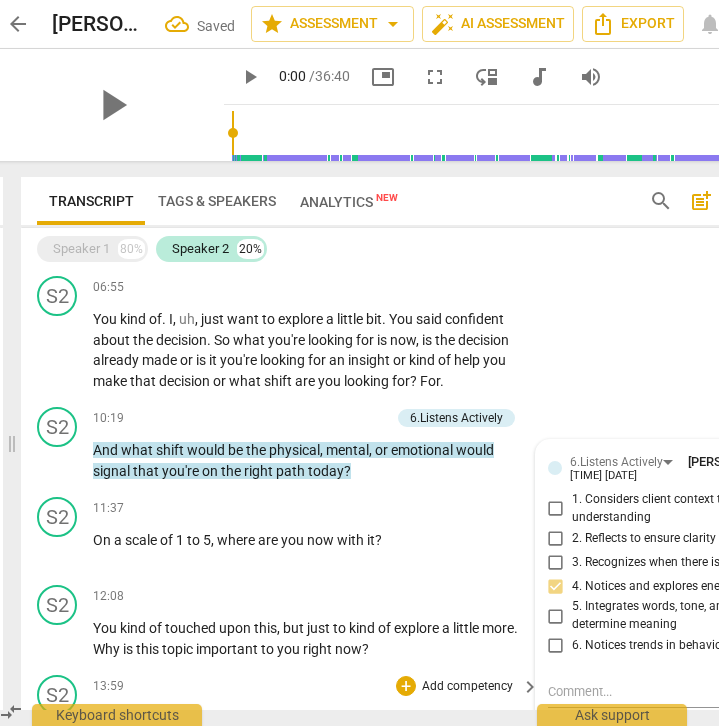 scroll, scrollTop: 780, scrollLeft: 0, axis: vertical 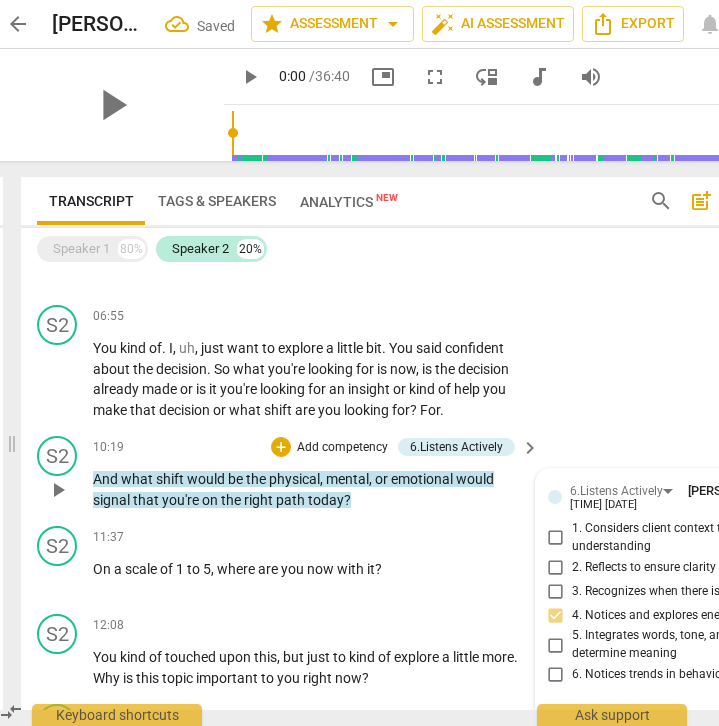 click on "Add competency" at bounding box center (342, 448) 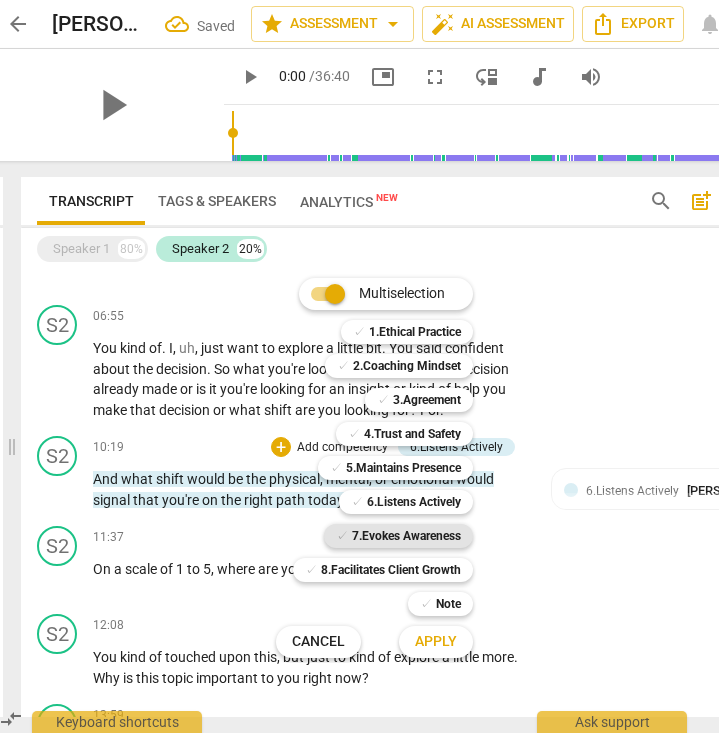 click on "7.Evokes Awareness" at bounding box center (406, 536) 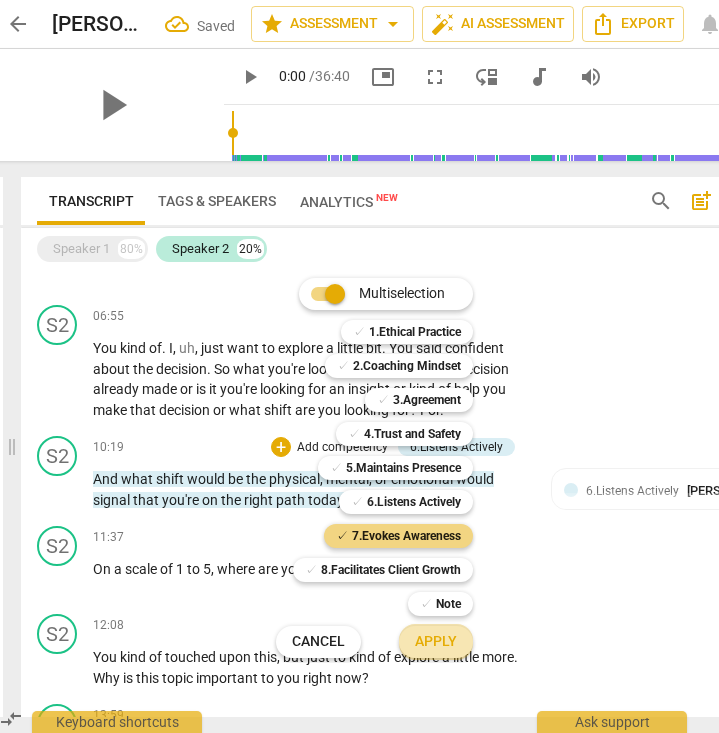 click on "Apply" at bounding box center (436, 642) 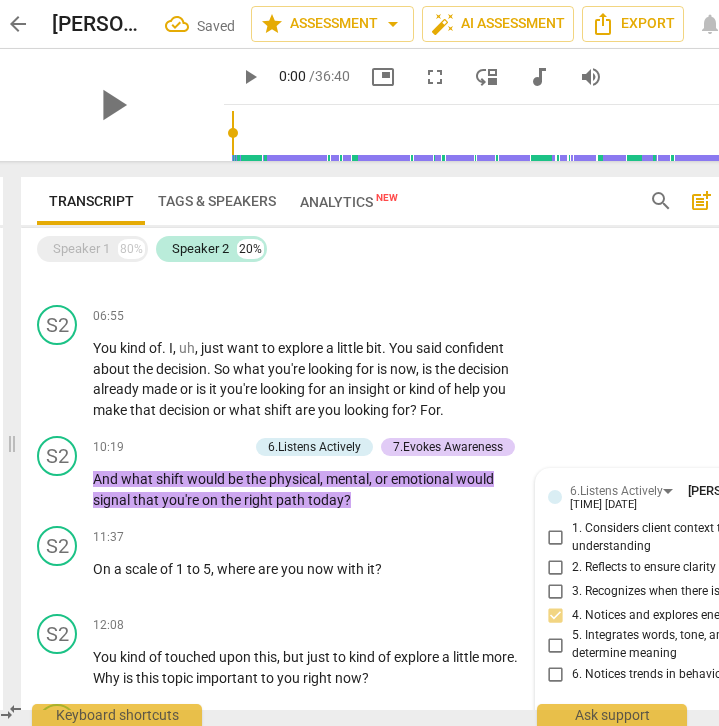 scroll, scrollTop: 1031, scrollLeft: 0, axis: vertical 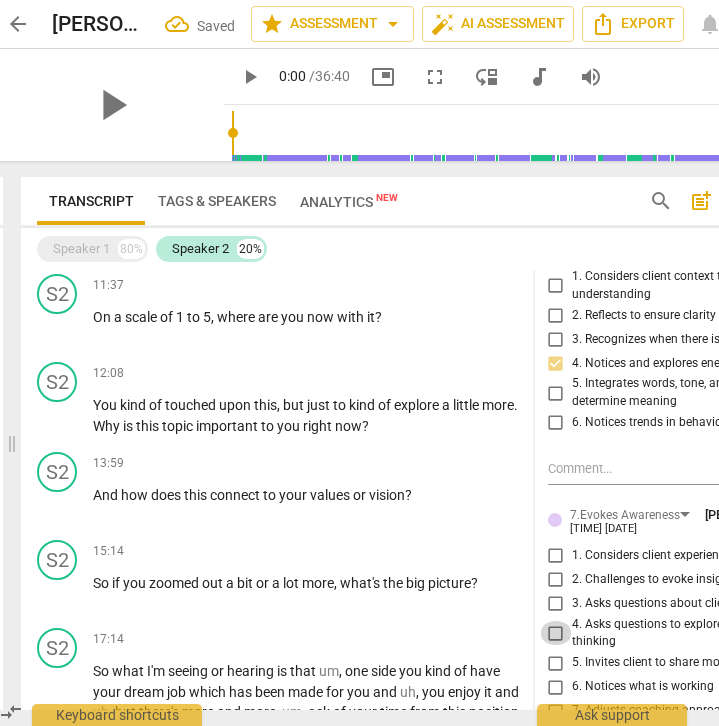 click on "4. Asks questions to explore beyond current thinking" at bounding box center (556, 633) 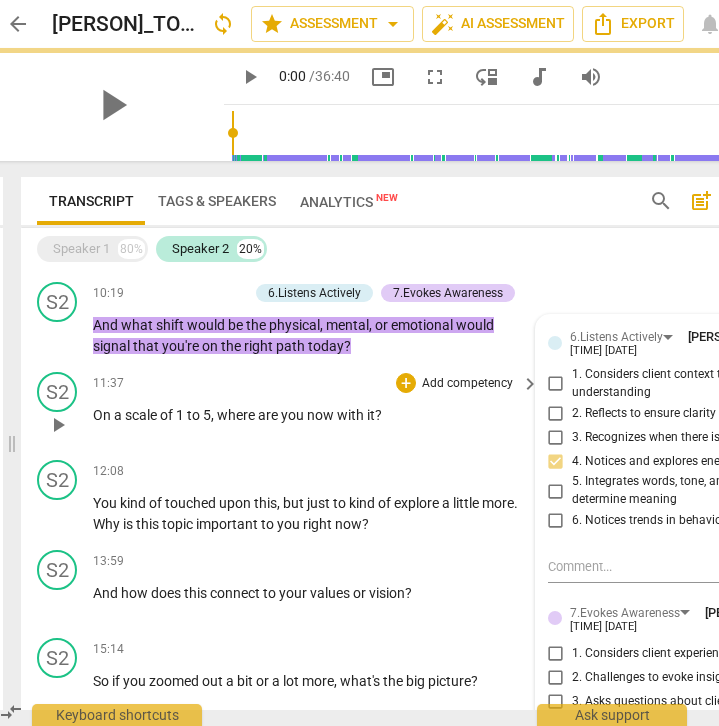 scroll, scrollTop: 920, scrollLeft: 0, axis: vertical 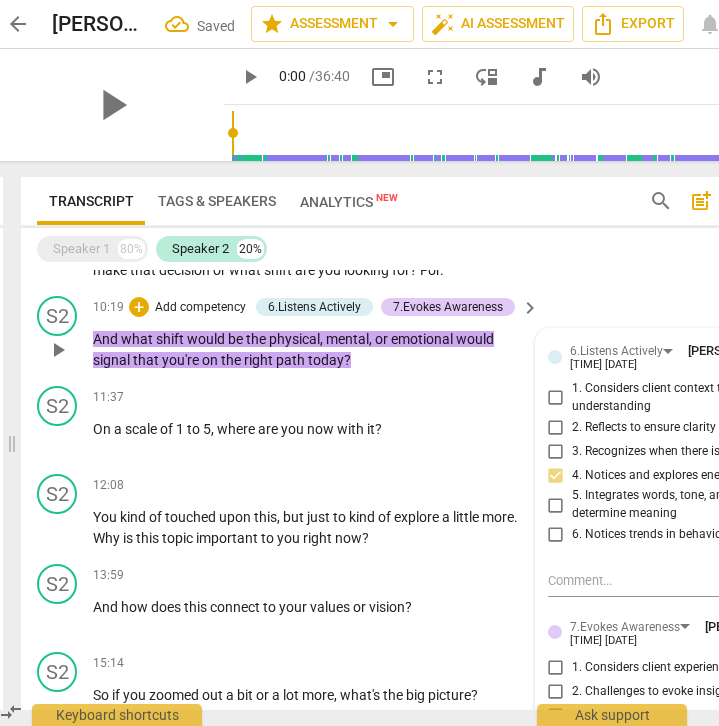 click on "physical" at bounding box center [294, 339] 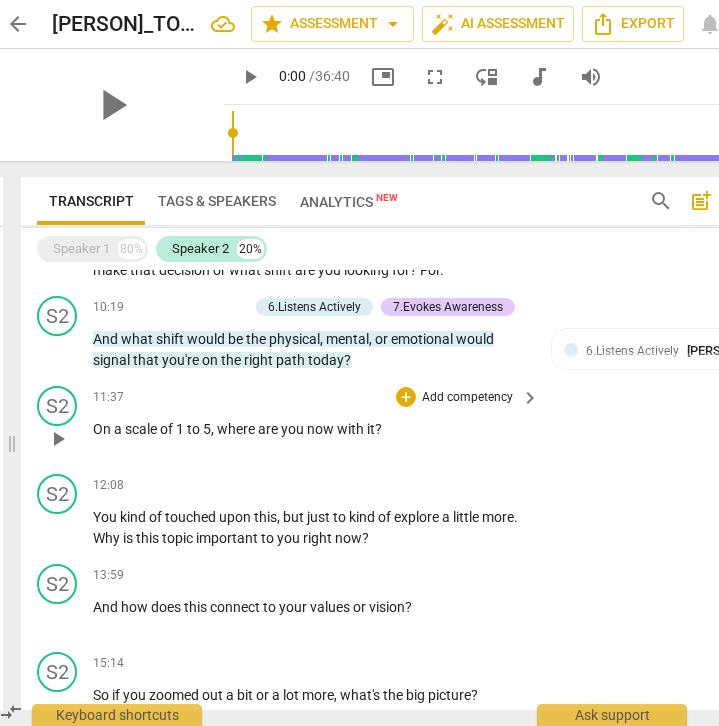 click on "Add competency" at bounding box center (467, 398) 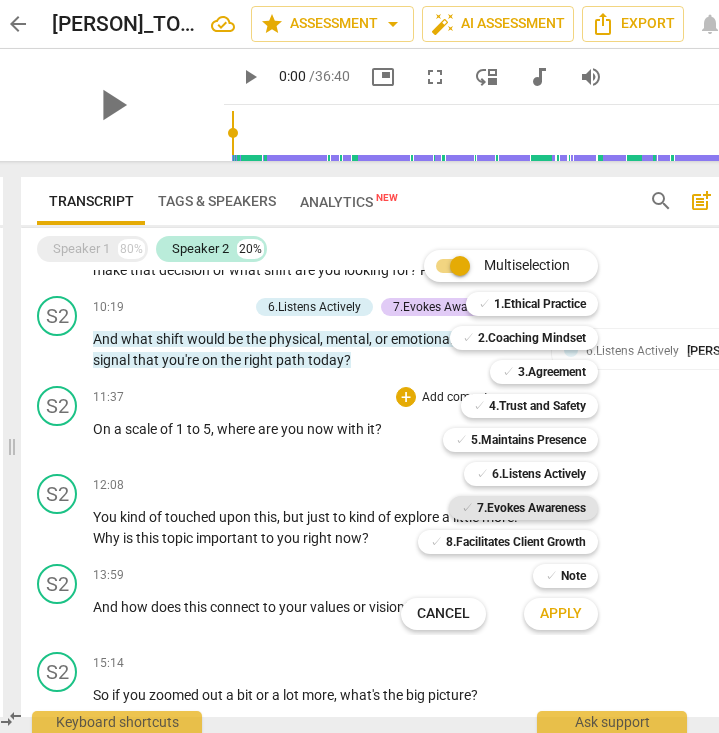click on "7.Evokes Awareness" at bounding box center [531, 508] 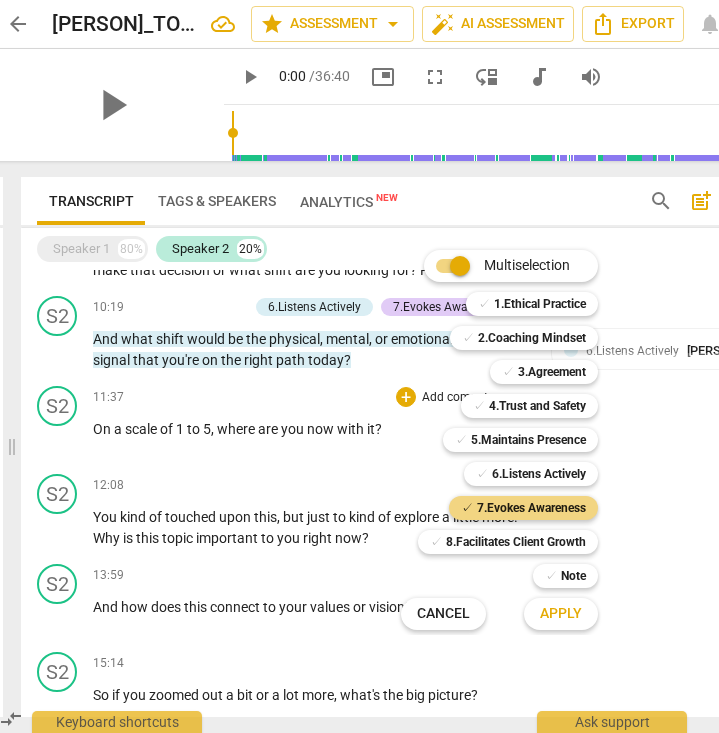 click on "Apply" at bounding box center [561, 614] 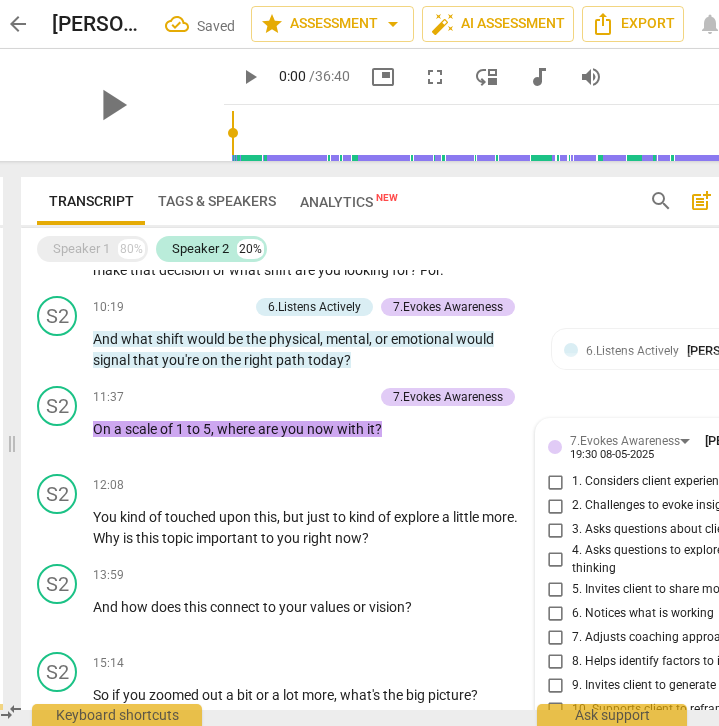 scroll, scrollTop: 1251, scrollLeft: 0, axis: vertical 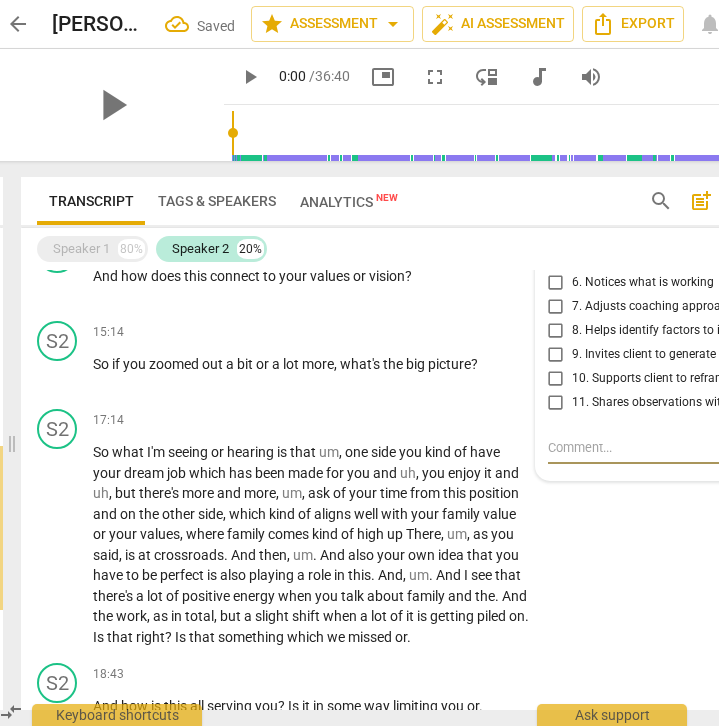 click on "8. Helps identify factors to influence patterns" at bounding box center (556, 330) 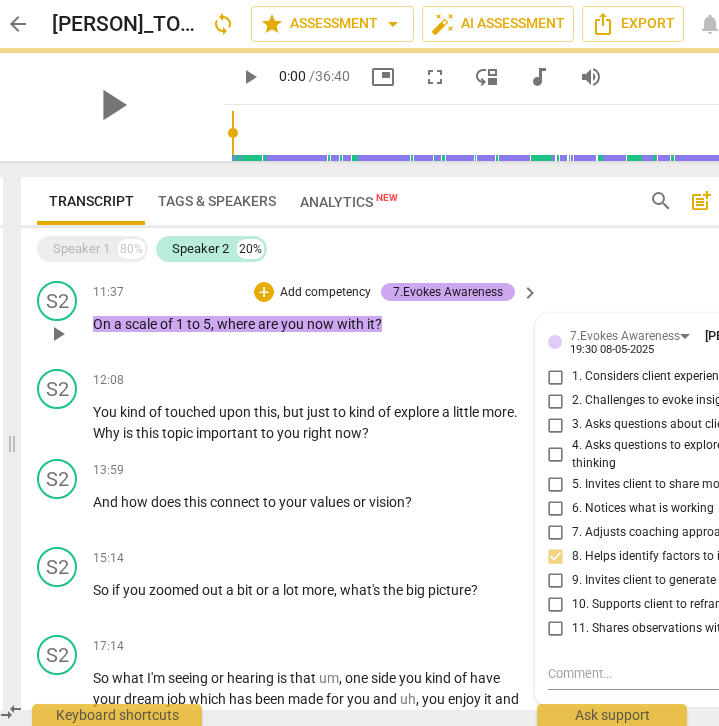 scroll, scrollTop: 1015, scrollLeft: 0, axis: vertical 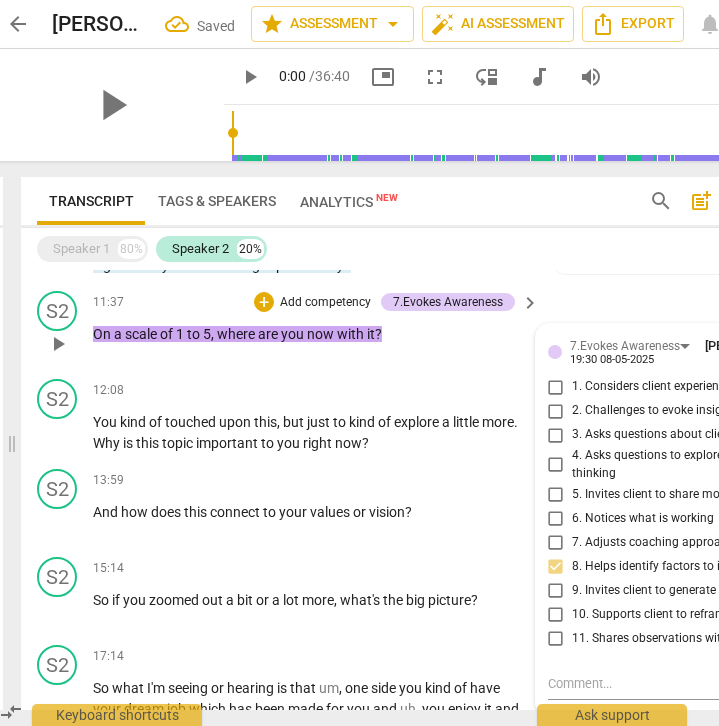 click on "Add competency" at bounding box center [325, 303] 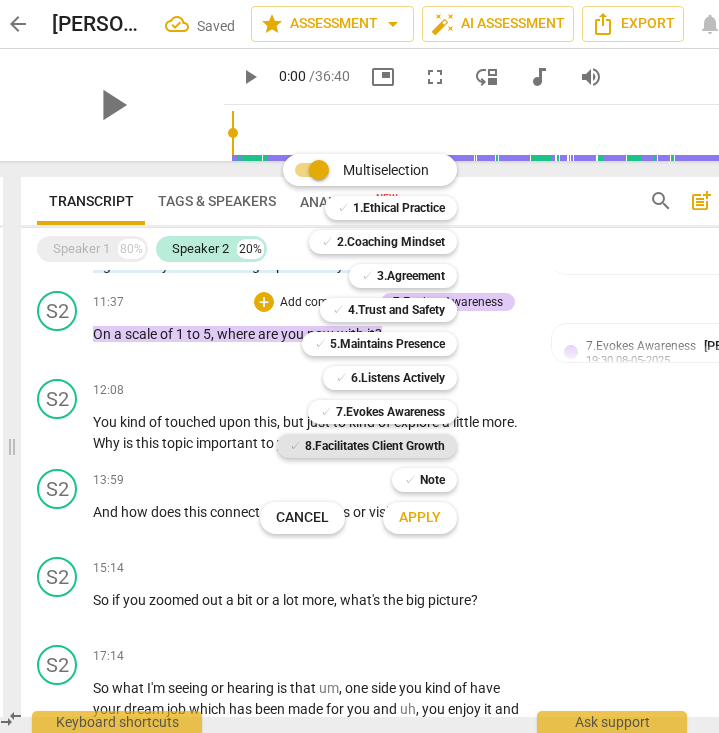 click on "8.Facilitates Client Growth" at bounding box center (375, 446) 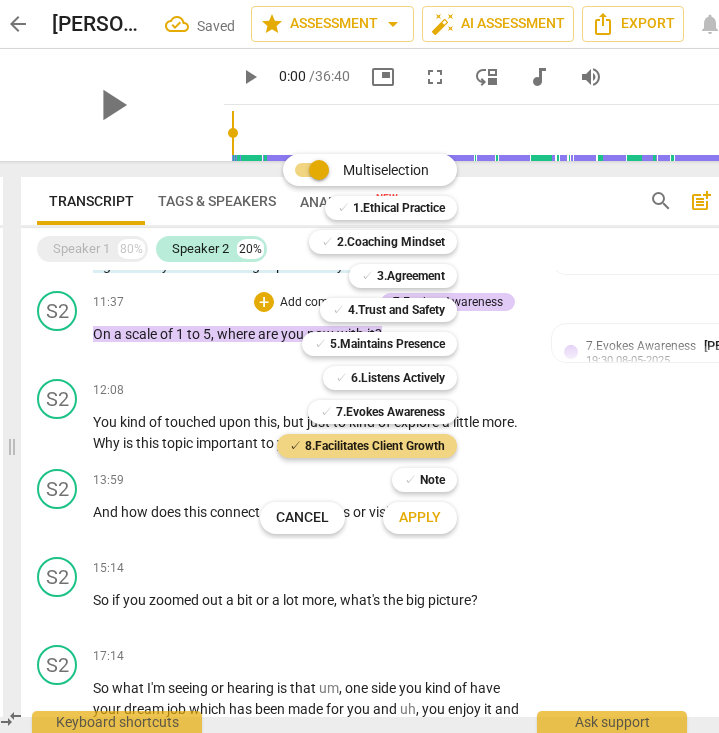 click on "Apply" at bounding box center [420, 518] 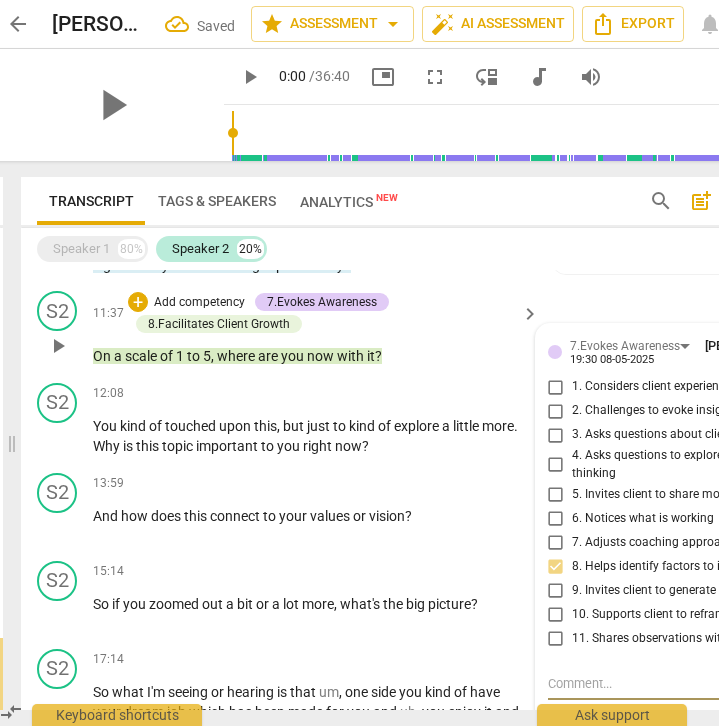 scroll, scrollTop: 1251, scrollLeft: 0, axis: vertical 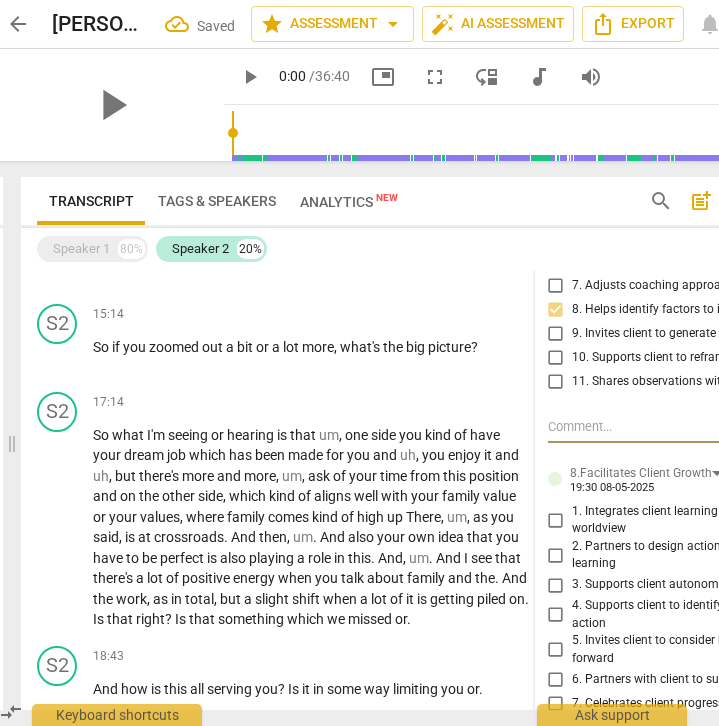 click on "4. Supports client to identify learning and action" at bounding box center (556, 615) 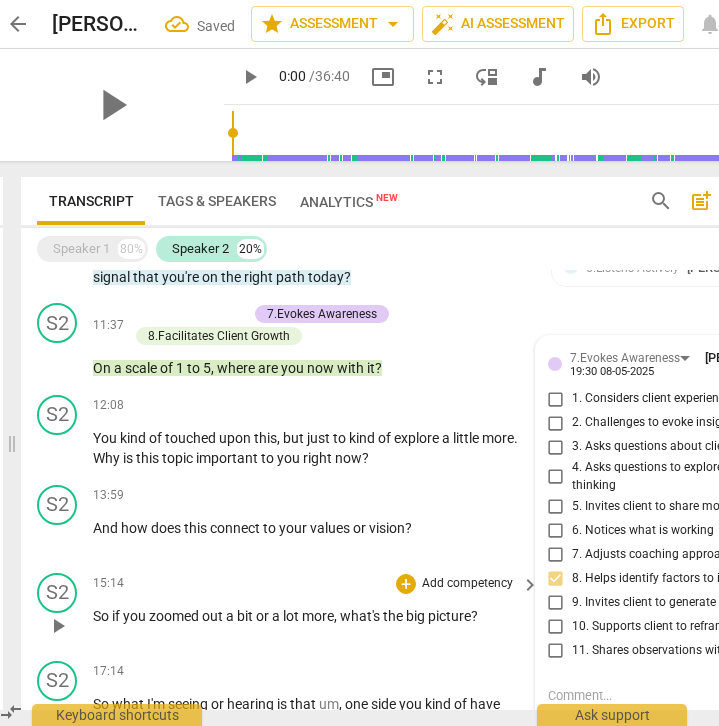 scroll, scrollTop: 986, scrollLeft: 0, axis: vertical 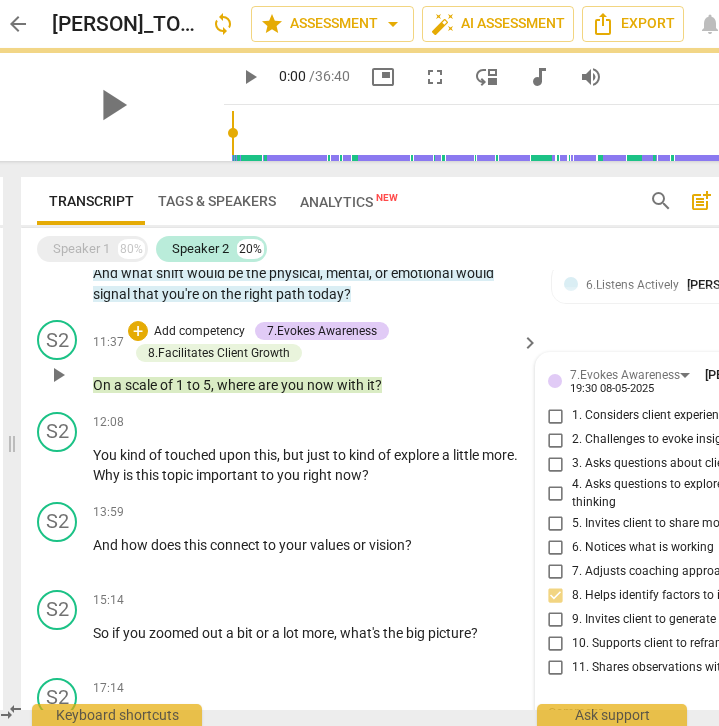 click on "to" at bounding box center (195, 385) 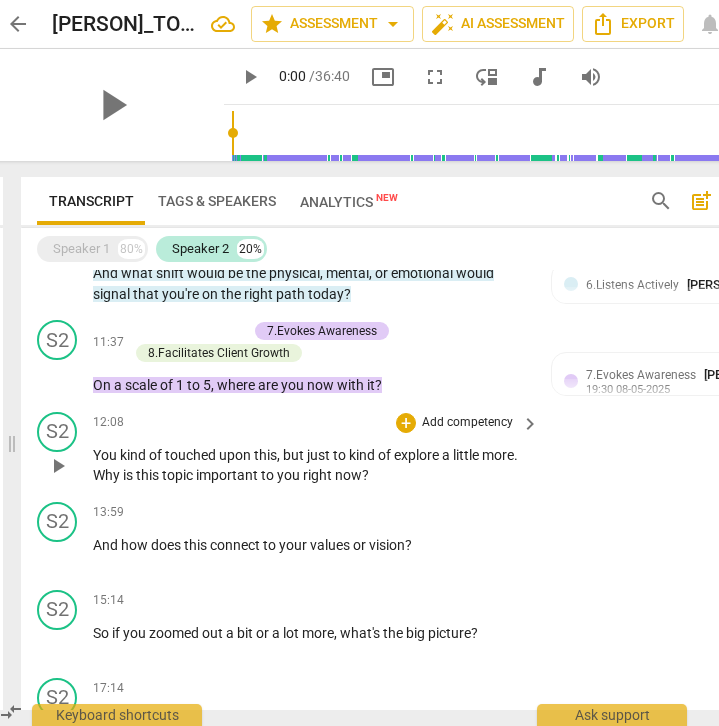 click on "Add competency" at bounding box center [467, 423] 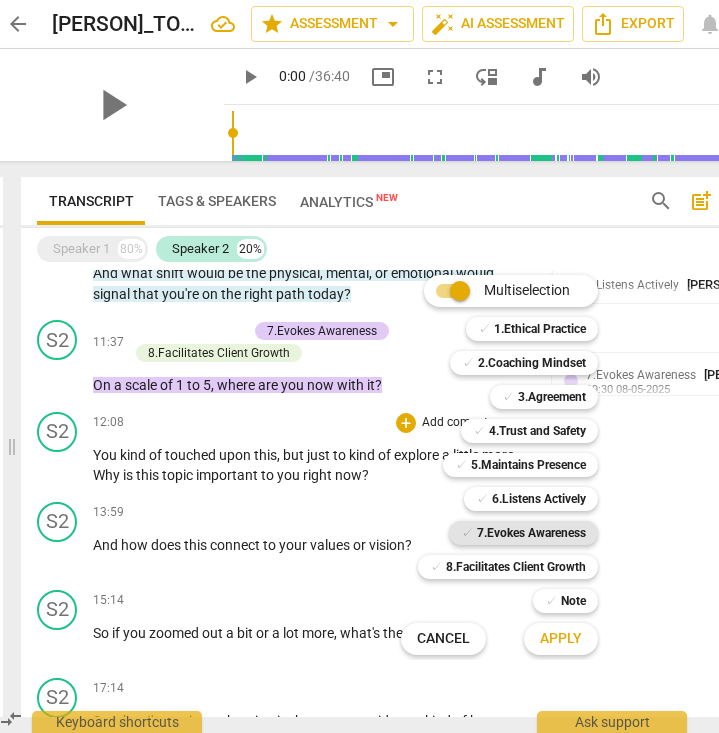 click on "7.Evokes Awareness" at bounding box center (531, 533) 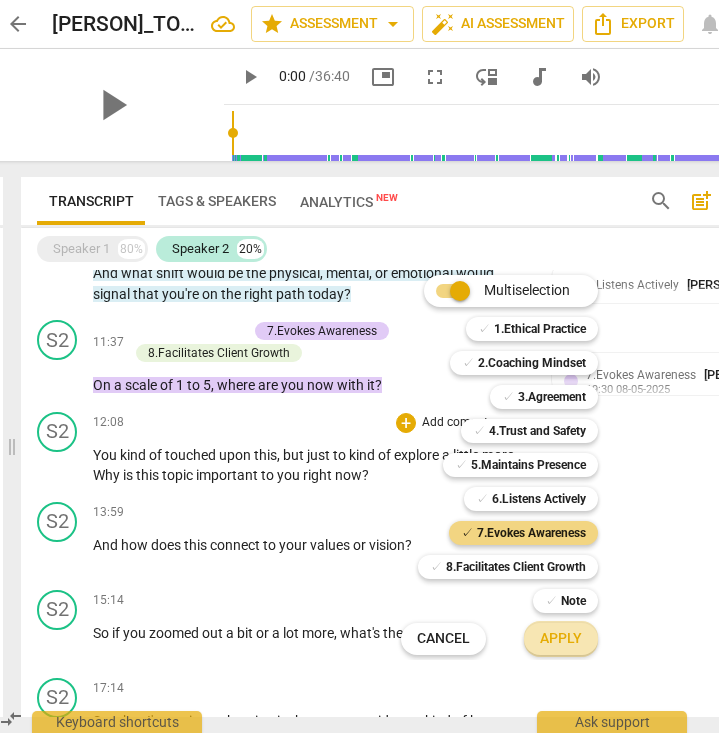 click on "Apply" at bounding box center [561, 639] 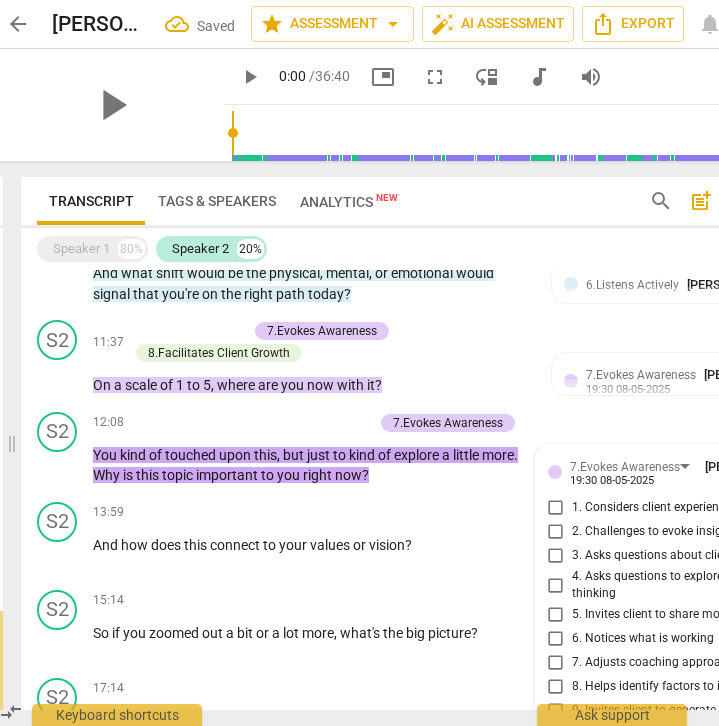 scroll, scrollTop: 1343, scrollLeft: 0, axis: vertical 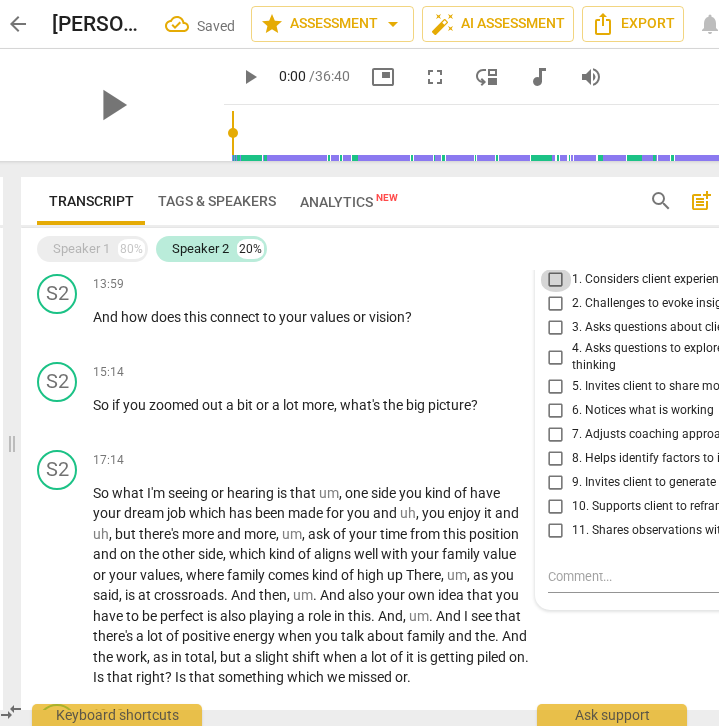 click on "1. Considers client experience" at bounding box center (556, 280) 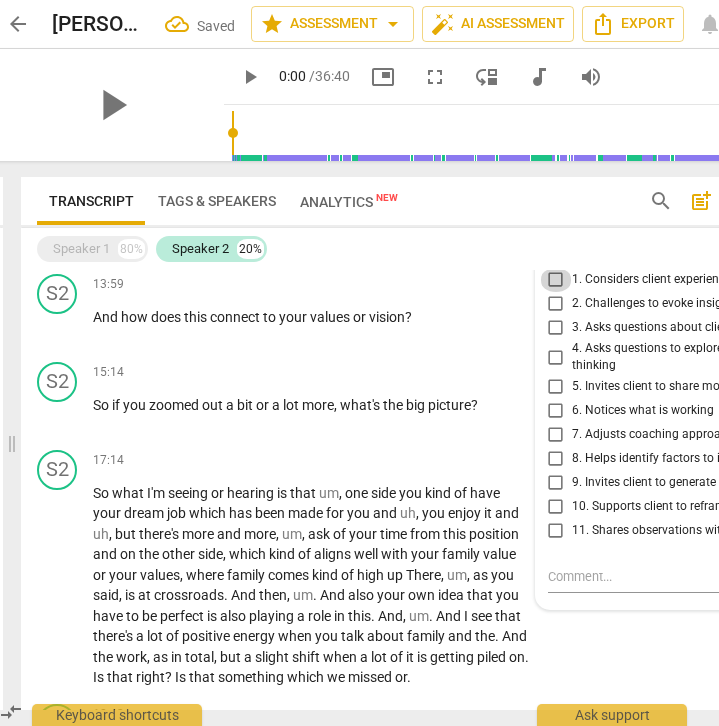 checkbox on "true" 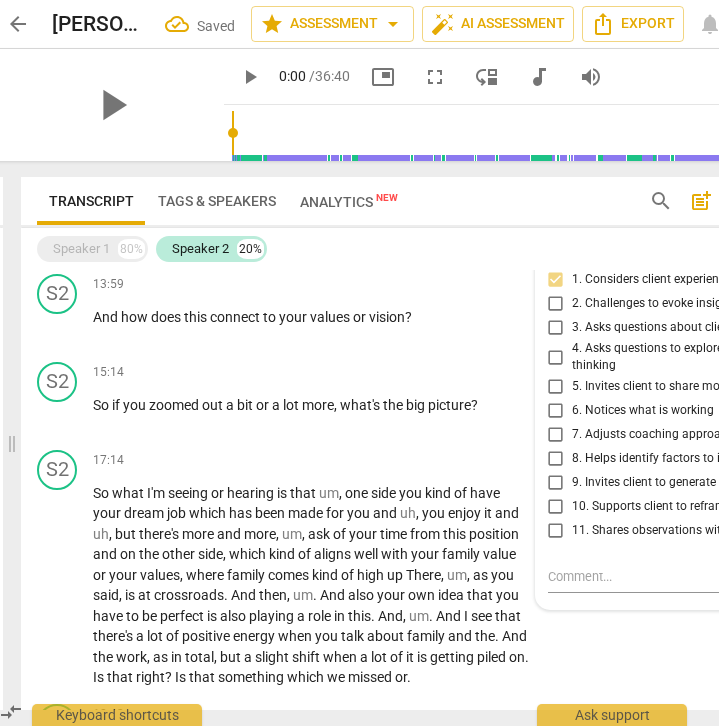 click on "3. Asks questions about client way of thinking" at bounding box center (556, 328) 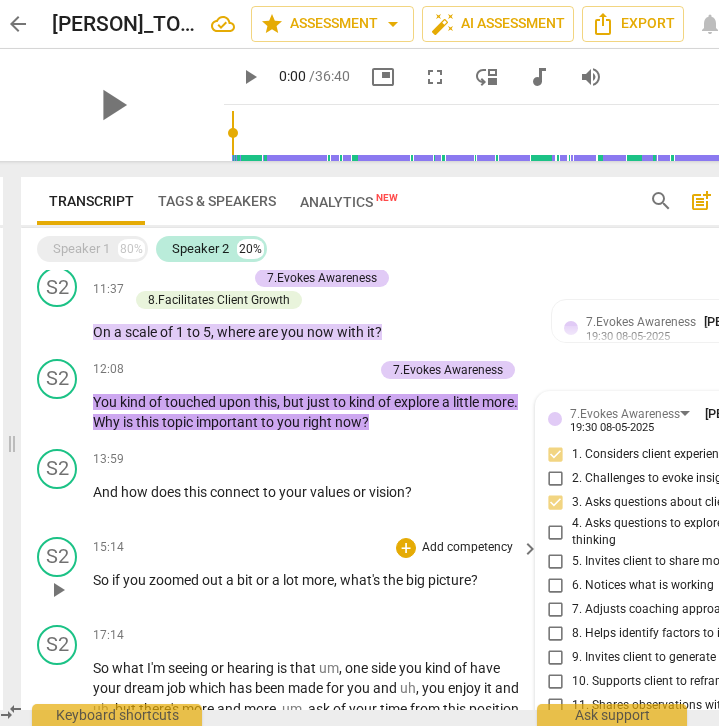 scroll, scrollTop: 1022, scrollLeft: 0, axis: vertical 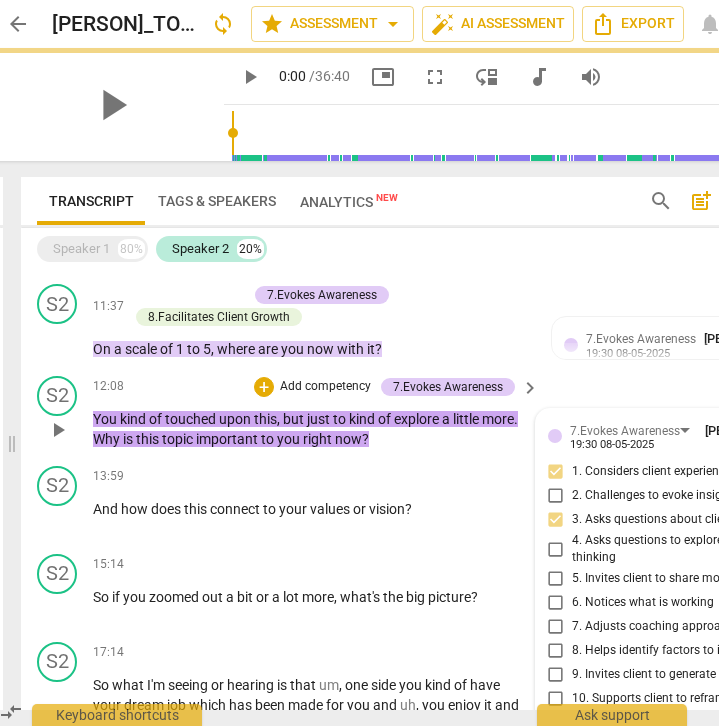 click on "but" at bounding box center [295, 419] 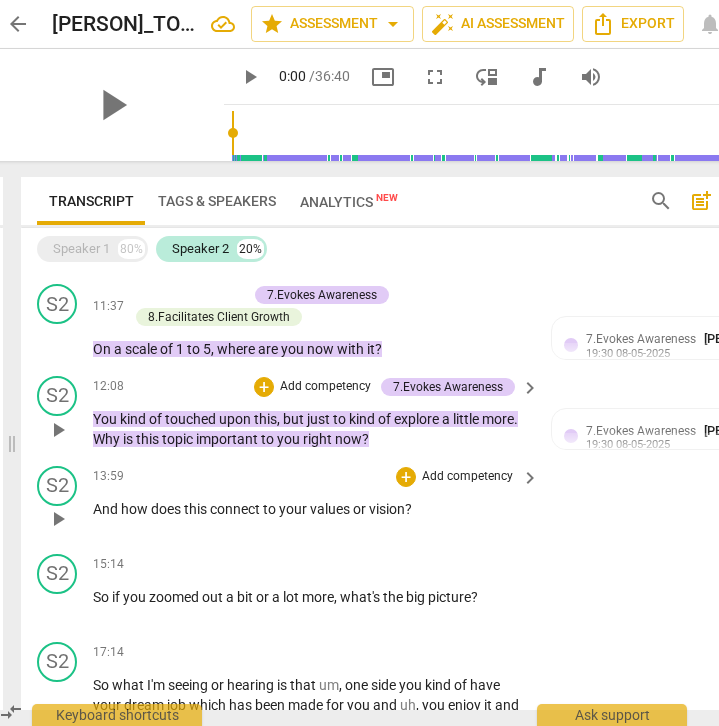 click on "Add competency" at bounding box center [467, 477] 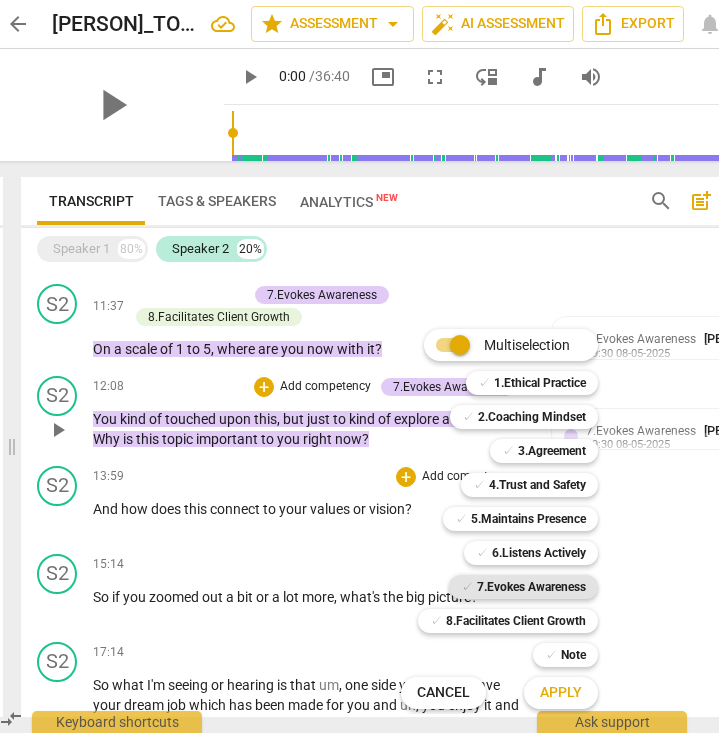 click on "7.Evokes Awareness" at bounding box center [531, 587] 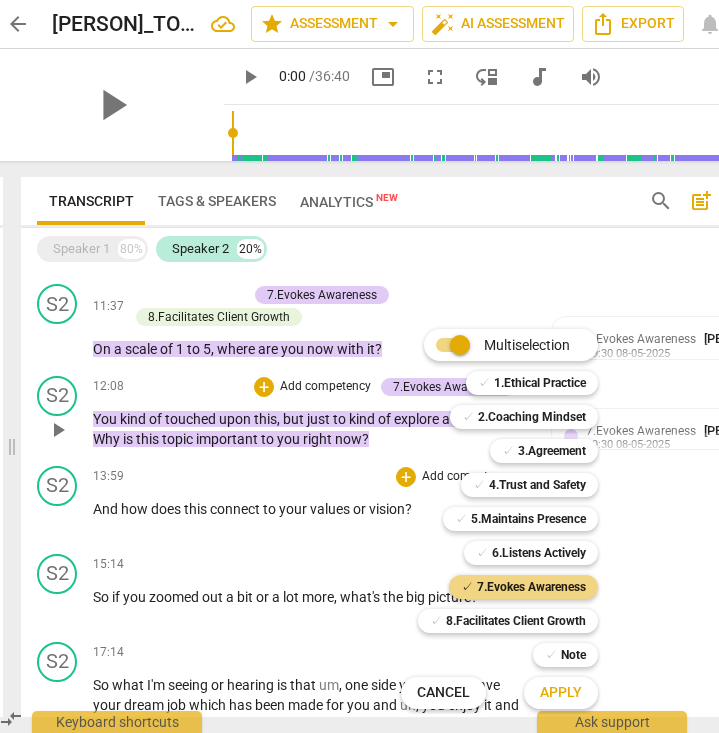 click on "Apply" at bounding box center [561, 693] 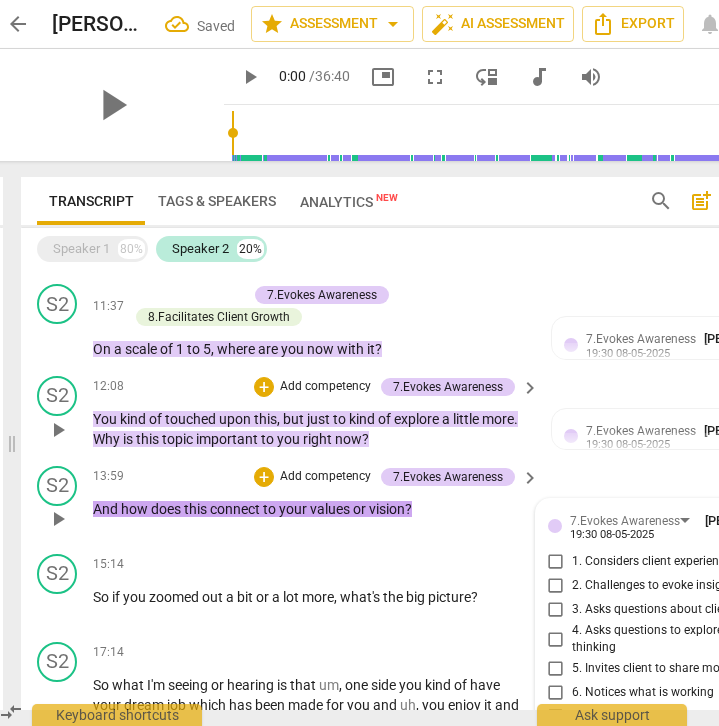 scroll, scrollTop: 1433, scrollLeft: 0, axis: vertical 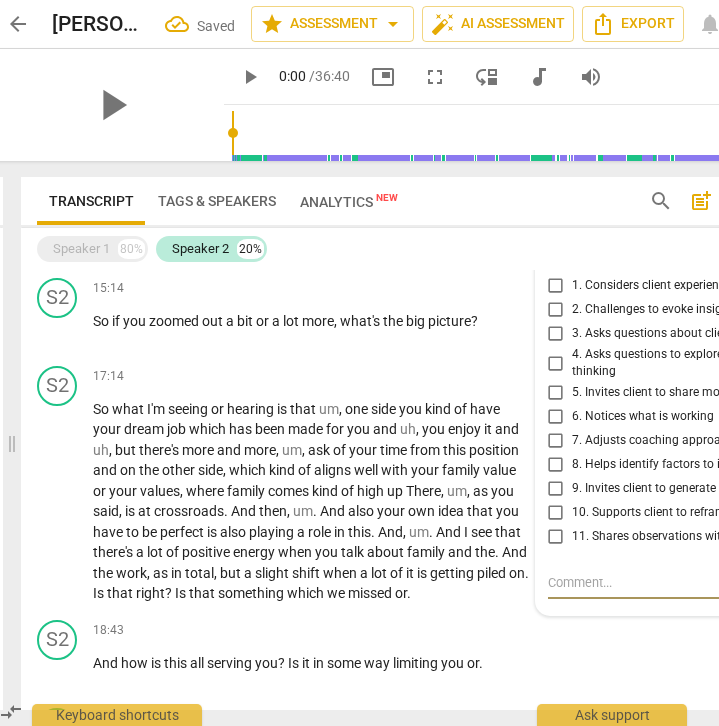 click on "1. Considers client experience" at bounding box center [556, 286] 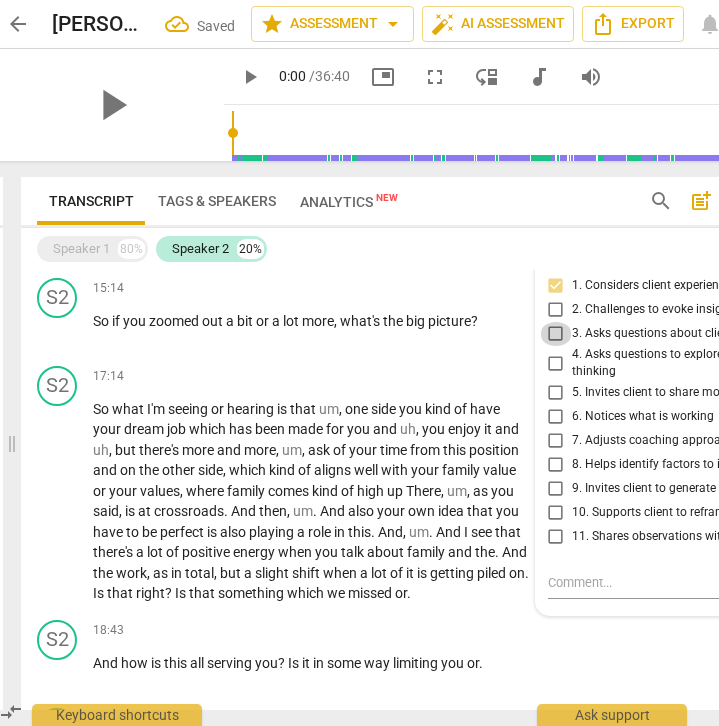 click on "3. Asks questions about client way of thinking" at bounding box center [556, 334] 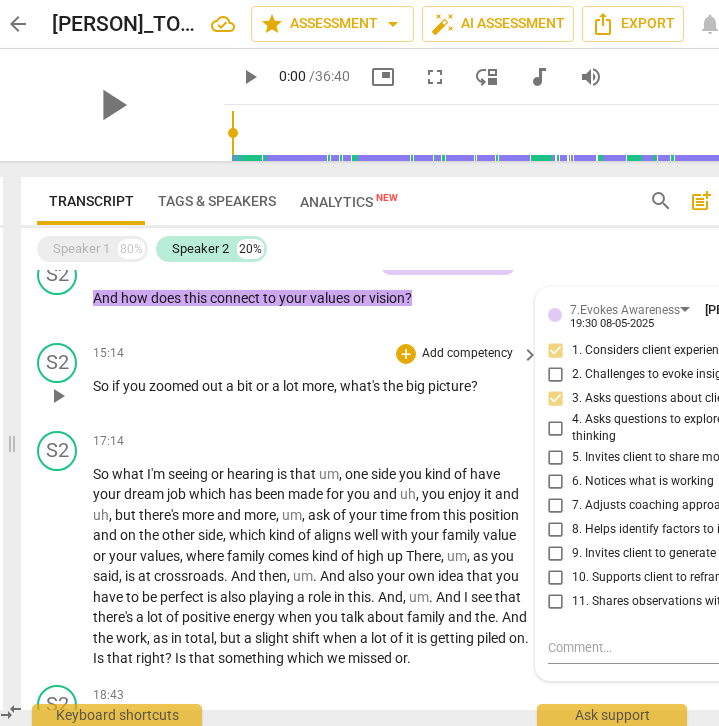 scroll, scrollTop: 1229, scrollLeft: 0, axis: vertical 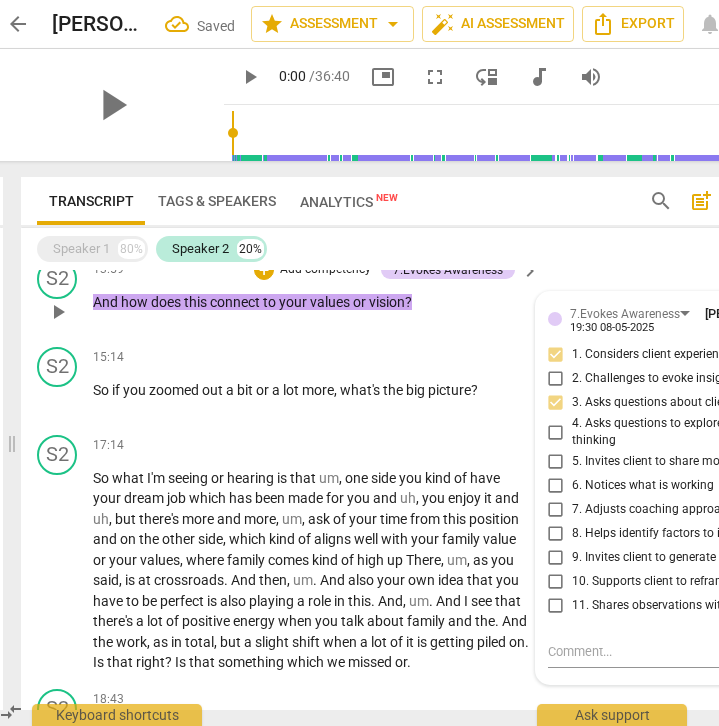 click on "to" at bounding box center [271, 302] 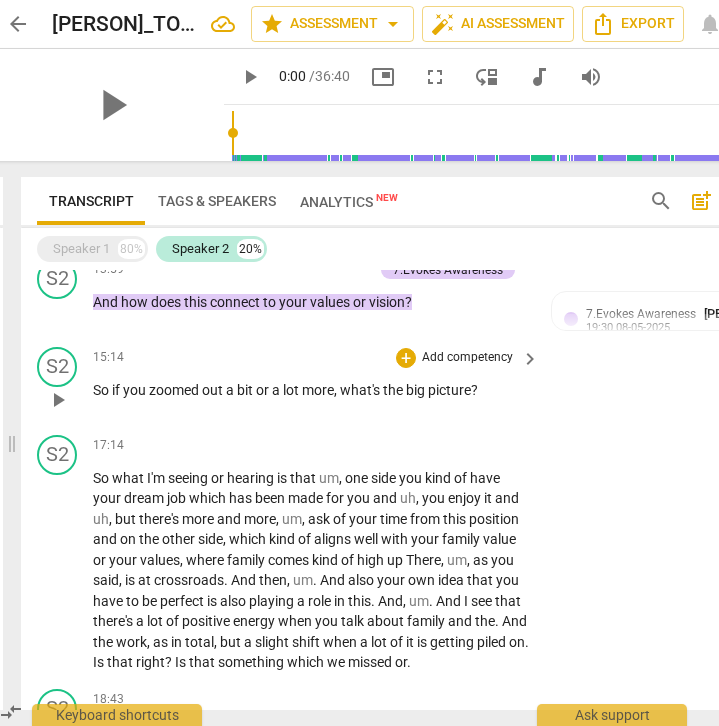 click on "Add competency" at bounding box center (467, 358) 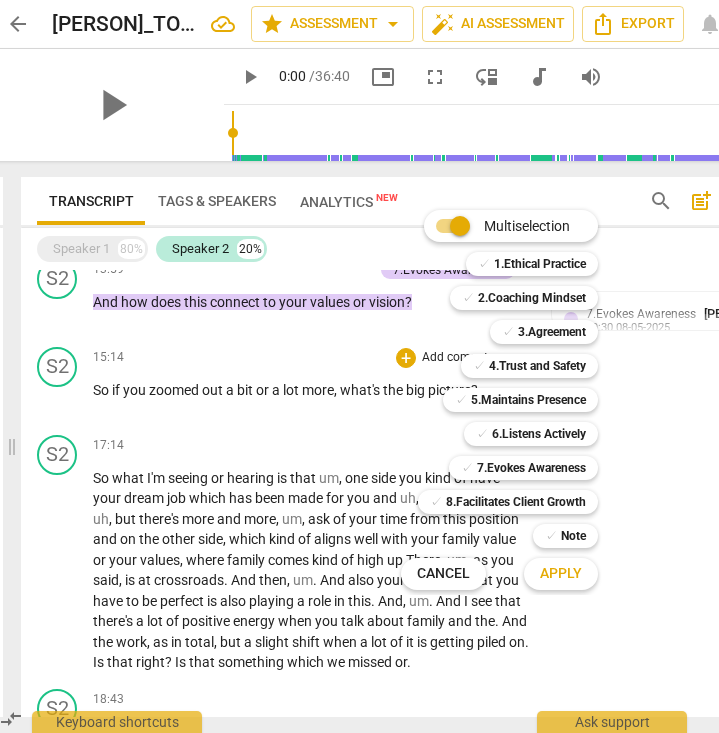 click on "✓ 7.Evokes Awareness 7" at bounding box center (534, 468) 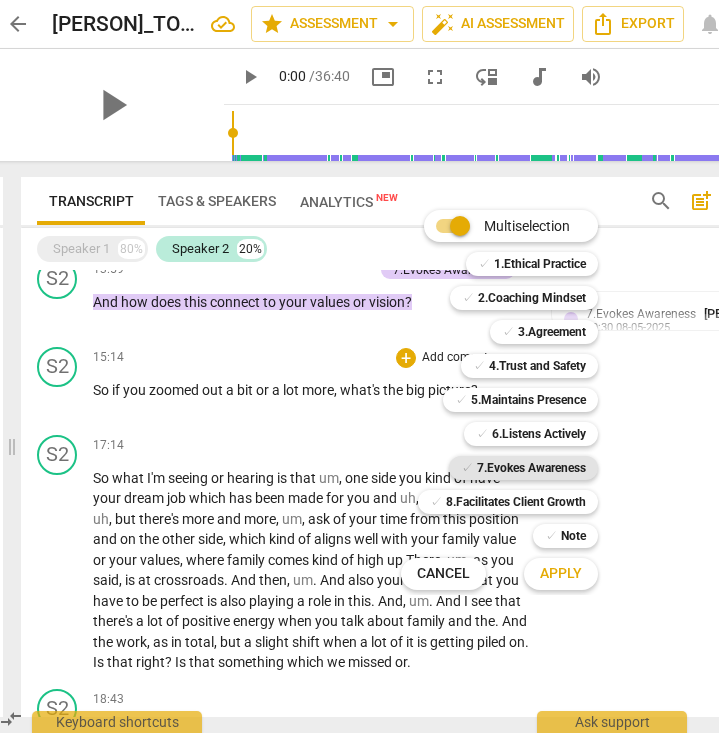 click on "7.Evokes Awareness" at bounding box center (531, 468) 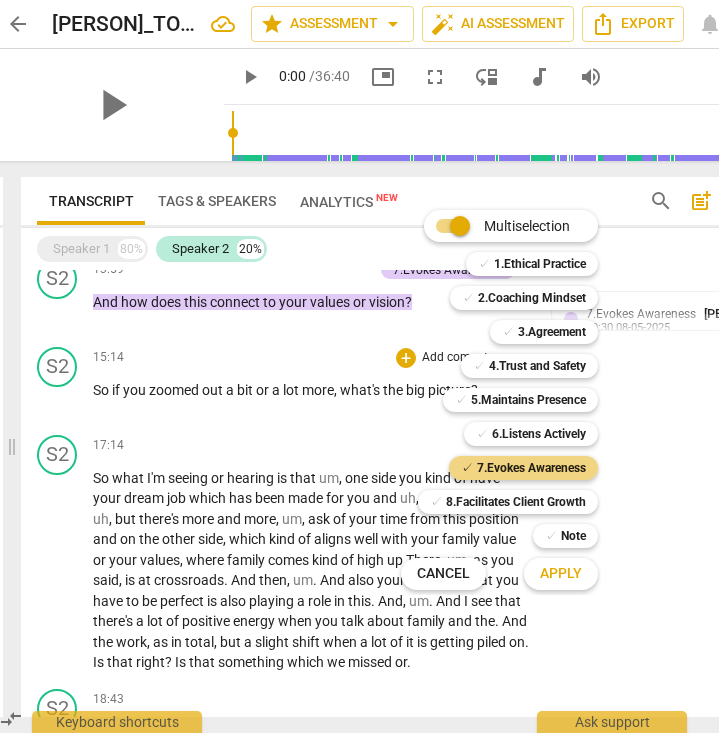 click on "Apply" at bounding box center (561, 574) 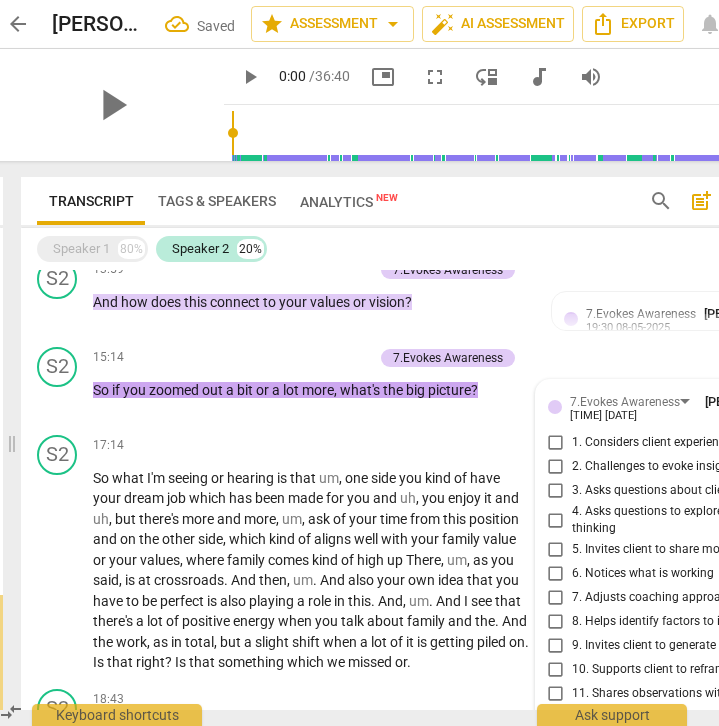 scroll, scrollTop: 1521, scrollLeft: 0, axis: vertical 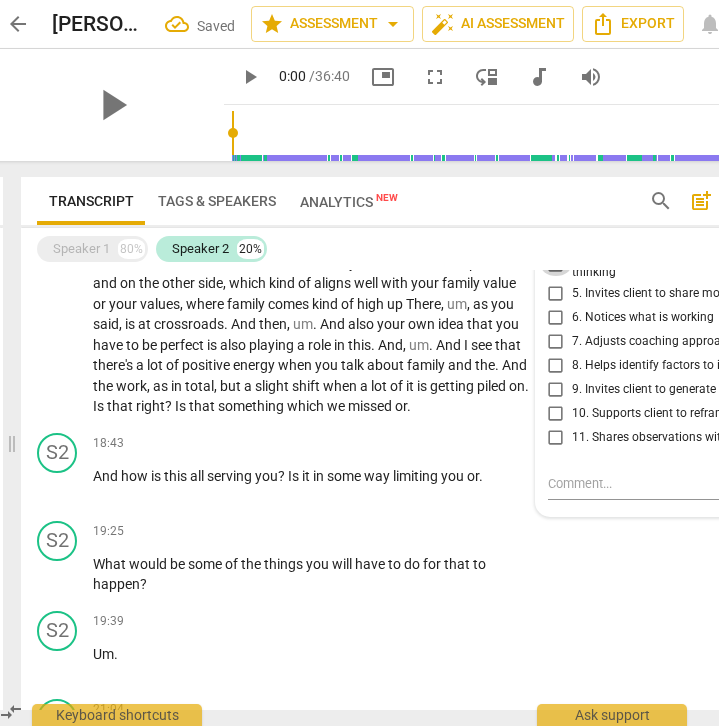 click on "4. Asks questions to explore beyond current thinking" at bounding box center [556, 264] 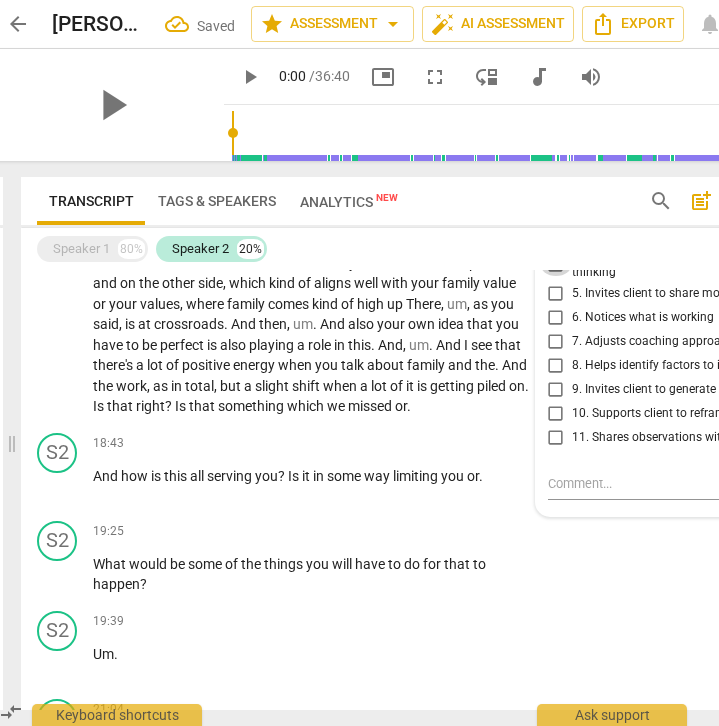 checkbox on "true" 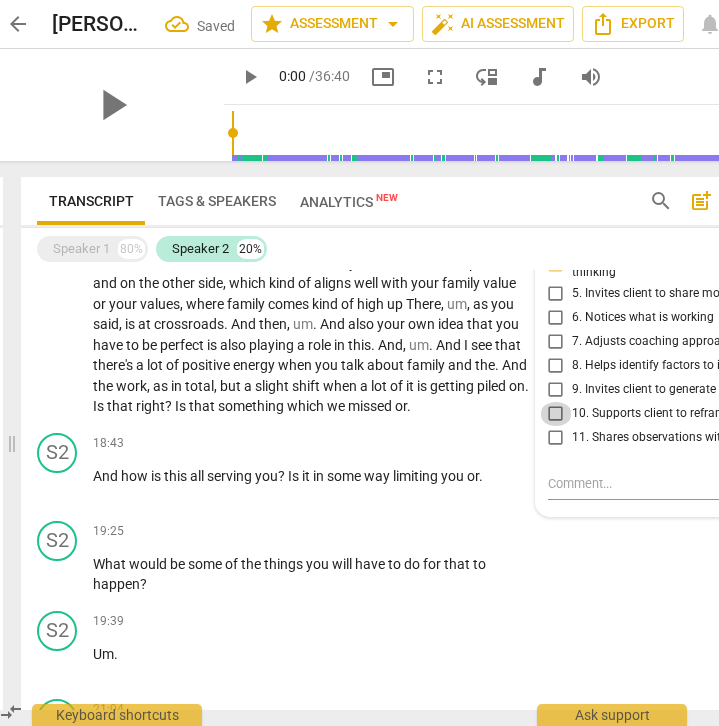 click on "10. Supports client to reframe" at bounding box center [556, 414] 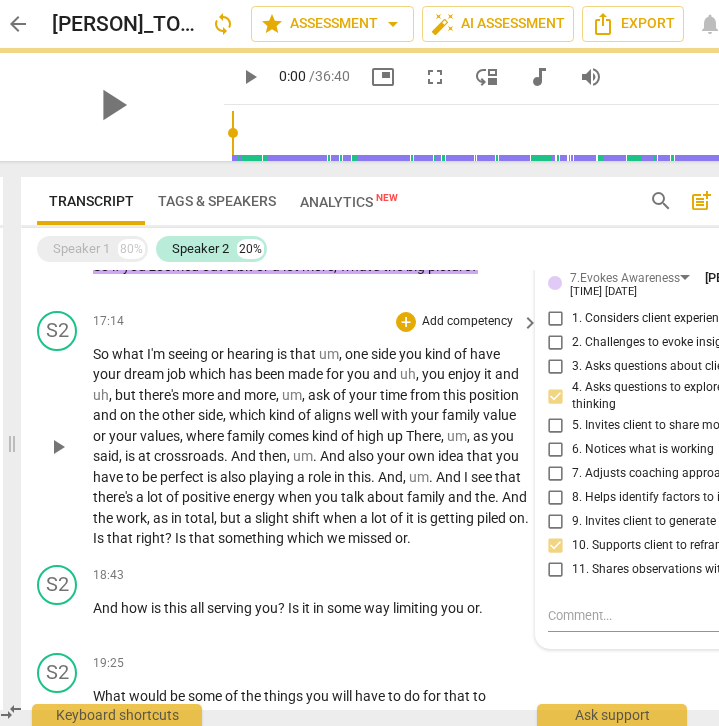 scroll, scrollTop: 1266, scrollLeft: 0, axis: vertical 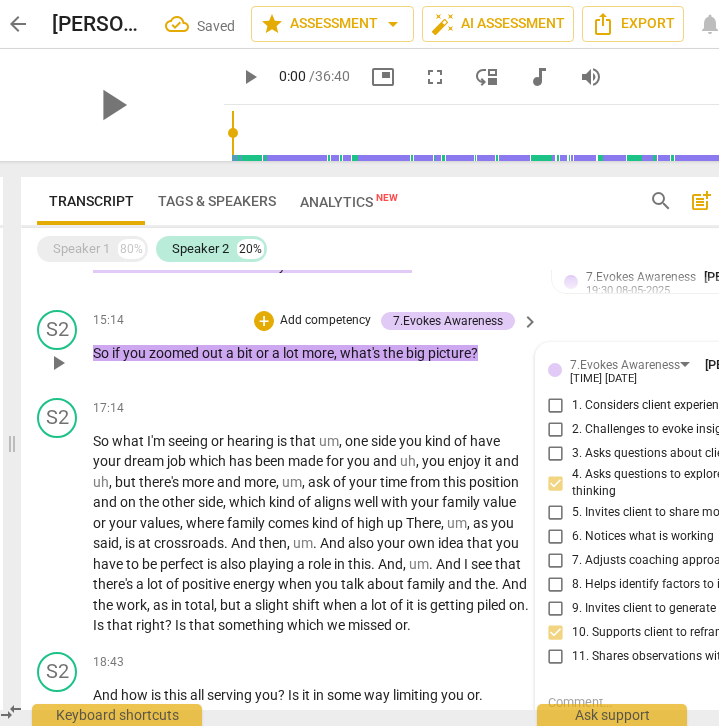 click on "lot" at bounding box center (292, 353) 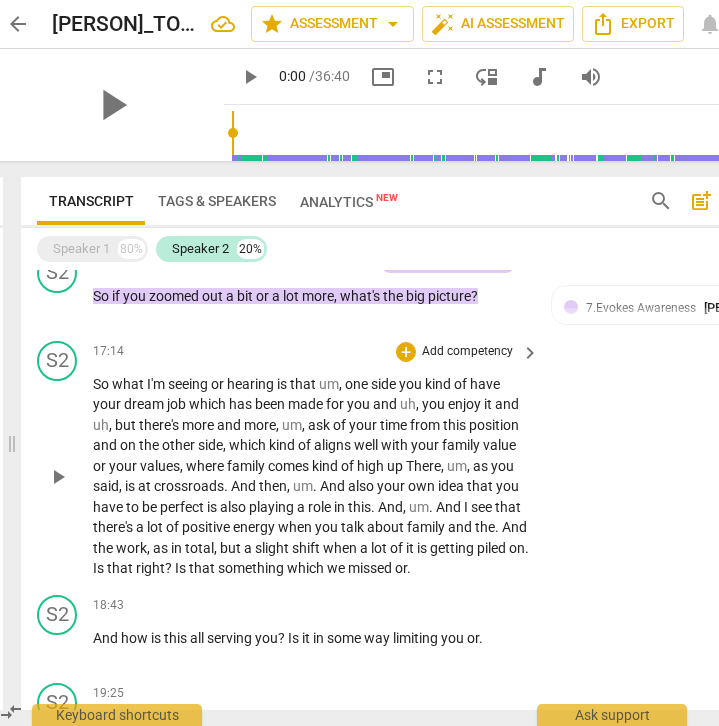 scroll, scrollTop: 1325, scrollLeft: 0, axis: vertical 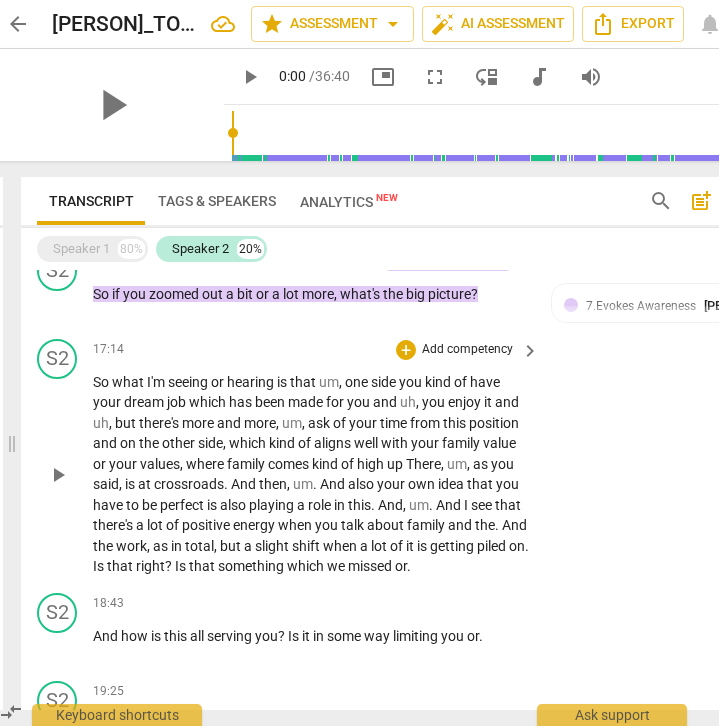 click on "Add competency" at bounding box center [467, 350] 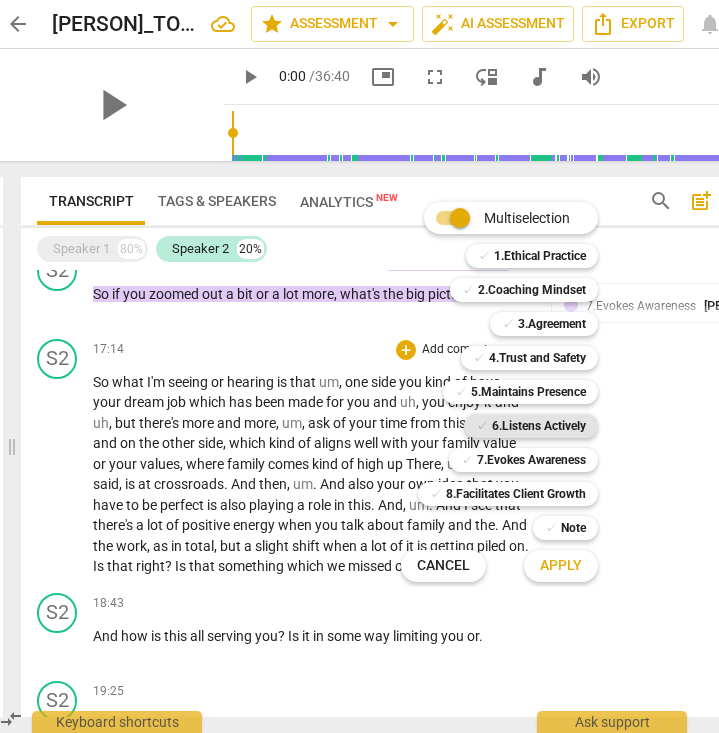click on "6.Listens Actively" at bounding box center (539, 426) 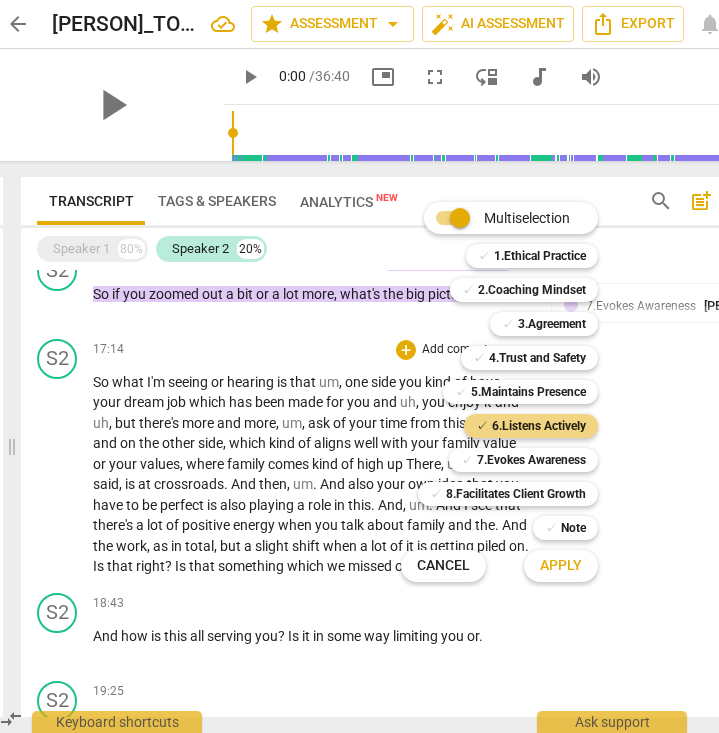 click on "Apply" at bounding box center [561, 566] 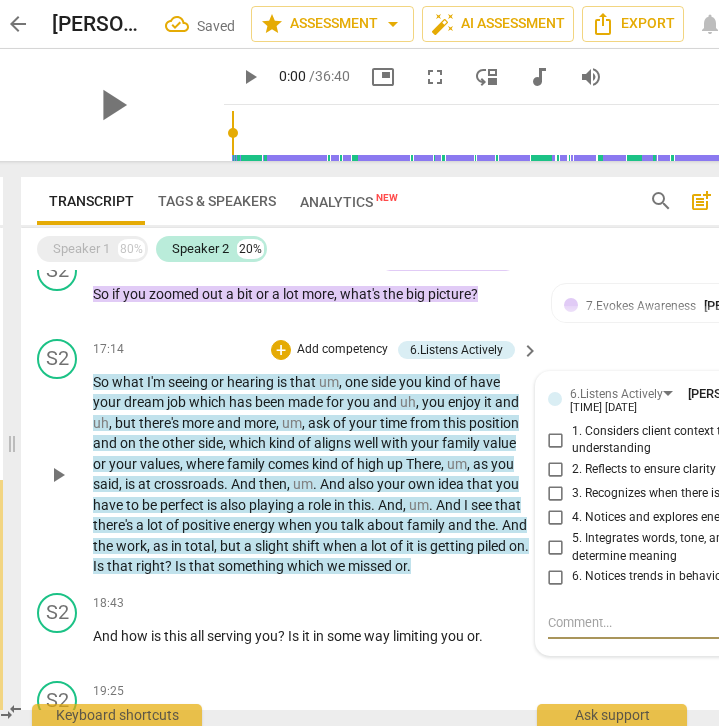 scroll, scrollTop: 10091, scrollLeft: 0, axis: vertical 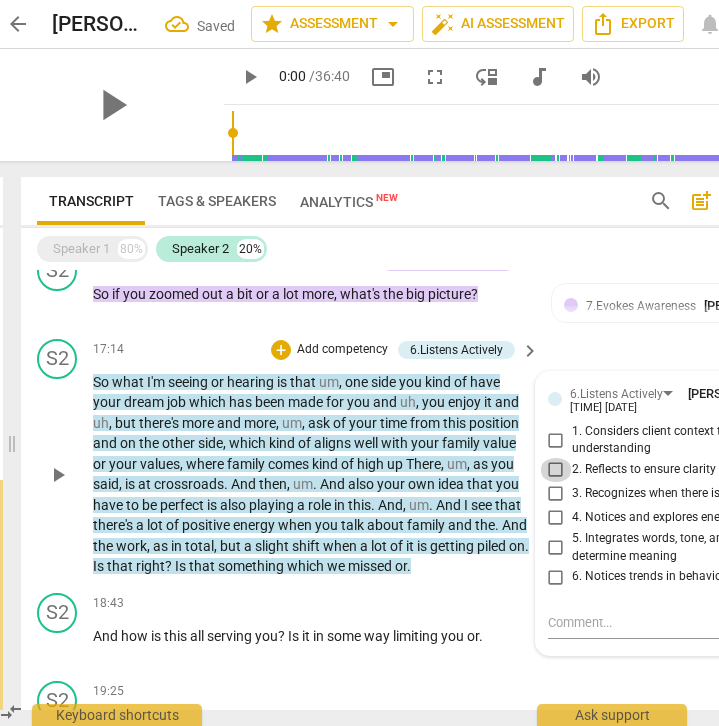 click on "2. Reflects to ensure clarity" at bounding box center (556, 470) 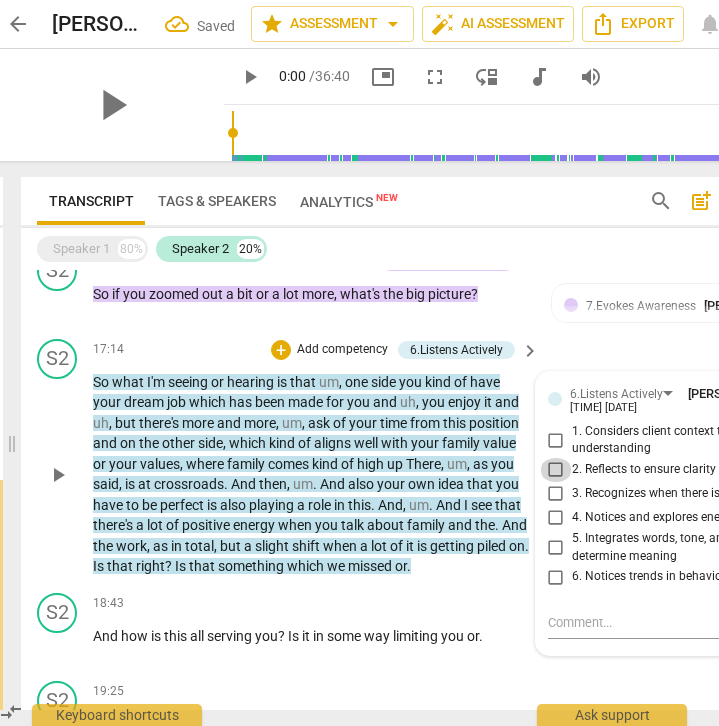 checkbox on "true" 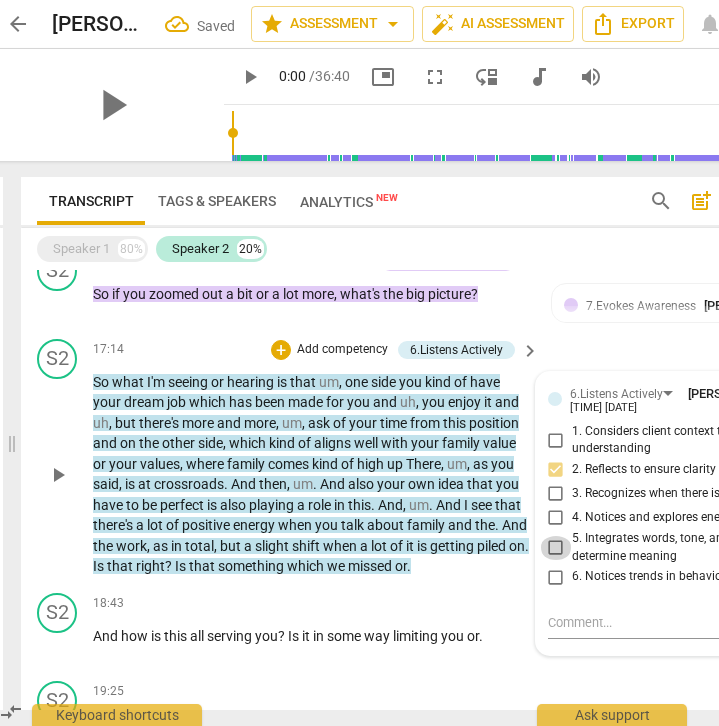 click on "5. Integrates words, tone, and body to determine meaning" at bounding box center (556, 548) 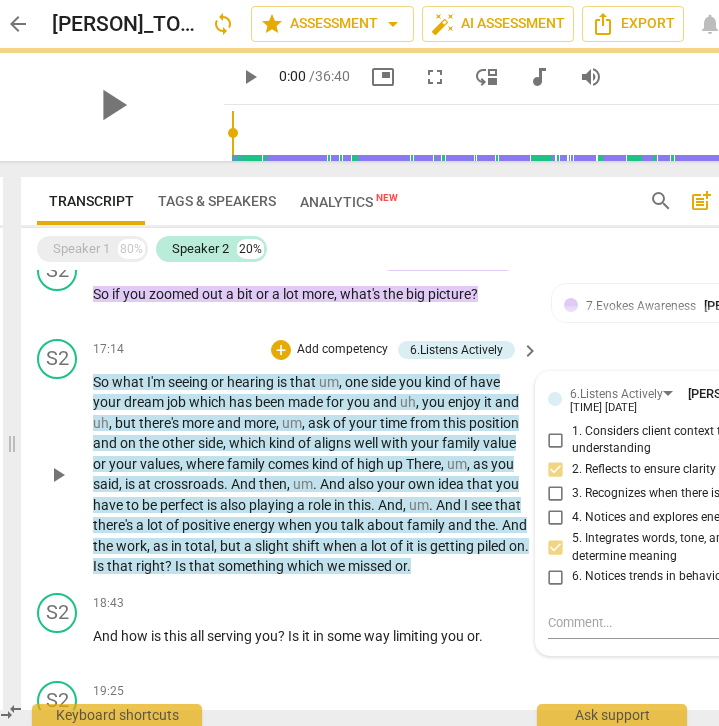 click on "ask" at bounding box center [320, 423] 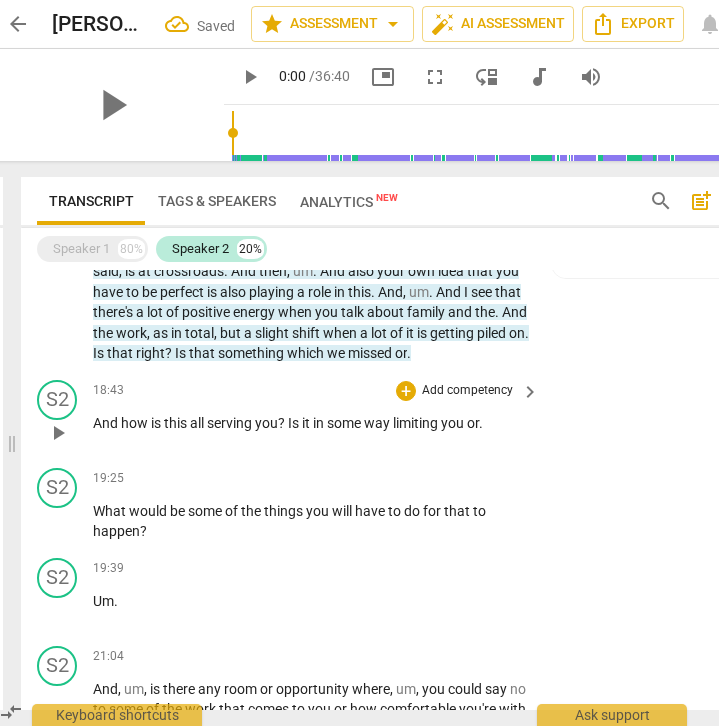 scroll, scrollTop: 1544, scrollLeft: 0, axis: vertical 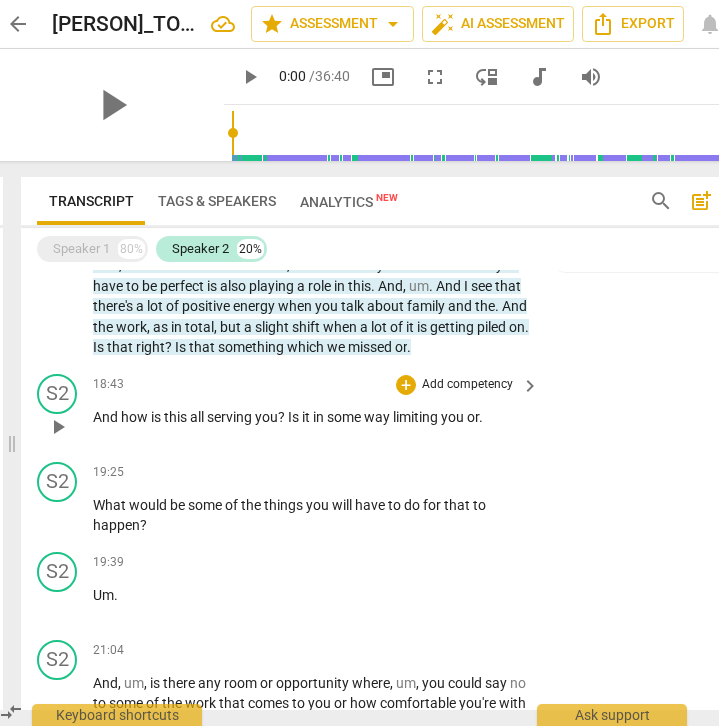 click on "Add competency" at bounding box center (467, 385) 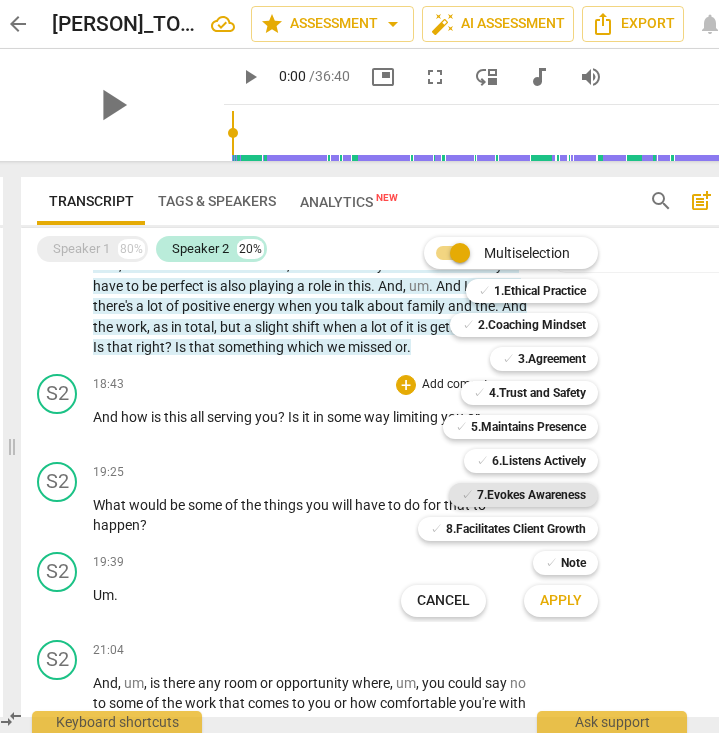 click on "7.Evokes Awareness" at bounding box center [531, 495] 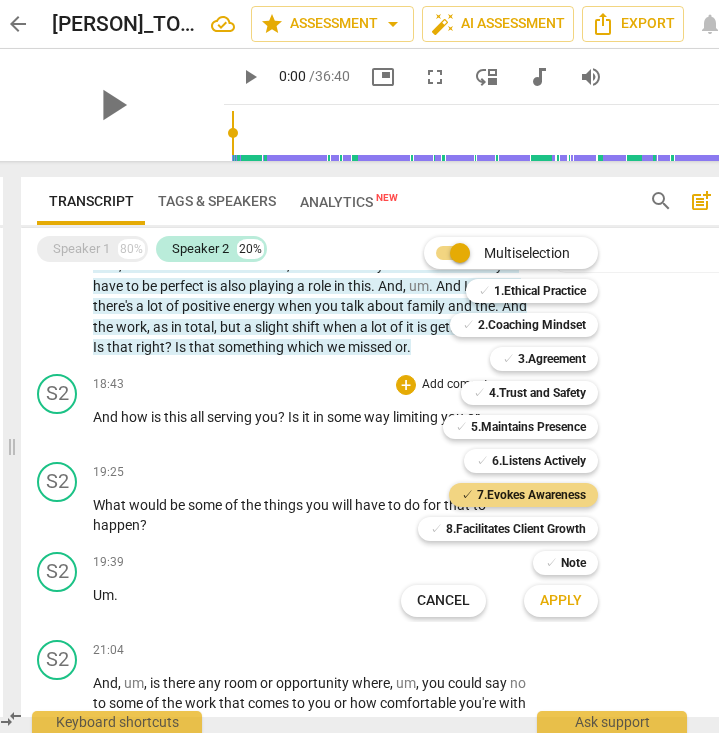 click on "Apply" at bounding box center (561, 601) 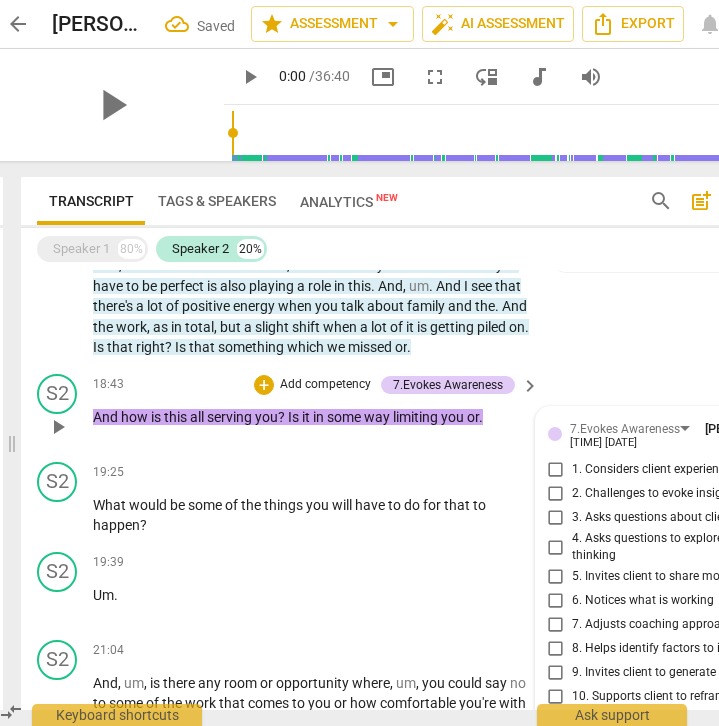 scroll, scrollTop: 1863, scrollLeft: 0, axis: vertical 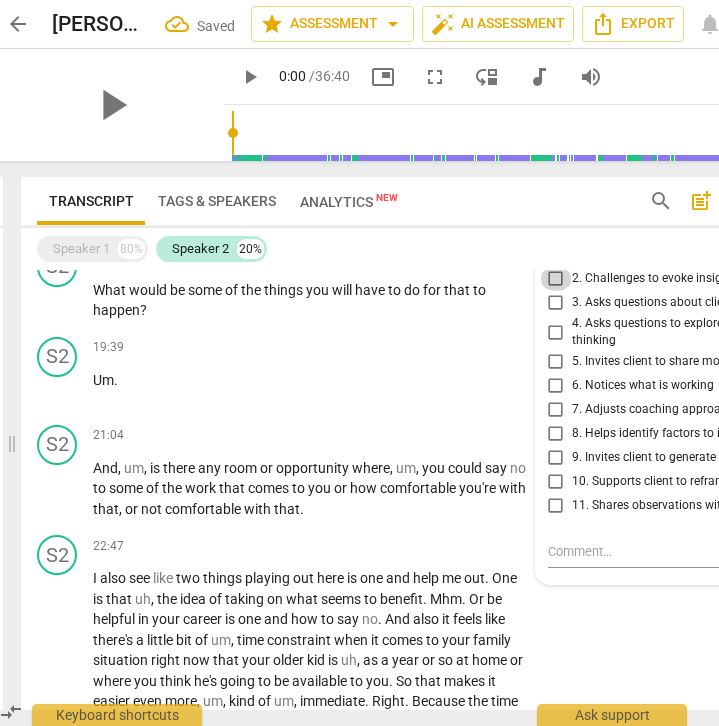 click on "2. Challenges to evoke insight" at bounding box center [556, 279] 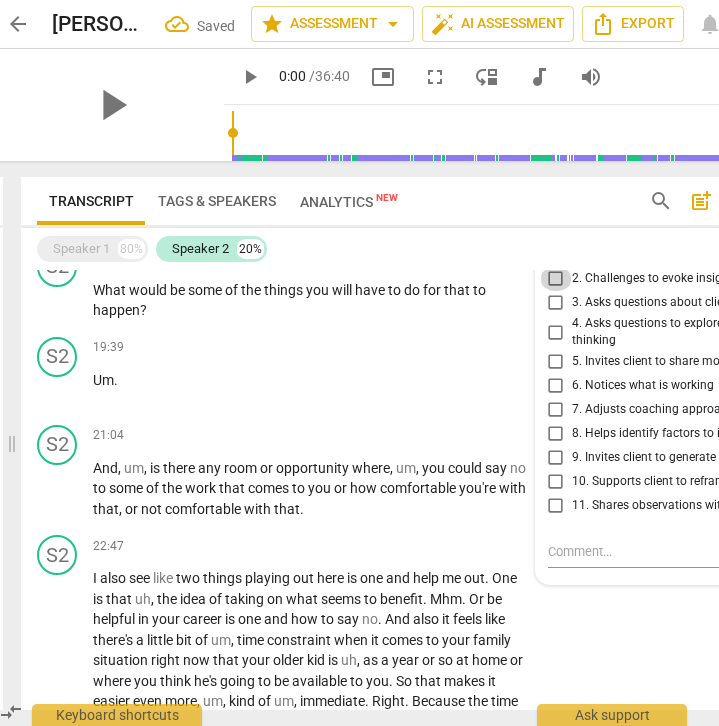checkbox on "true" 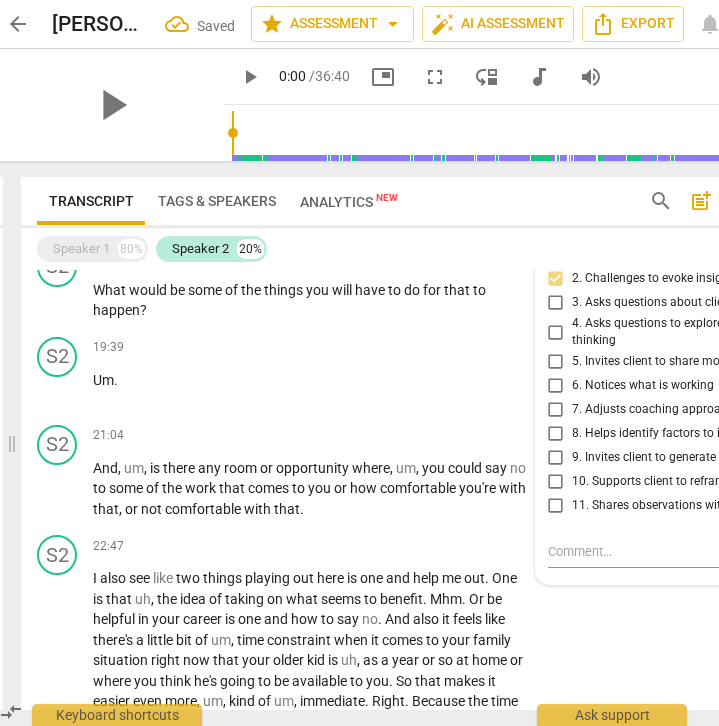 click on "4. Asks questions to explore beyond current thinking" at bounding box center [556, 332] 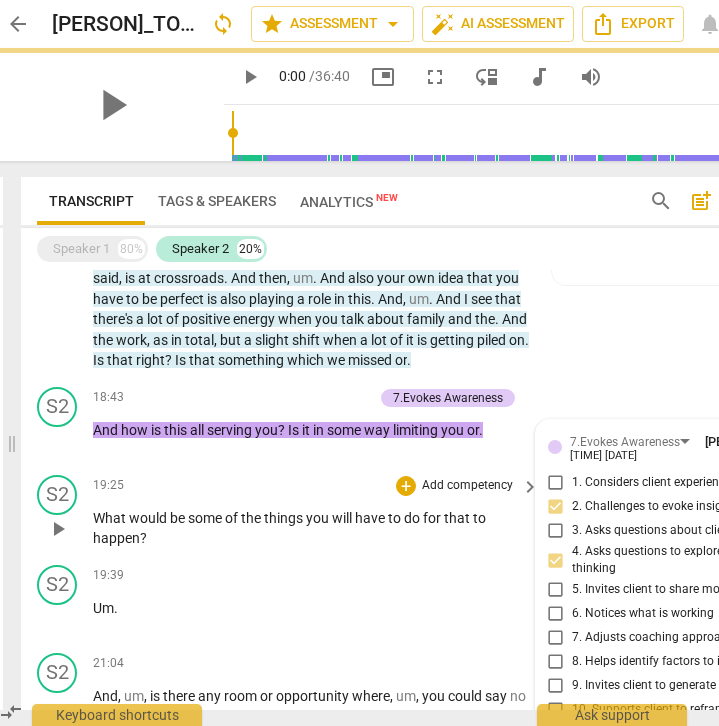 scroll, scrollTop: 1480, scrollLeft: 0, axis: vertical 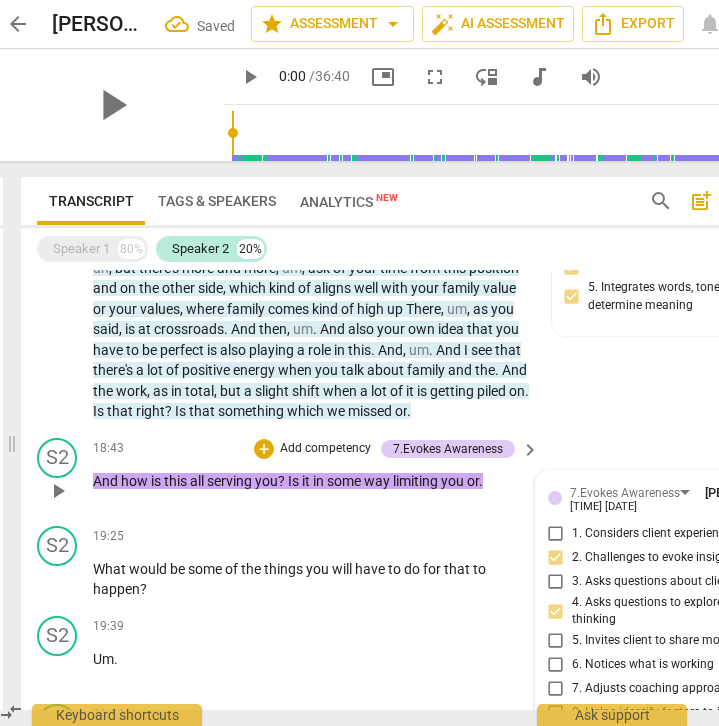 click on "serving" at bounding box center [231, 481] 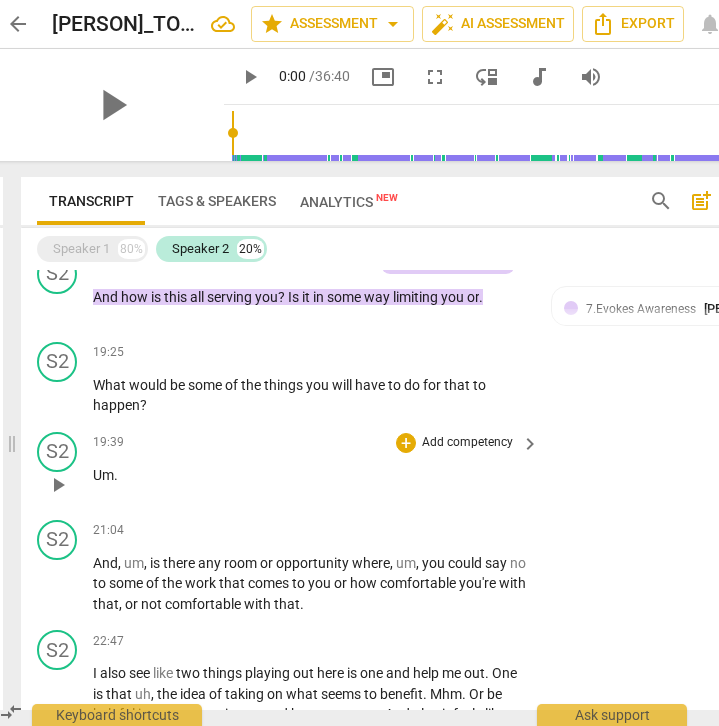 scroll, scrollTop: 1677, scrollLeft: 0, axis: vertical 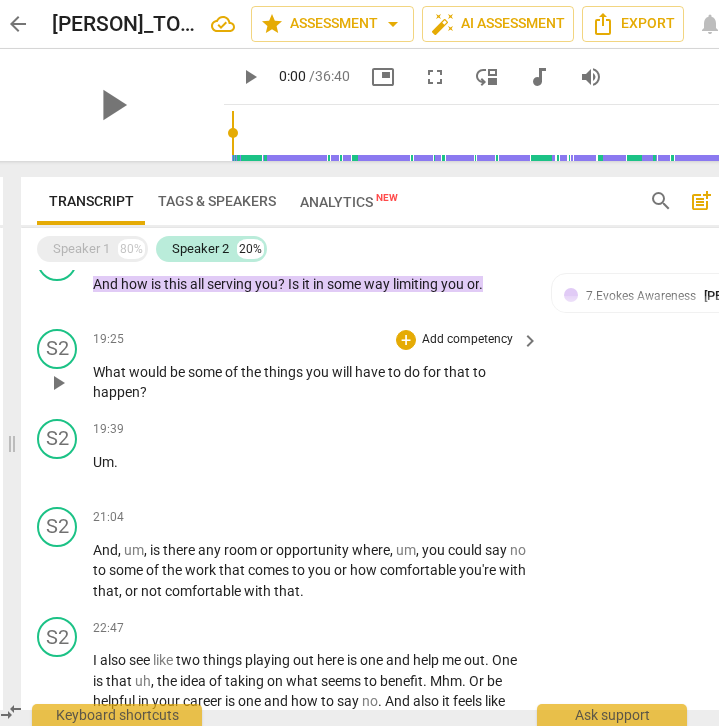 click on "Add competency" at bounding box center (467, 340) 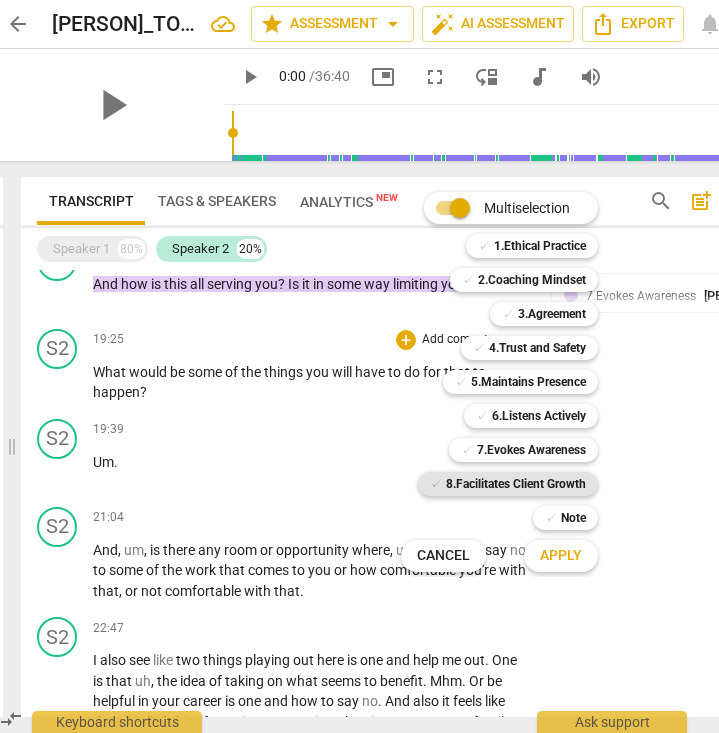 click on "8.Facilitates Client Growth" at bounding box center (516, 484) 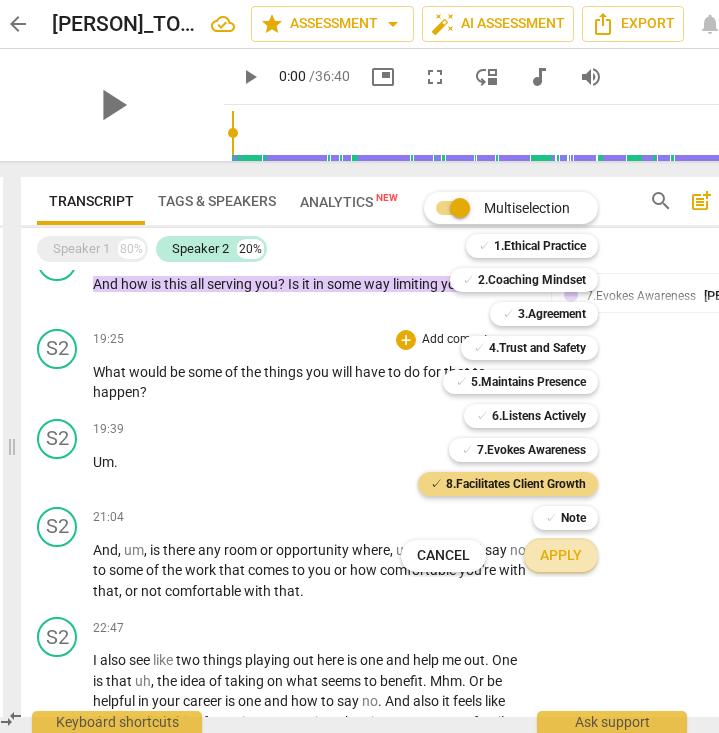click on "Apply" at bounding box center (561, 556) 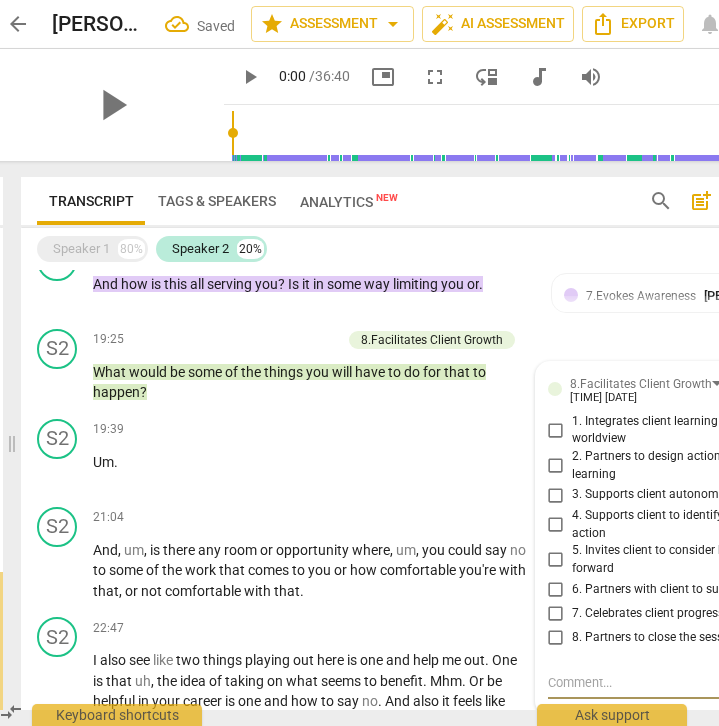 scroll, scrollTop: 1912, scrollLeft: 0, axis: vertical 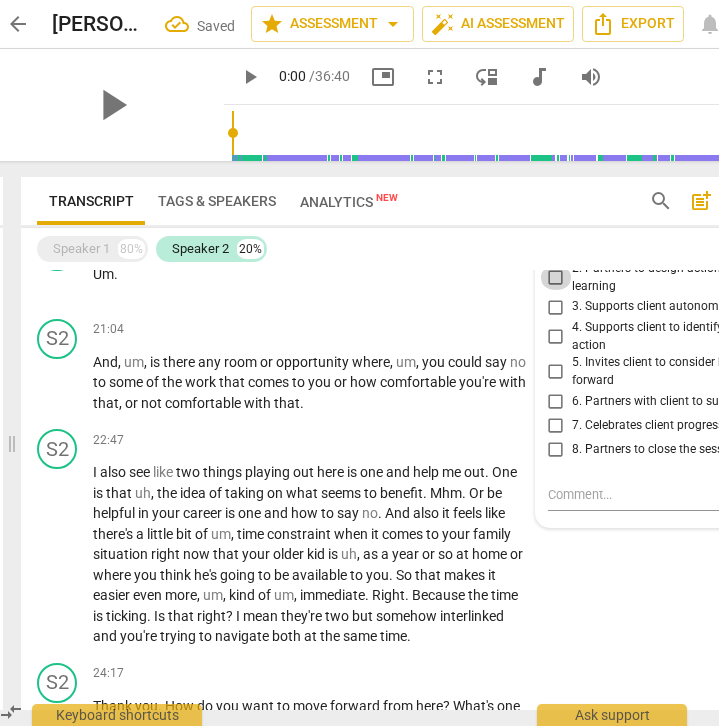 click on "2. Partners to design actions that expands learning" at bounding box center (556, 278) 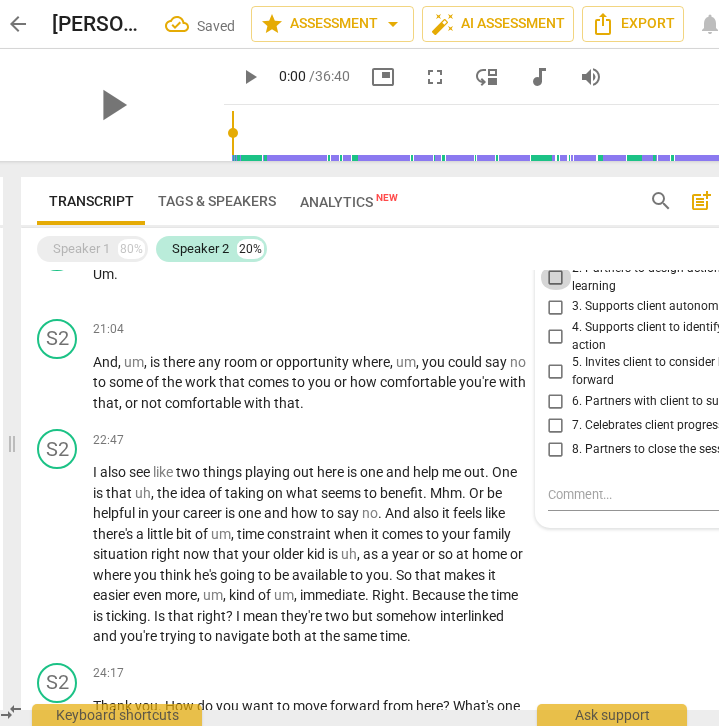 checkbox on "true" 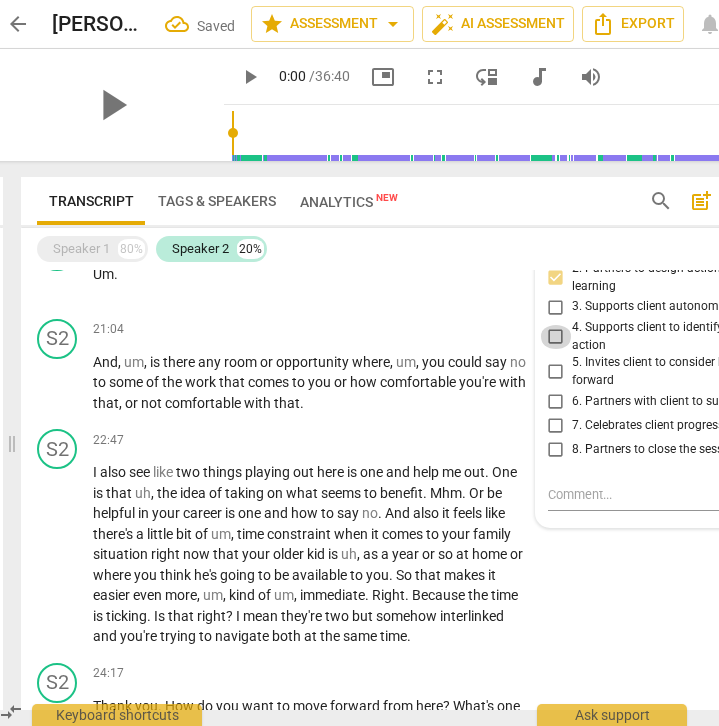 click on "4. Supports client to identify learning and action" at bounding box center [556, 337] 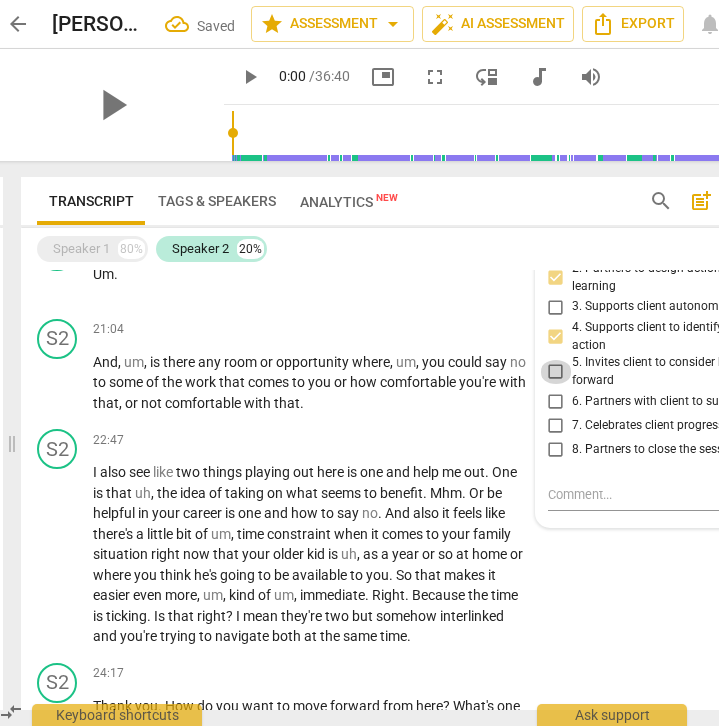 click on "5. Invites client to consider how to move forward" at bounding box center (556, 372) 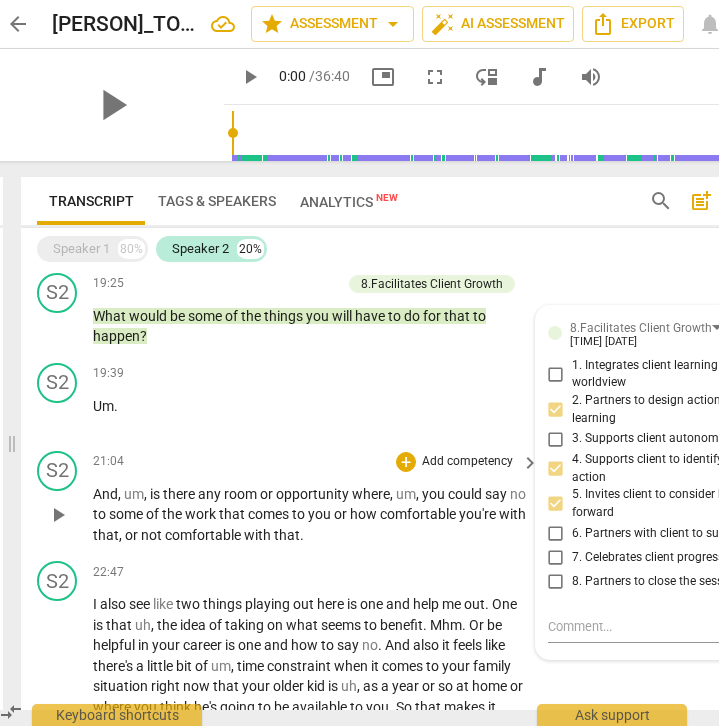 scroll, scrollTop: 1663, scrollLeft: 0, axis: vertical 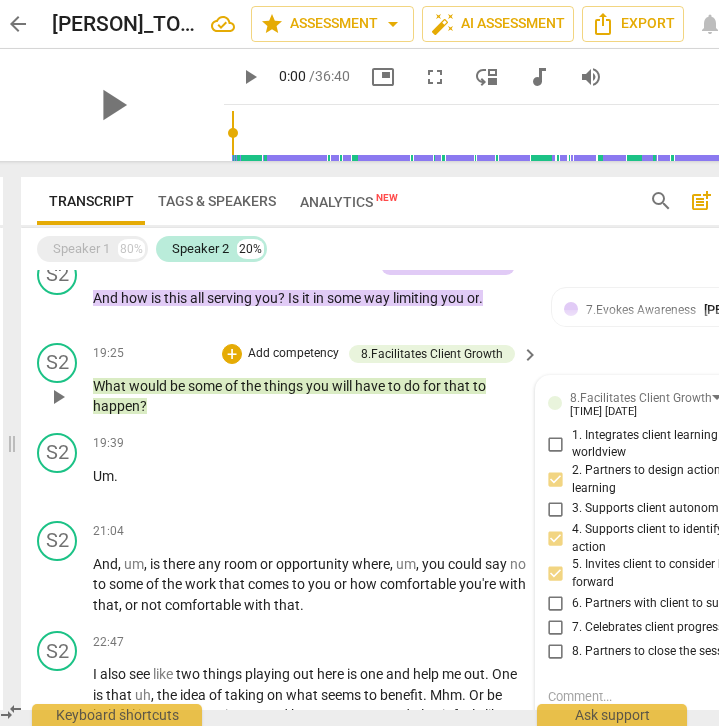 click on "things" at bounding box center [285, 386] 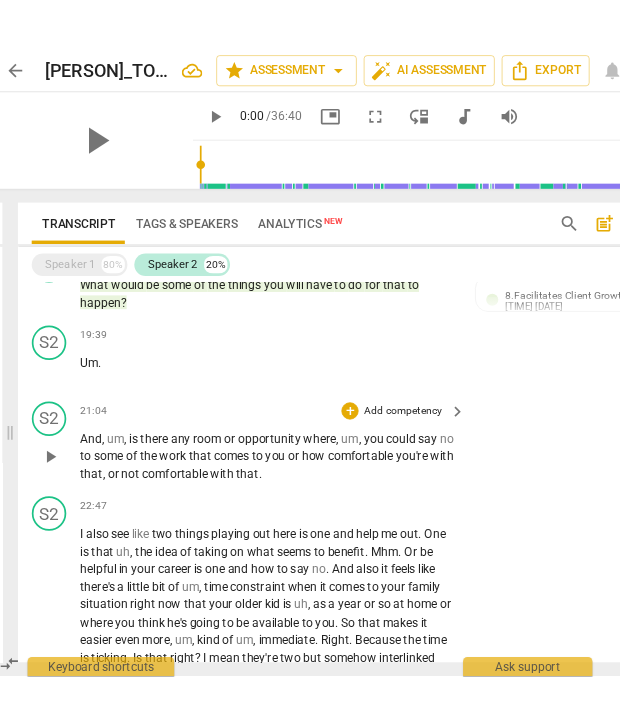 scroll, scrollTop: 1781, scrollLeft: 0, axis: vertical 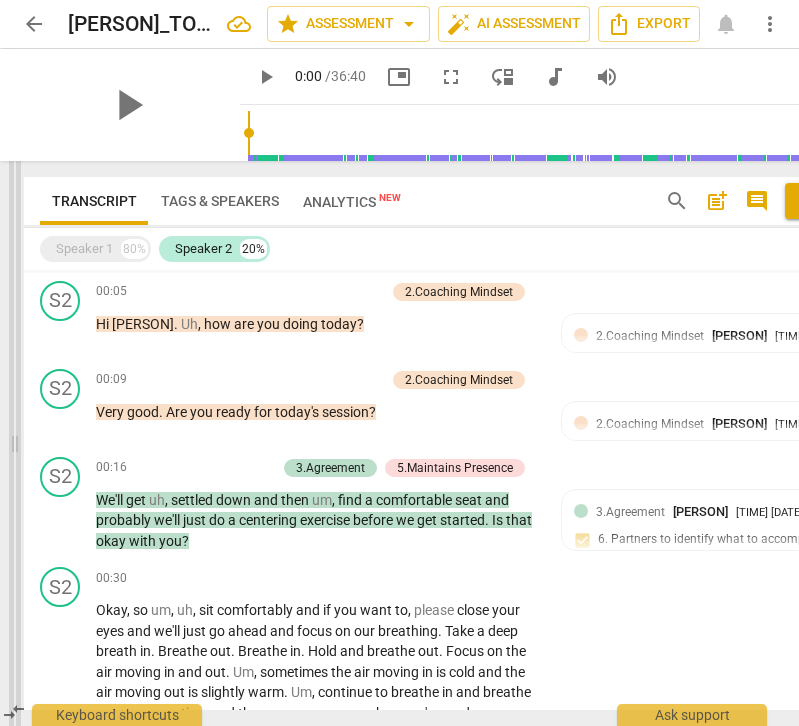 drag, startPoint x: 512, startPoint y: 446, endPoint x: 16, endPoint y: 464, distance: 496.3265 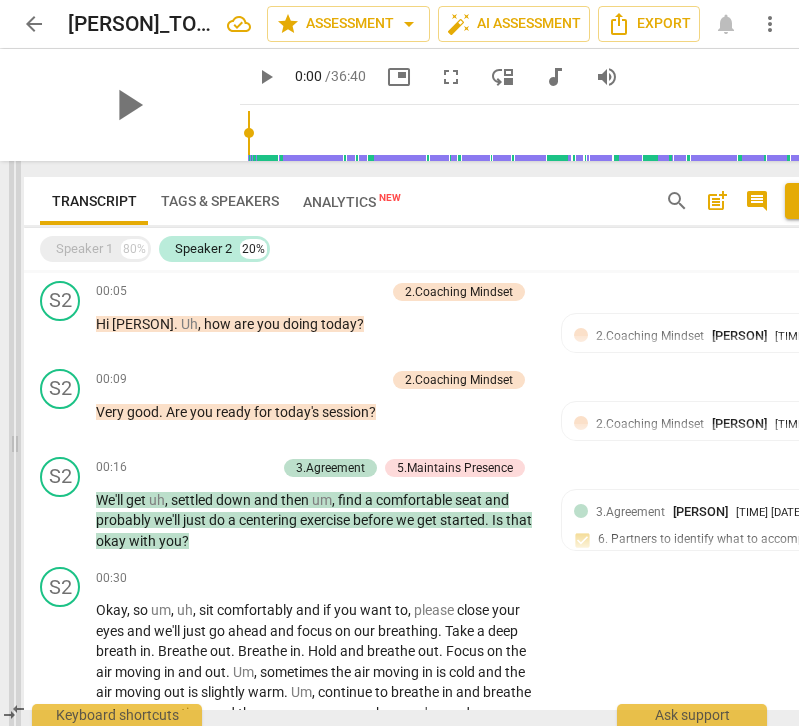 click at bounding box center (15, 443) 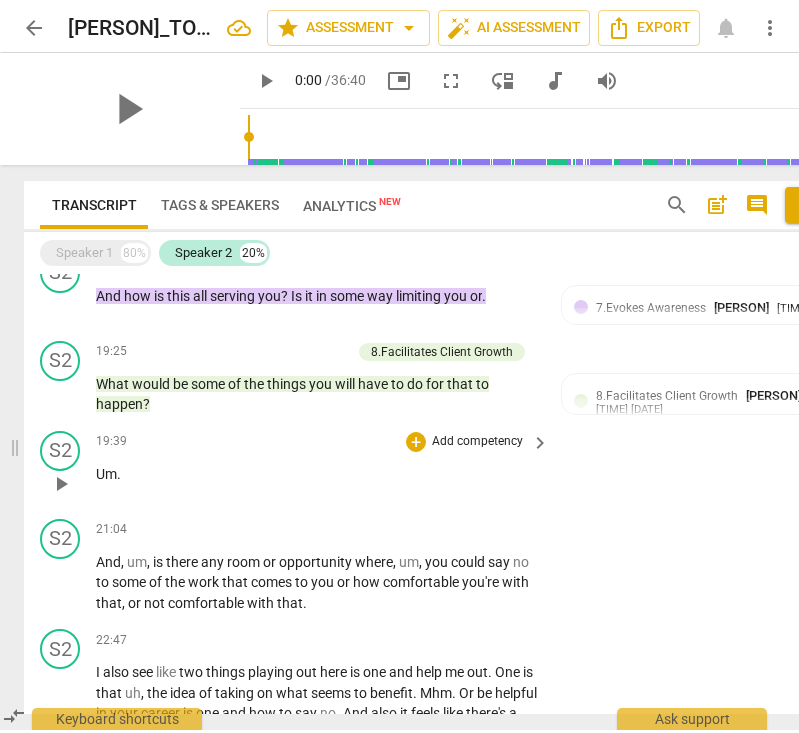 scroll, scrollTop: 1758, scrollLeft: 0, axis: vertical 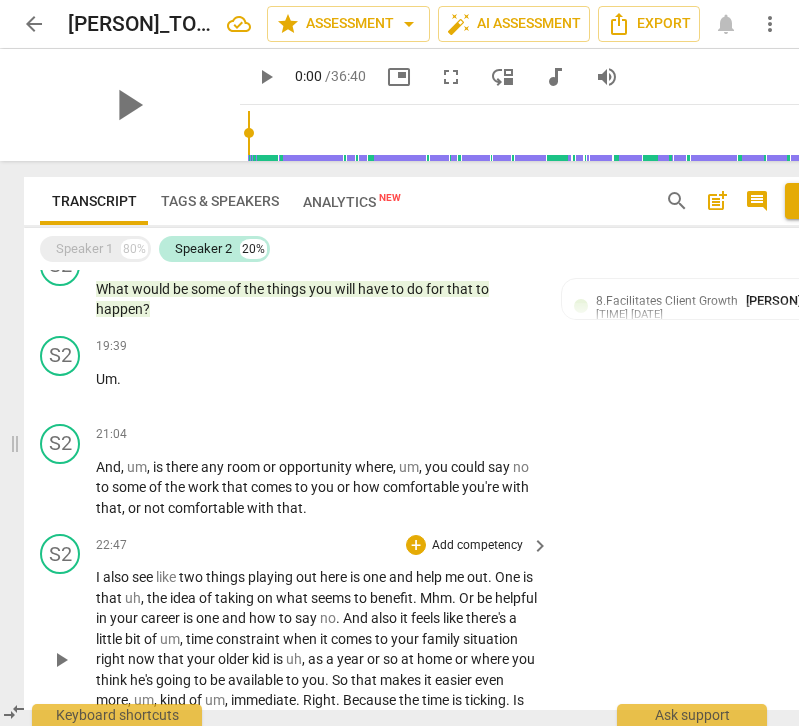 click on "Add competency" at bounding box center [477, 546] 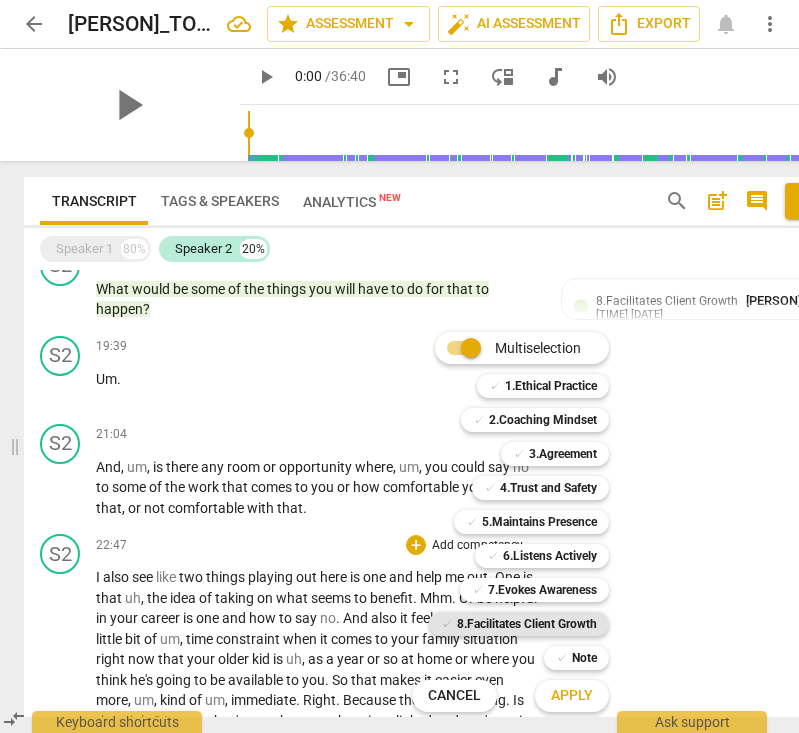 click on "8.Facilitates Client Growth" at bounding box center (527, 624) 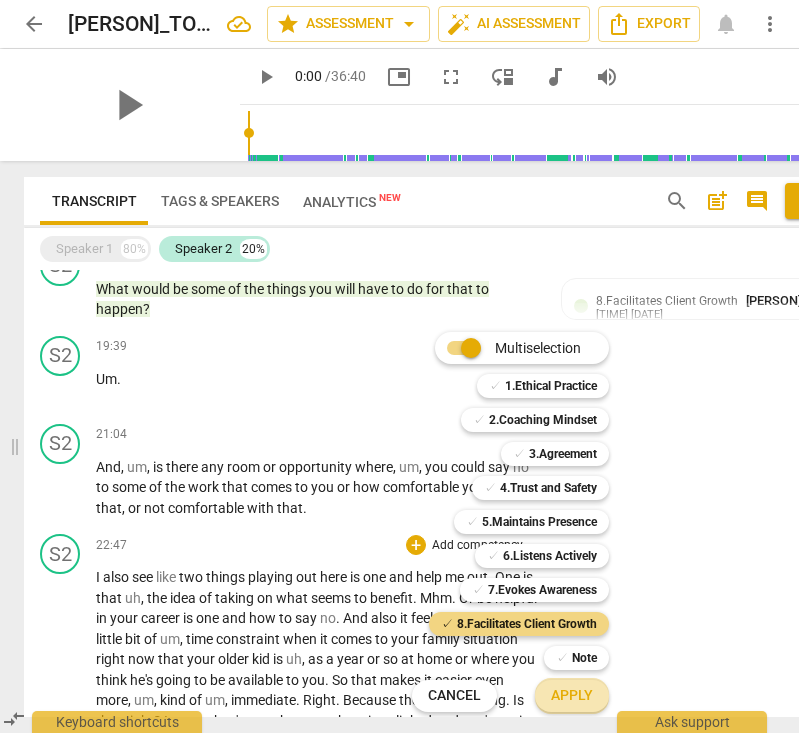 click on "Apply" at bounding box center (572, 696) 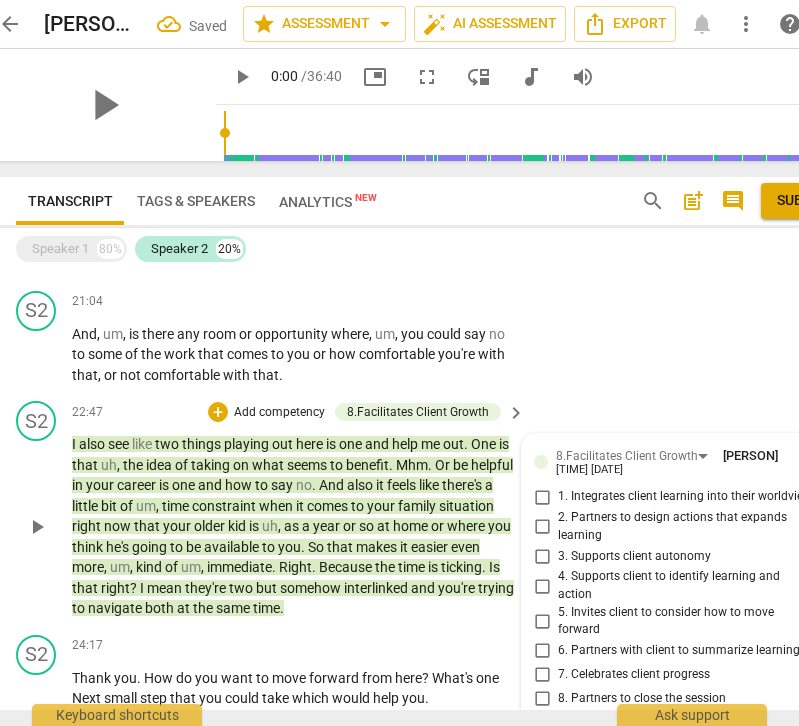scroll, scrollTop: 1874, scrollLeft: 0, axis: vertical 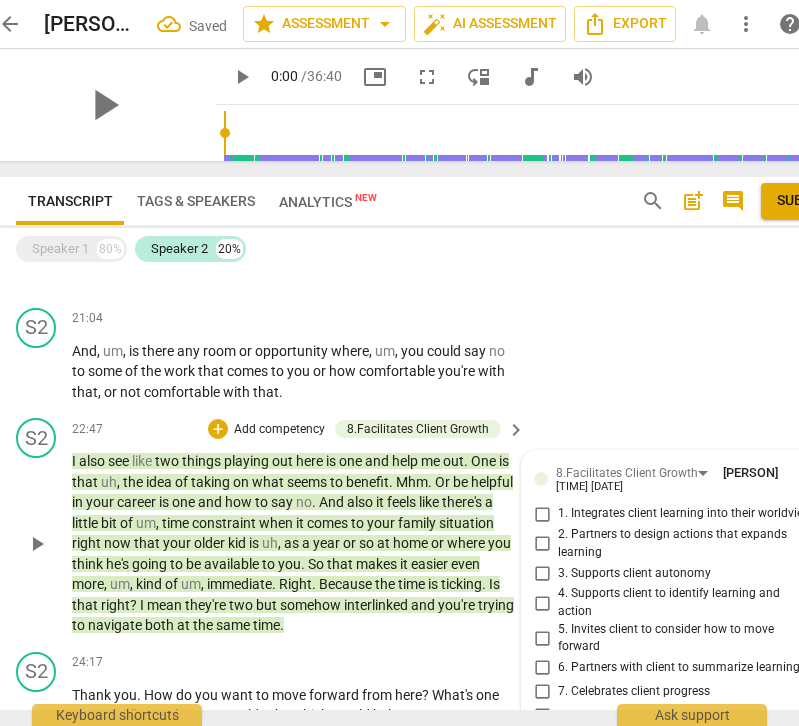 click on "2. Partners to design actions that expands learning" at bounding box center [542, 544] 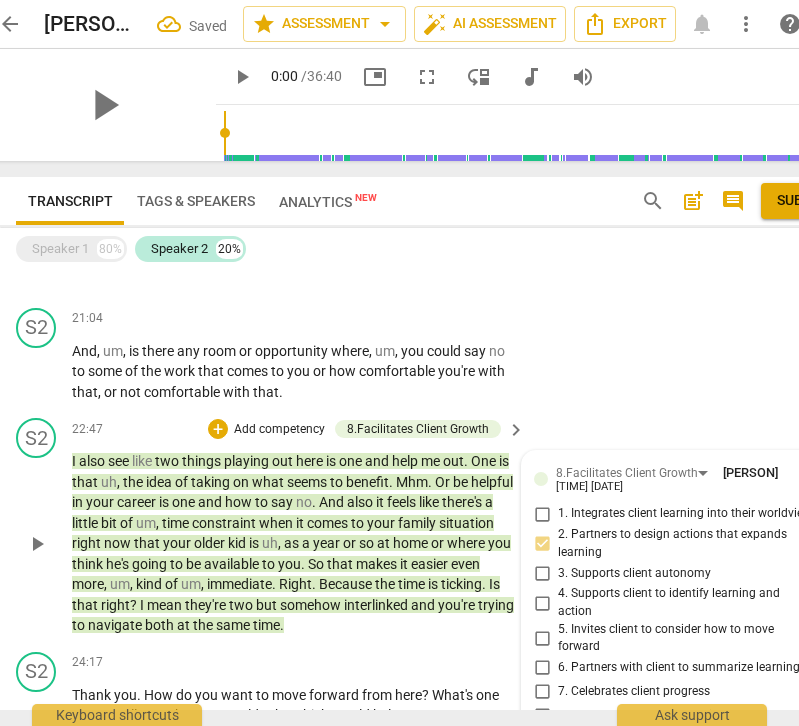 click on "4. Supports client to identify learning and action" at bounding box center (542, 603) 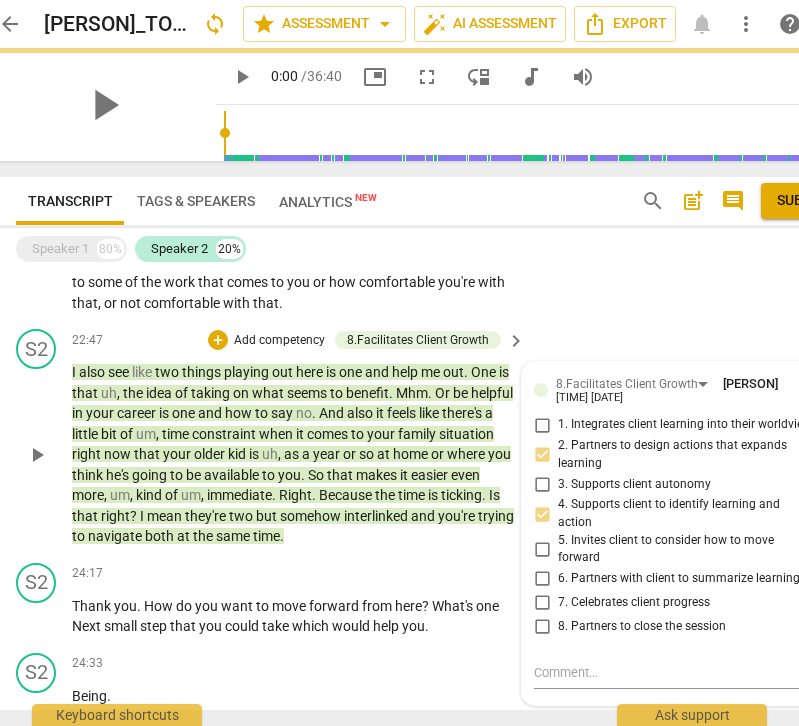 scroll, scrollTop: 1967, scrollLeft: 0, axis: vertical 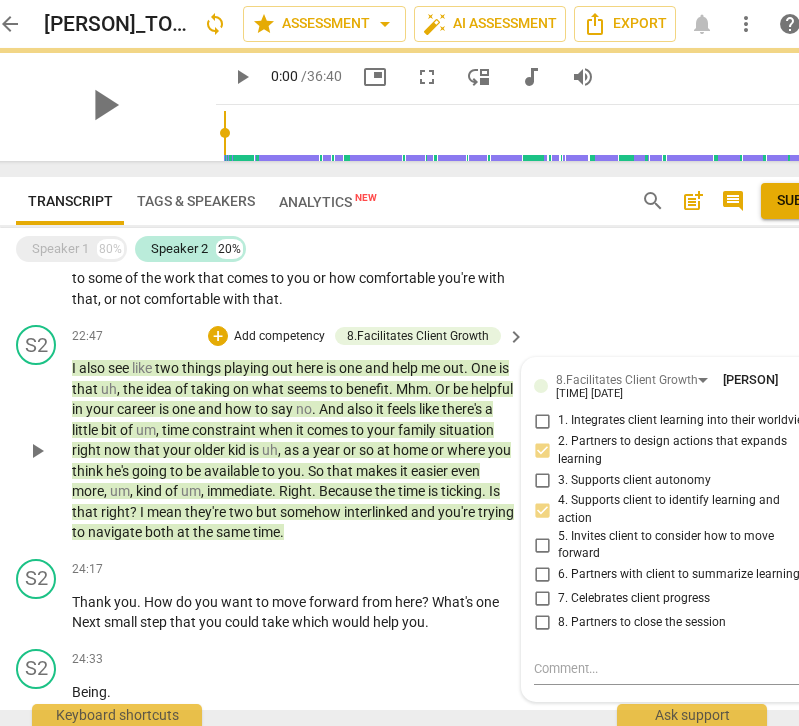 click on "5. Invites client to consider how to move forward" at bounding box center [542, 545] 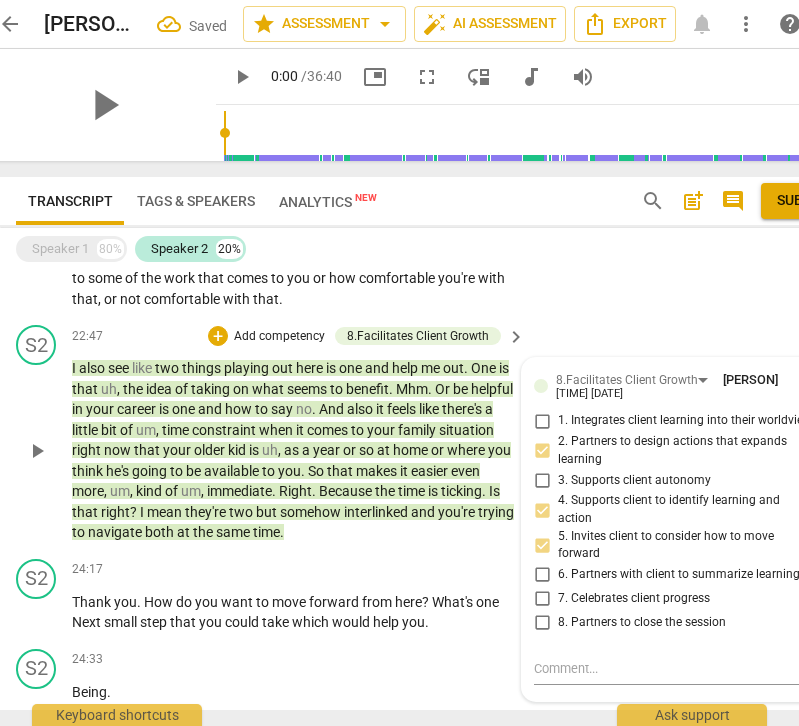 click on "5. Invites client to consider how to move forward" at bounding box center [542, 545] 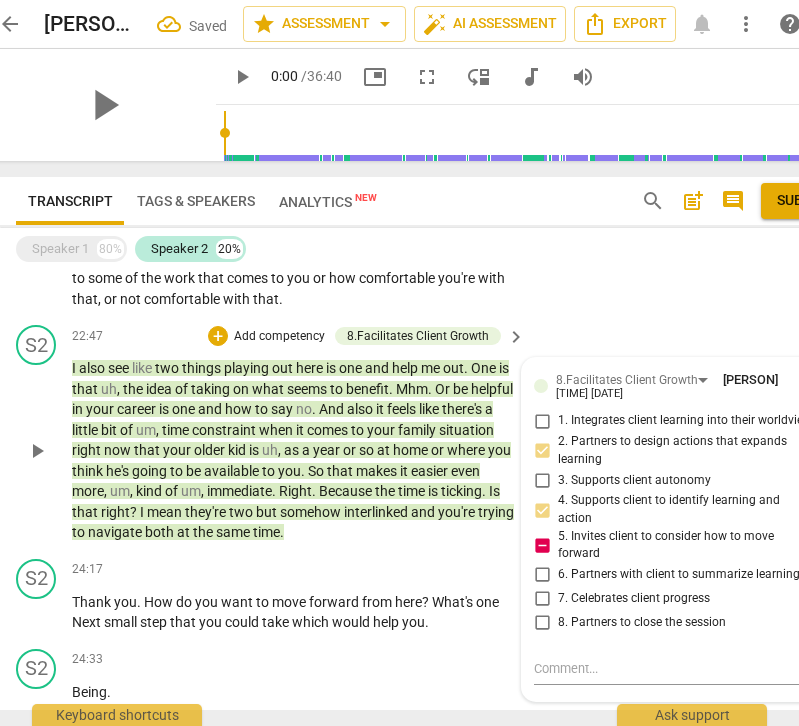 click on "5. Invites client to consider how to move forward" at bounding box center [542, 545] 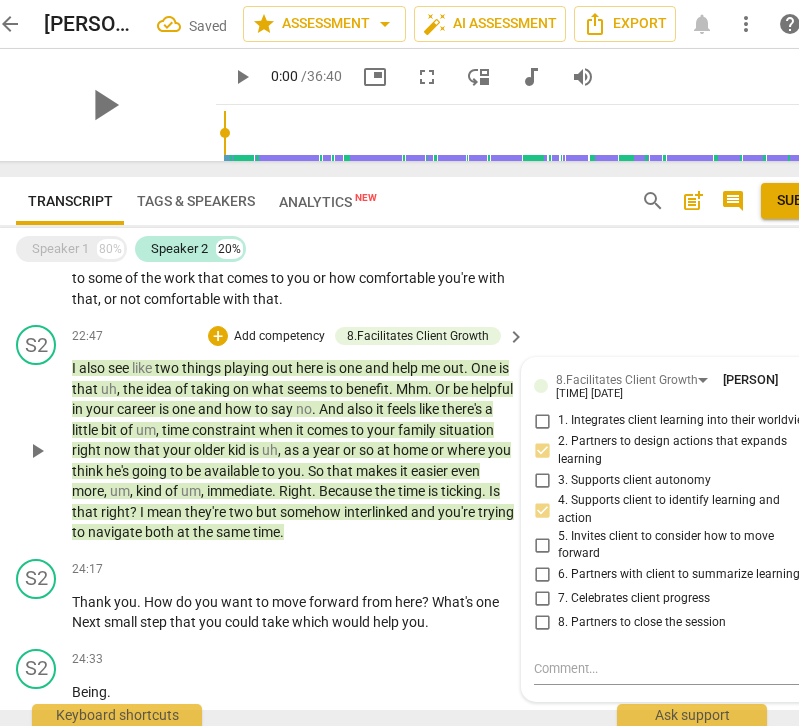 click on "constraint" at bounding box center (225, 430) 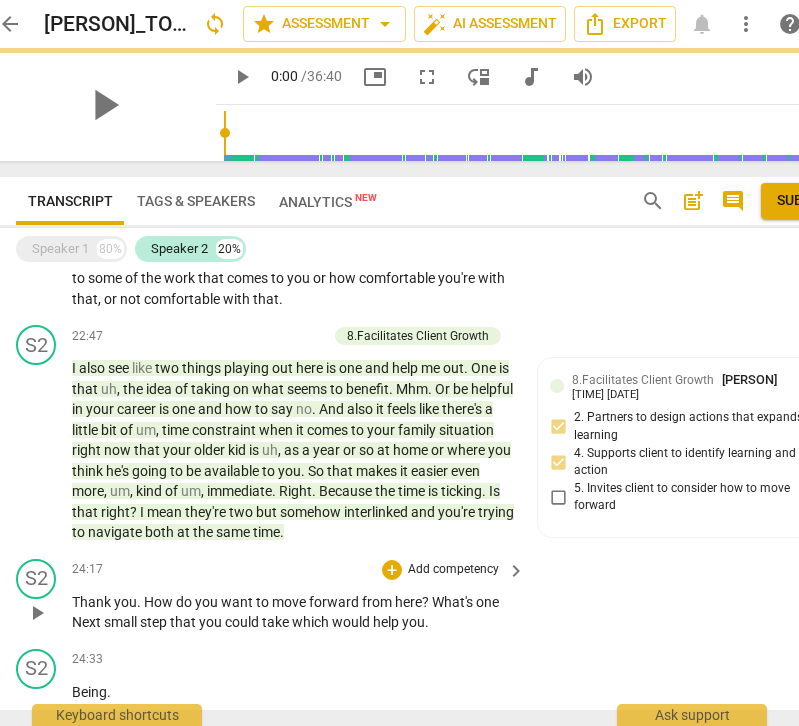 click on "would" at bounding box center (352, 622) 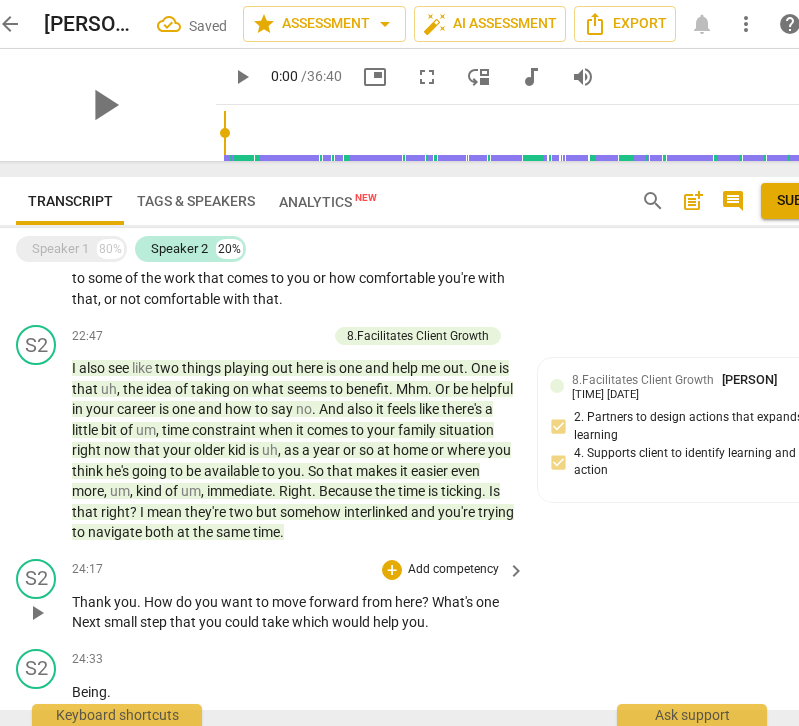 click on "Add competency" at bounding box center [453, 570] 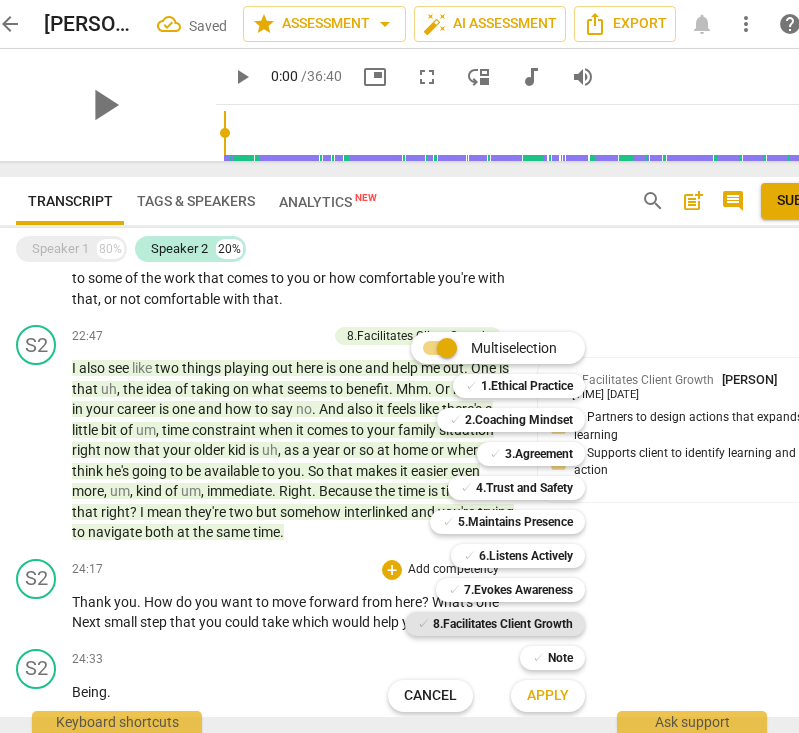 click on "8.Facilitates Client Growth" at bounding box center [503, 624] 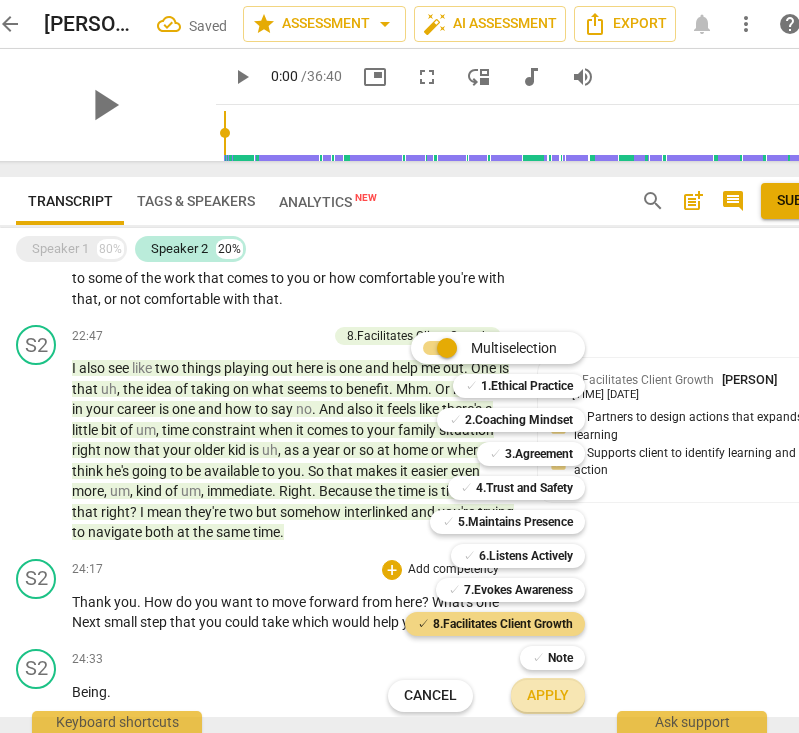 click on "Apply" at bounding box center [548, 696] 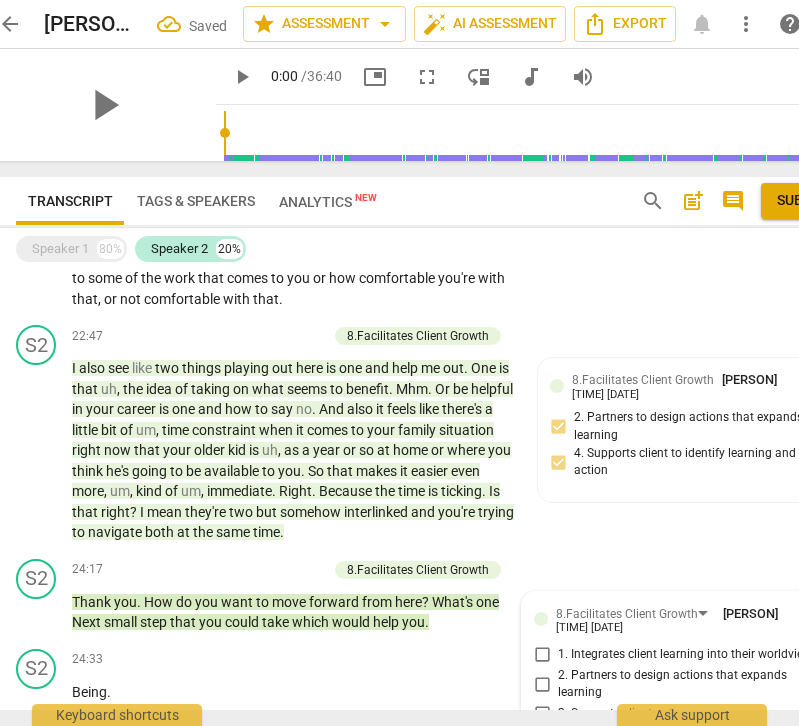 scroll, scrollTop: 2381, scrollLeft: 0, axis: vertical 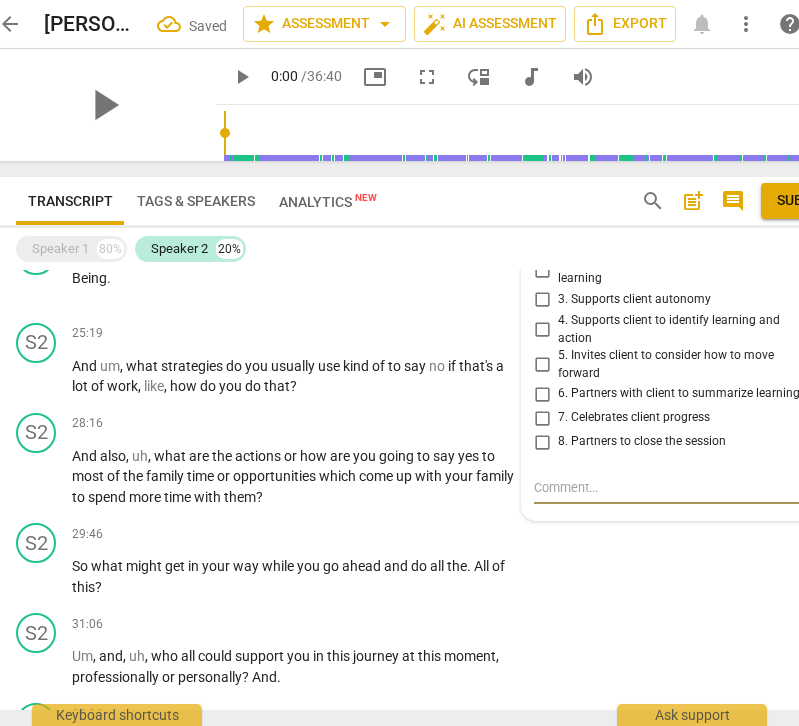 click on "5. Invites client to consider how to move forward" at bounding box center [542, 365] 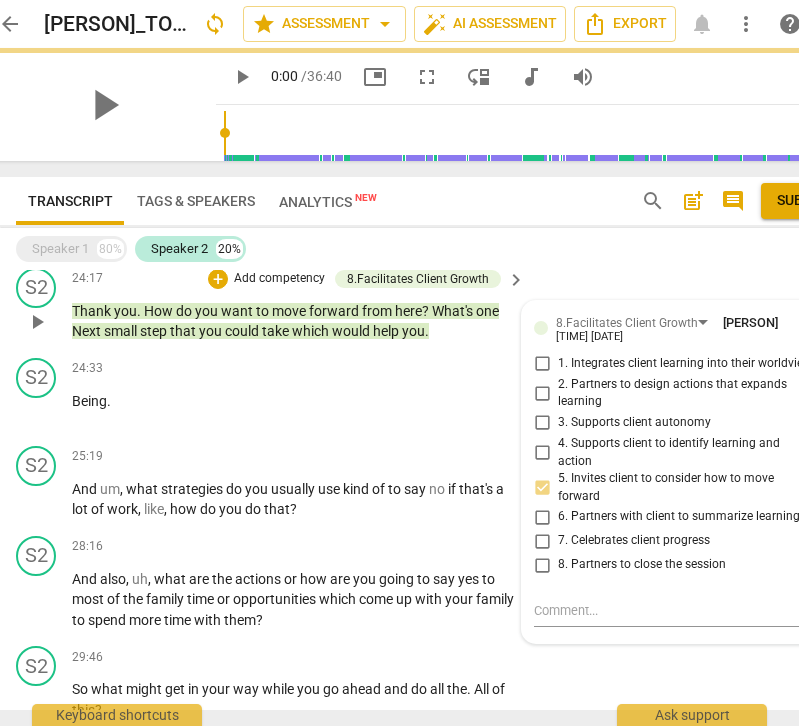 scroll, scrollTop: 2255, scrollLeft: 0, axis: vertical 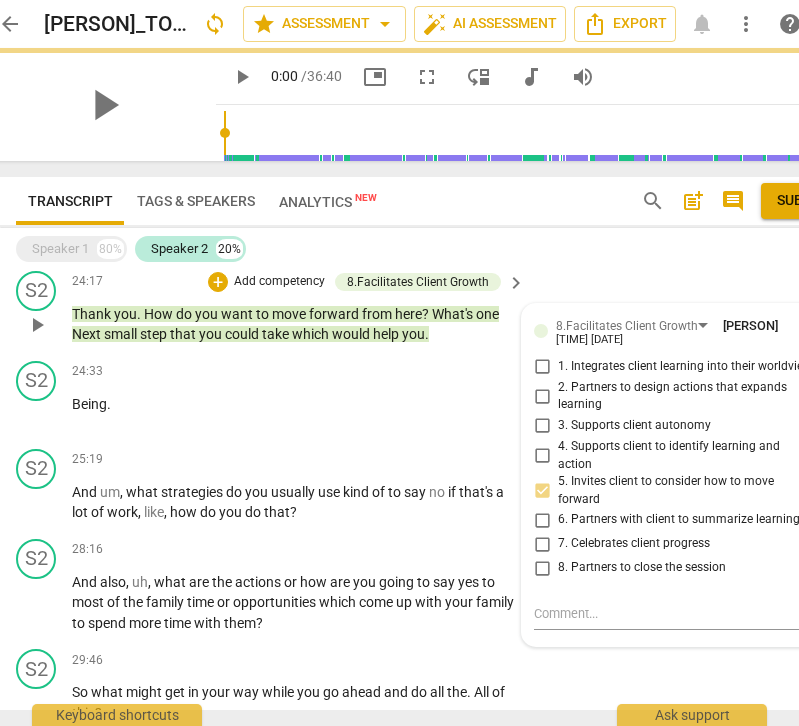 click on "move" at bounding box center [290, 314] 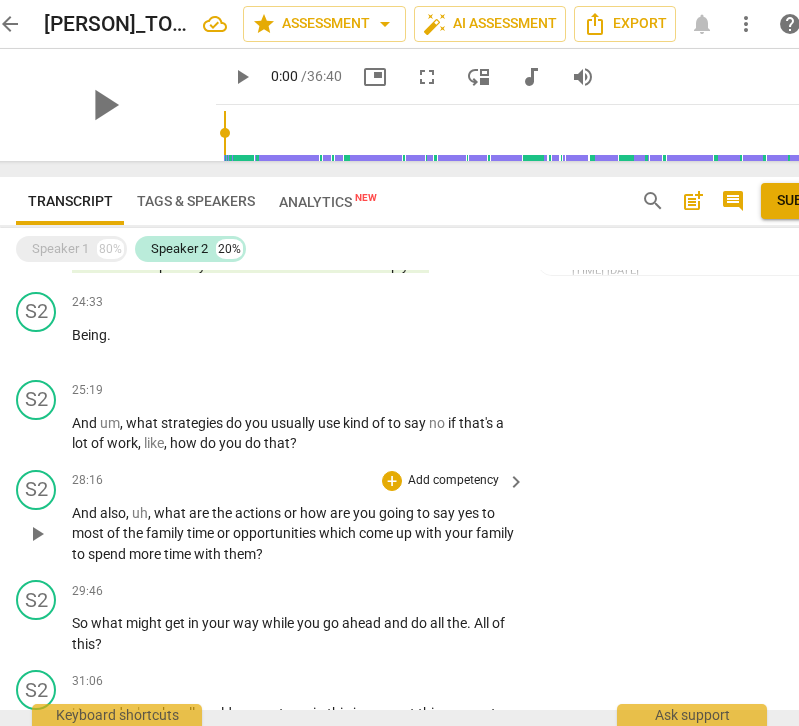 scroll, scrollTop: 2320, scrollLeft: 0, axis: vertical 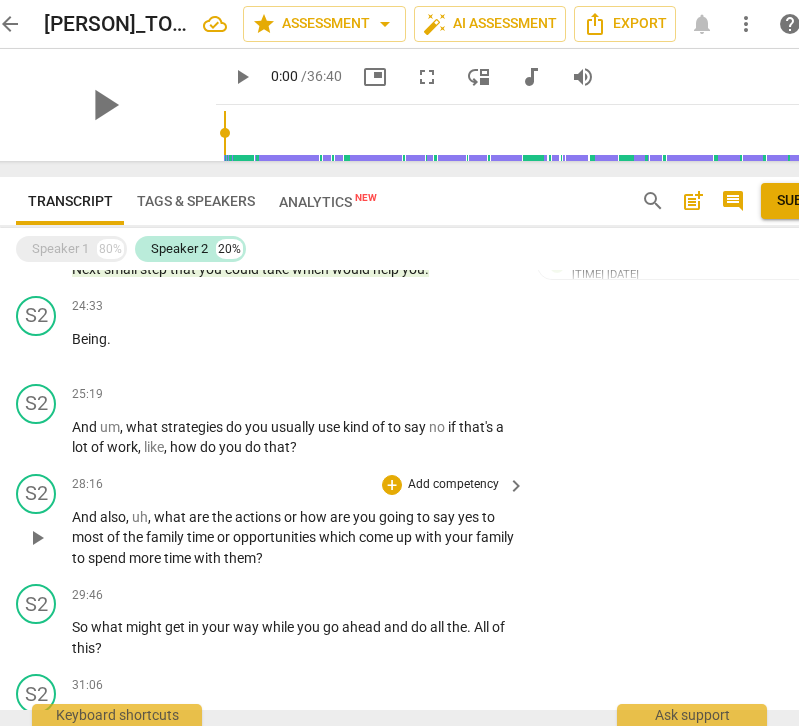 click on "Add competency" at bounding box center [453, 485] 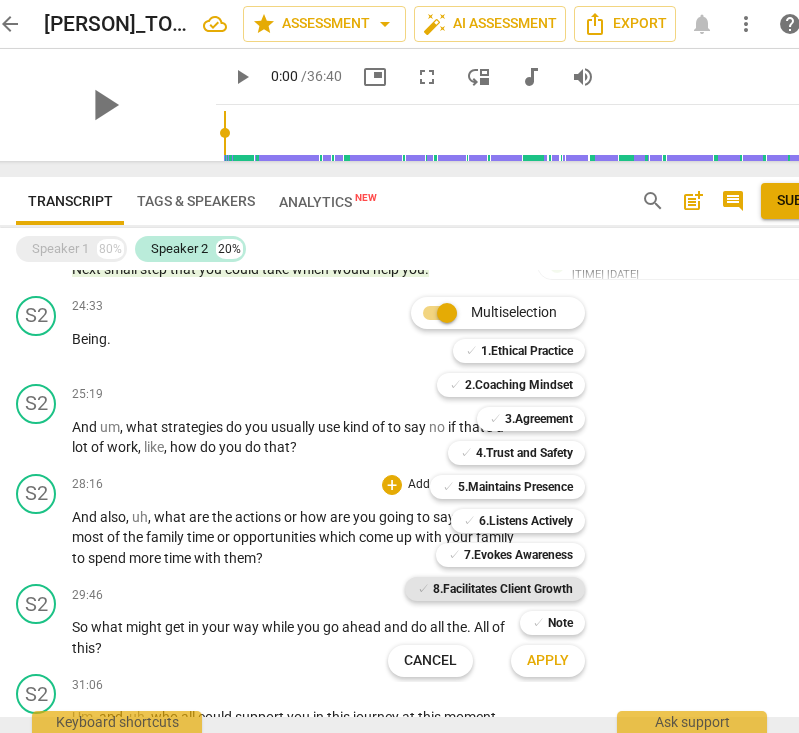 click on "8.Facilitates Client Growth" at bounding box center (503, 589) 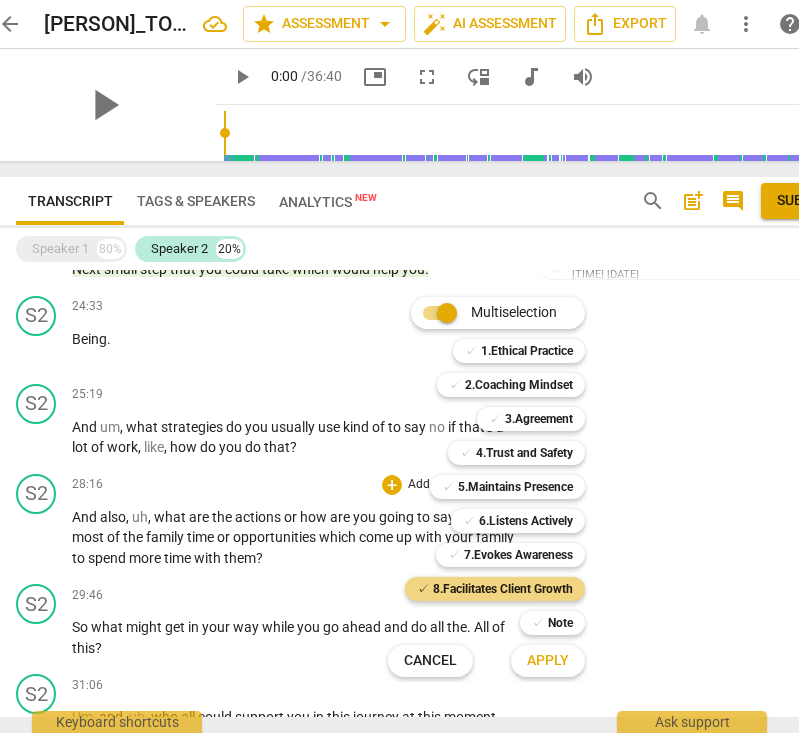 click on "Apply" at bounding box center (548, 661) 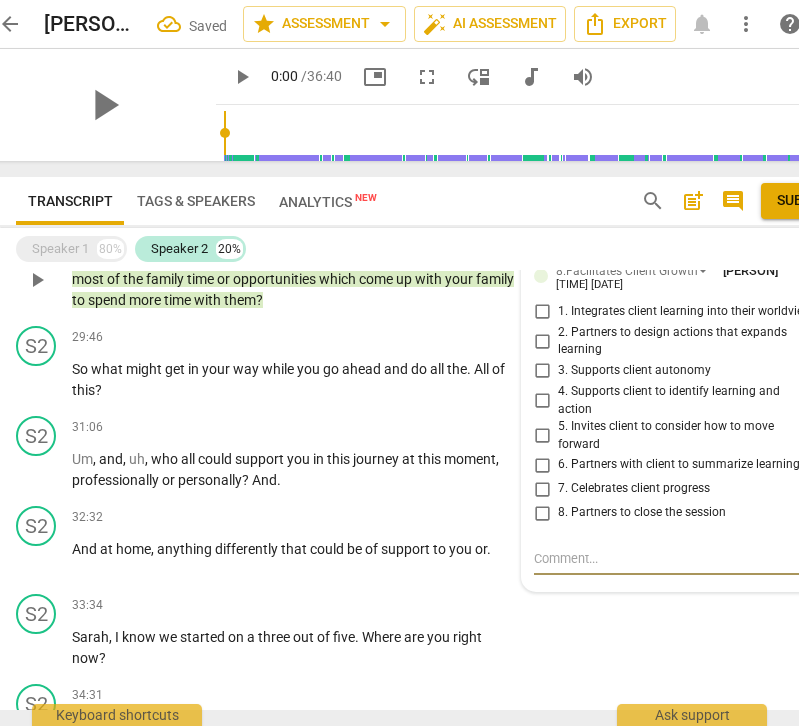 scroll, scrollTop: 2572, scrollLeft: 0, axis: vertical 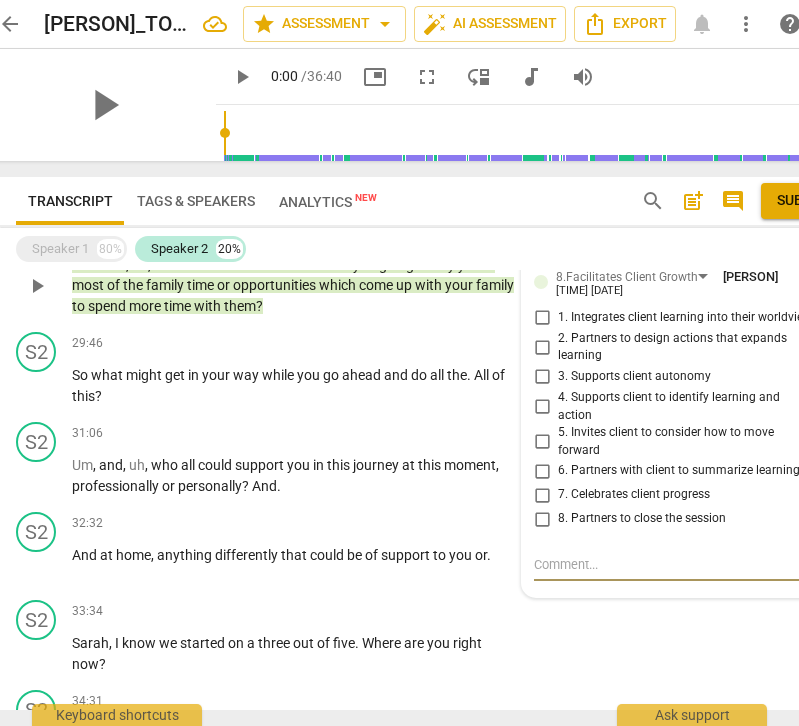 click on "5. Invites client to consider how to move forward" at bounding box center (542, 442) 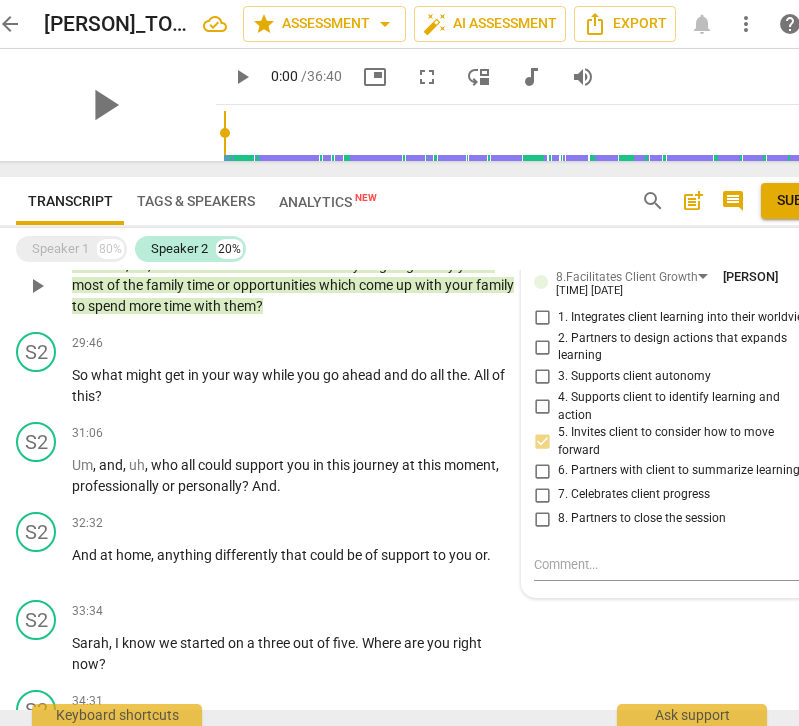 click on "with" at bounding box center (209, 306) 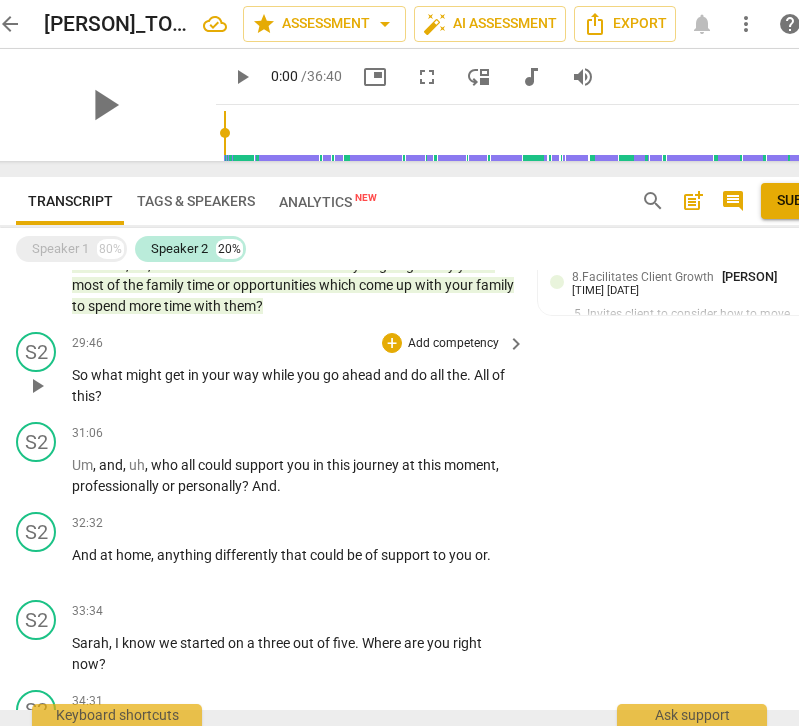 click on "Add competency" at bounding box center (453, 344) 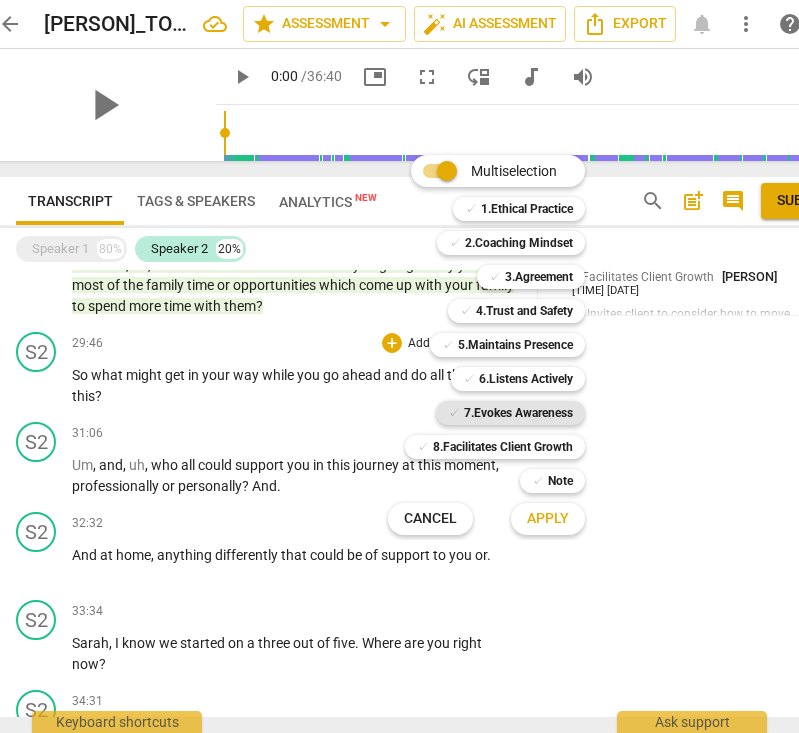 click on "7.Evokes Awareness" at bounding box center [518, 413] 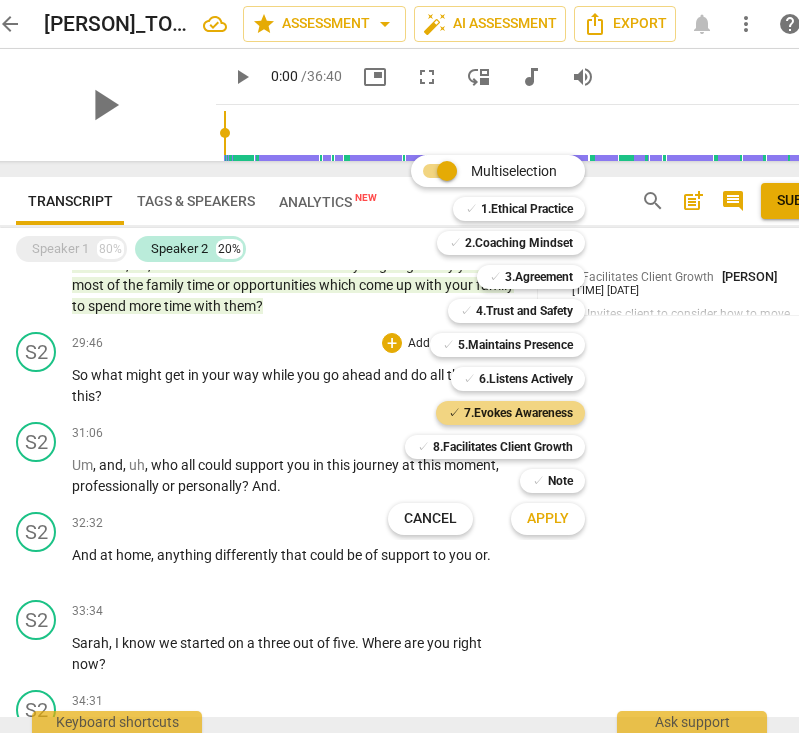 click on "Apply" at bounding box center (548, 519) 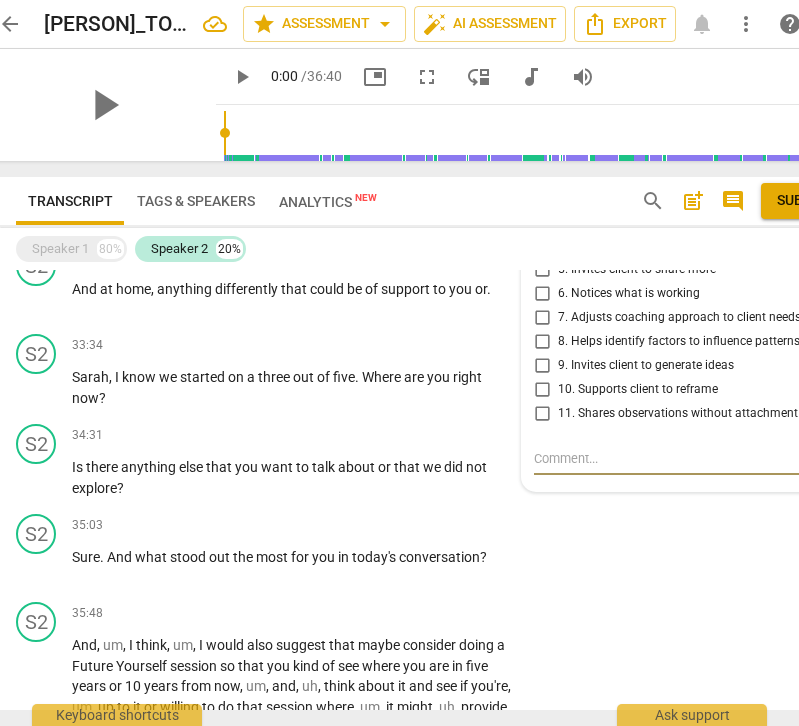 scroll, scrollTop: 2840, scrollLeft: 0, axis: vertical 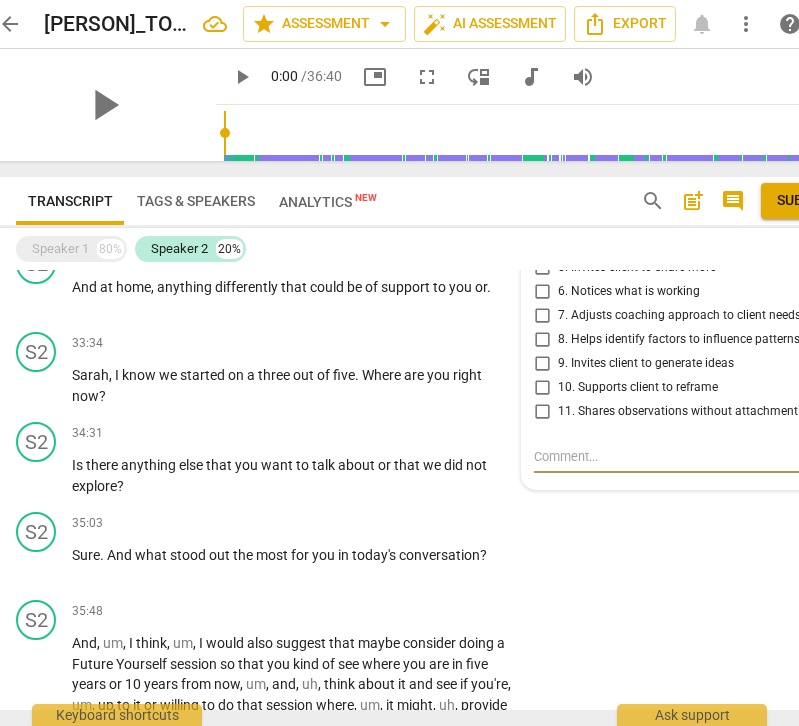 click on "8. Helps identify factors to influence patterns" at bounding box center (542, 339) 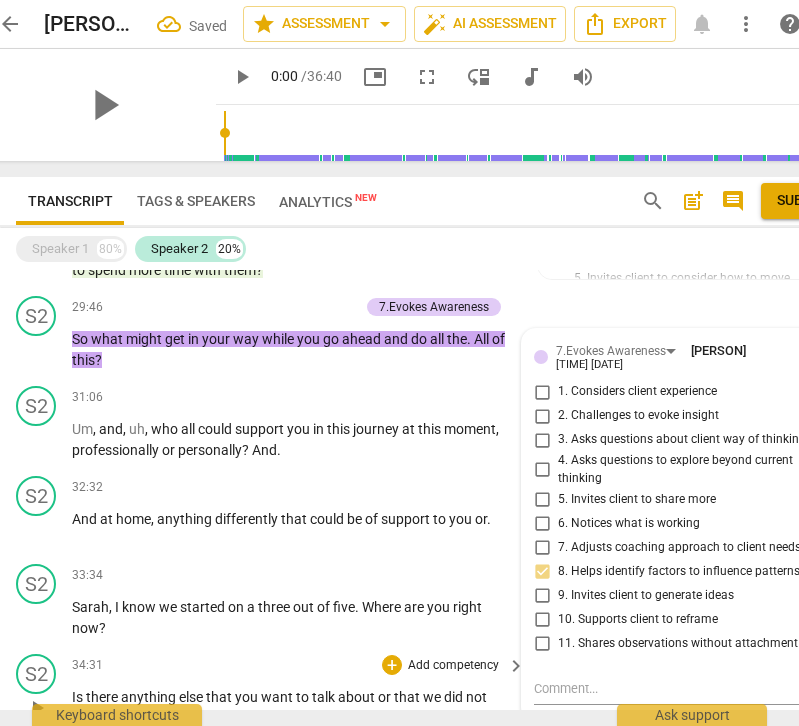 scroll, scrollTop: 2589, scrollLeft: 0, axis: vertical 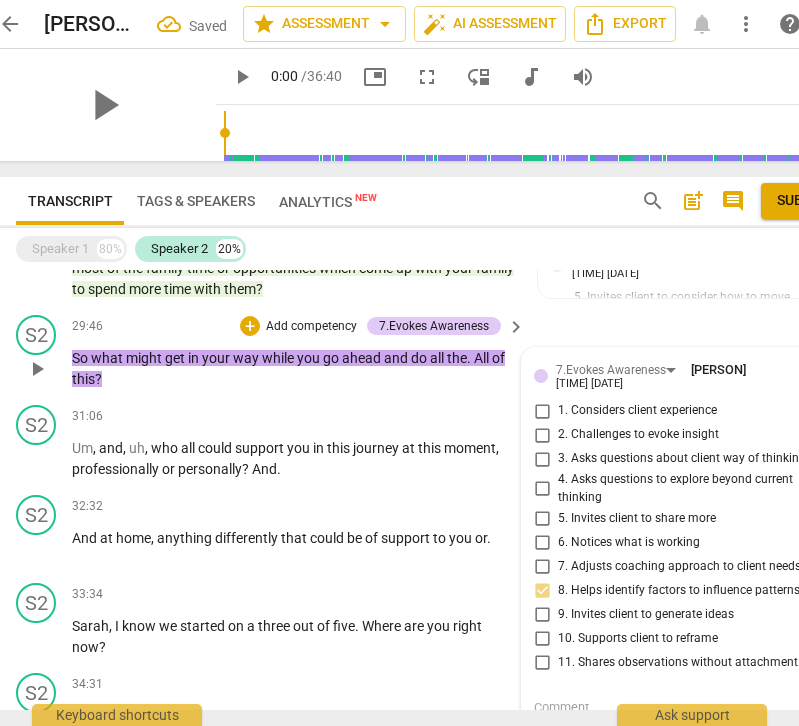 click on "while" at bounding box center (279, 358) 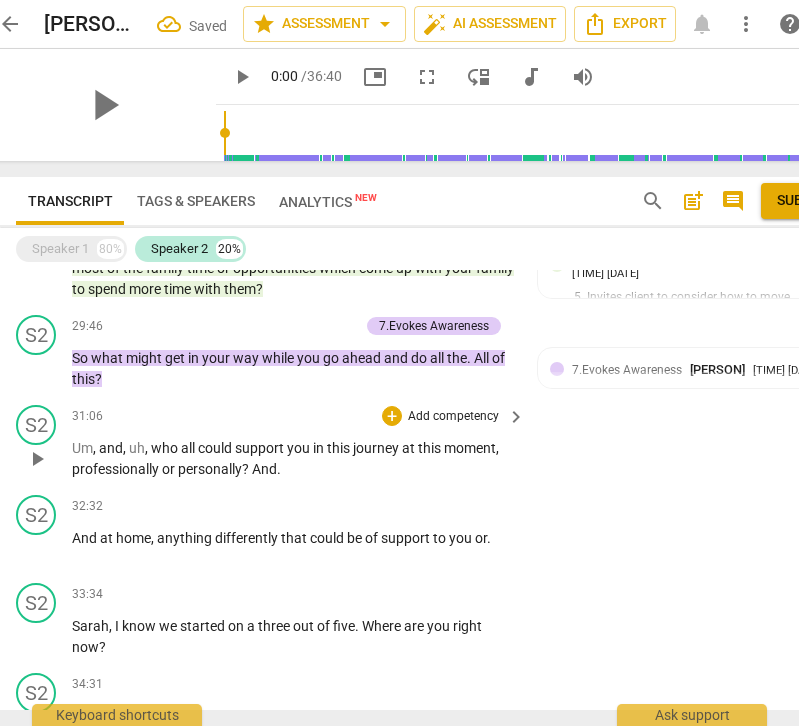 click on "support" at bounding box center [261, 448] 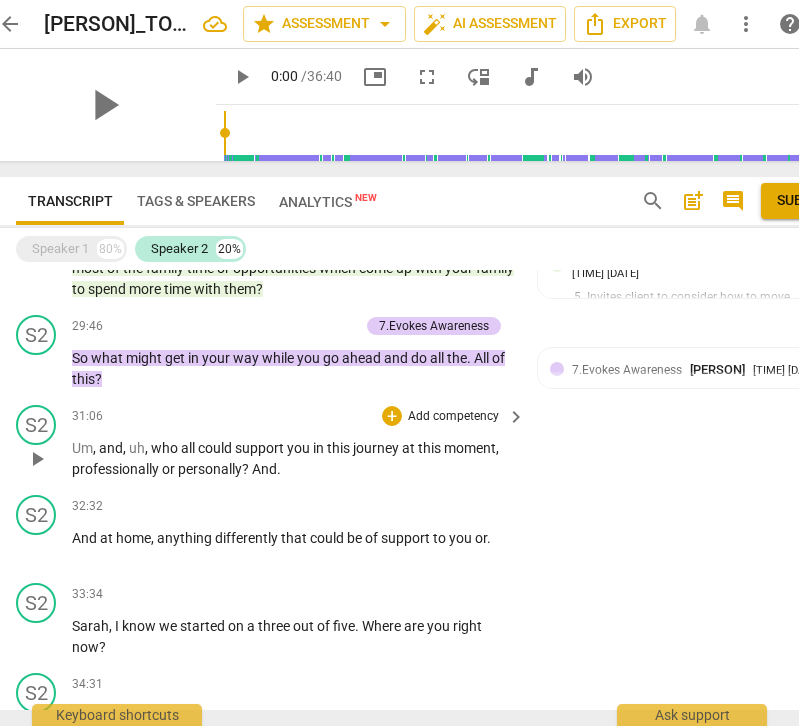 click on "Add competency" at bounding box center [453, 417] 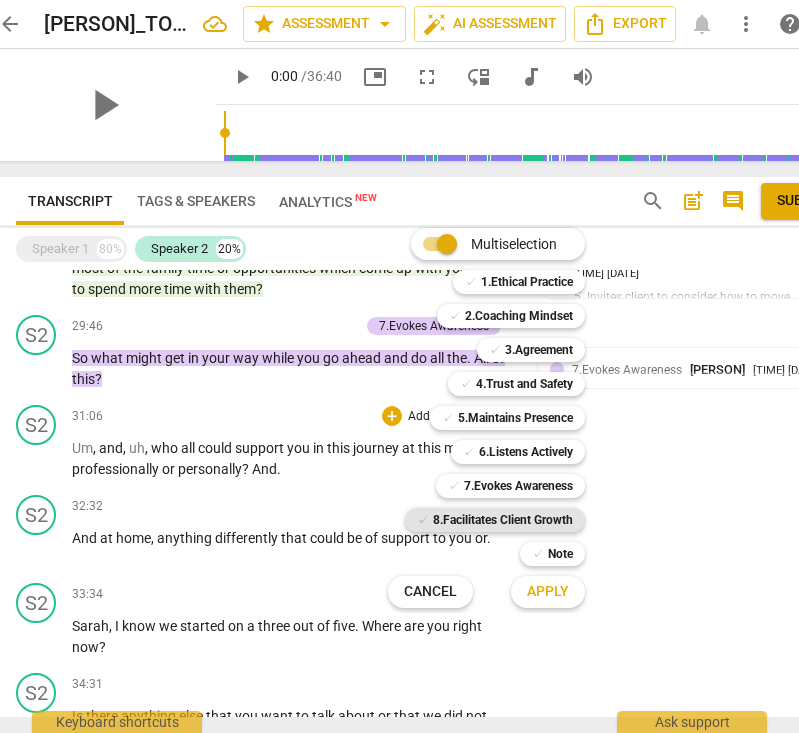 click on "8.Facilitates Client Growth" at bounding box center (503, 520) 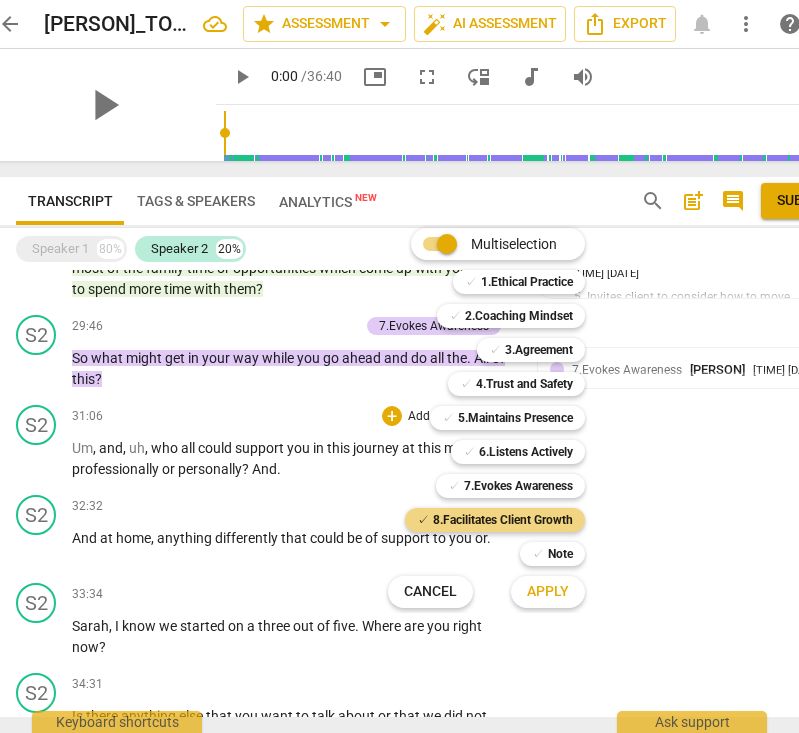 click on "Apply" at bounding box center [548, 592] 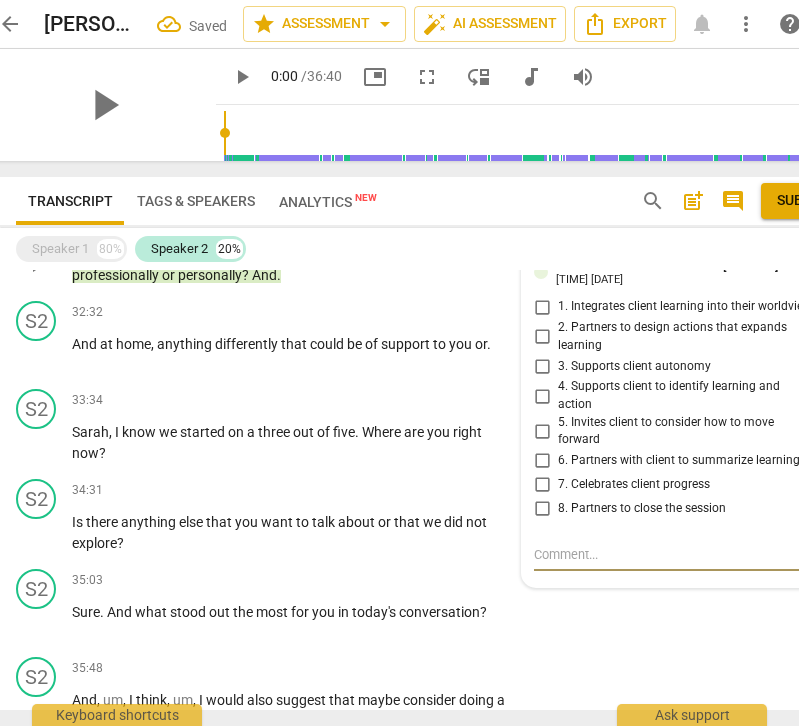 scroll, scrollTop: 2773, scrollLeft: 0, axis: vertical 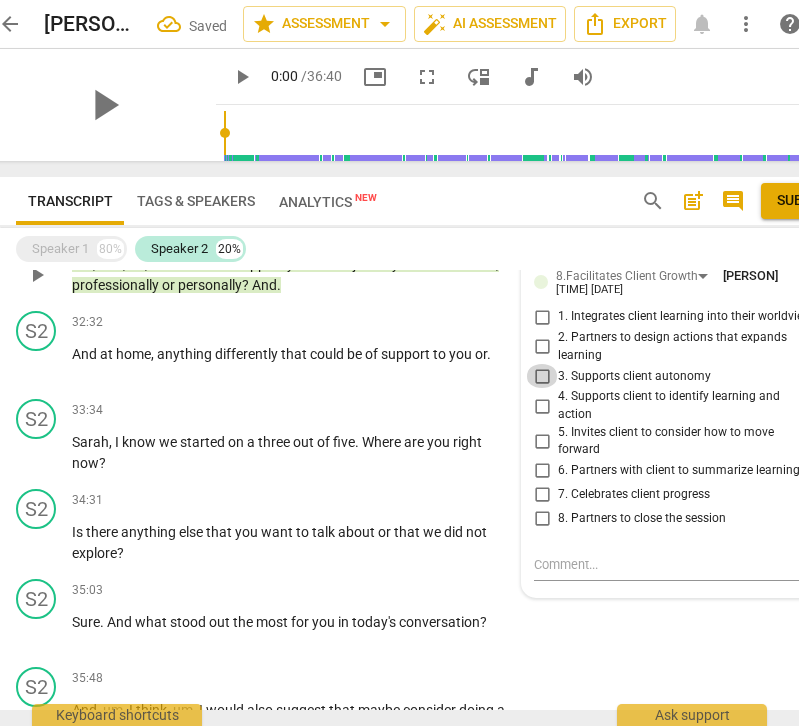 click on "3. Supports client autonomy" at bounding box center [542, 376] 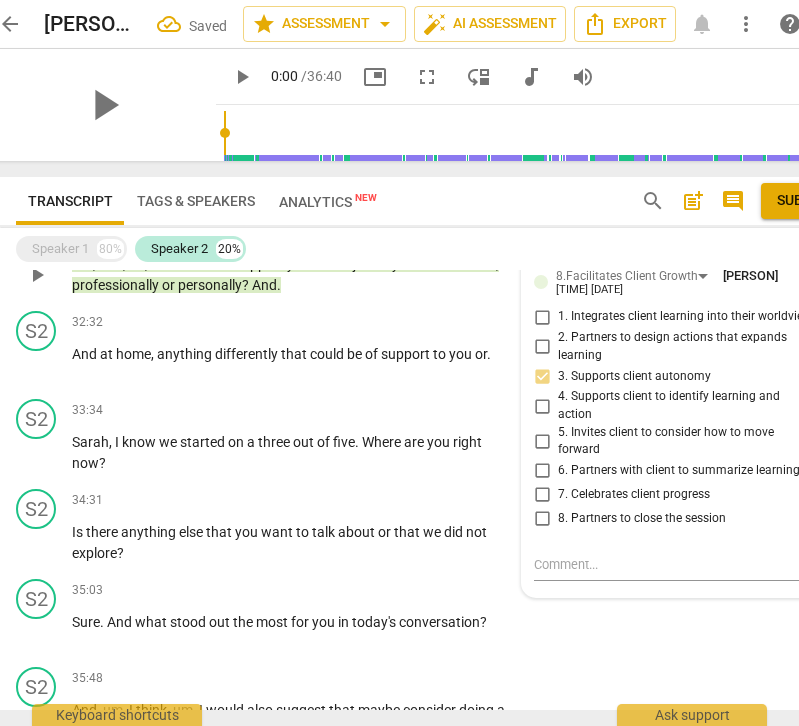 click on "5. Invites client to consider how to move forward" at bounding box center (542, 441) 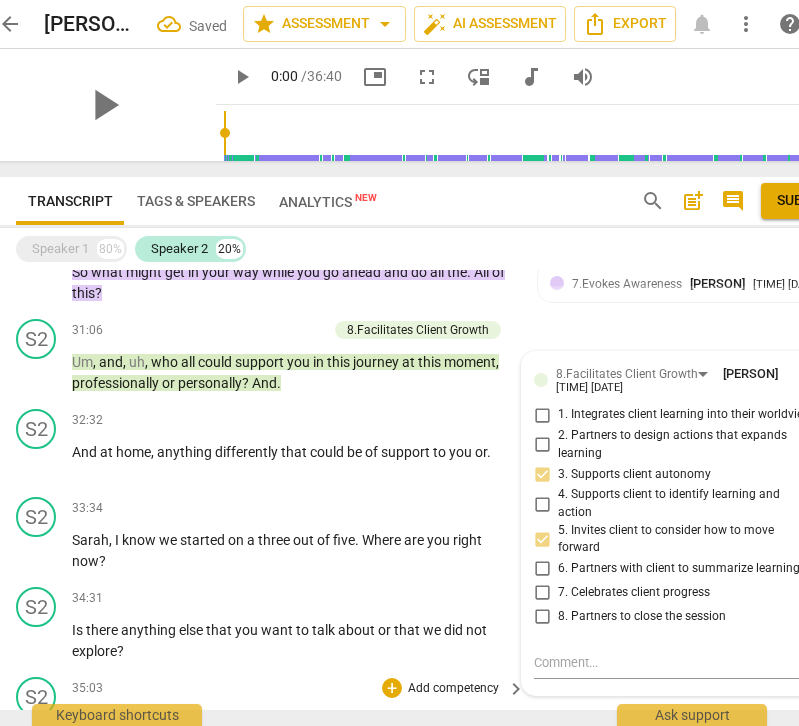 scroll, scrollTop: 2661, scrollLeft: 0, axis: vertical 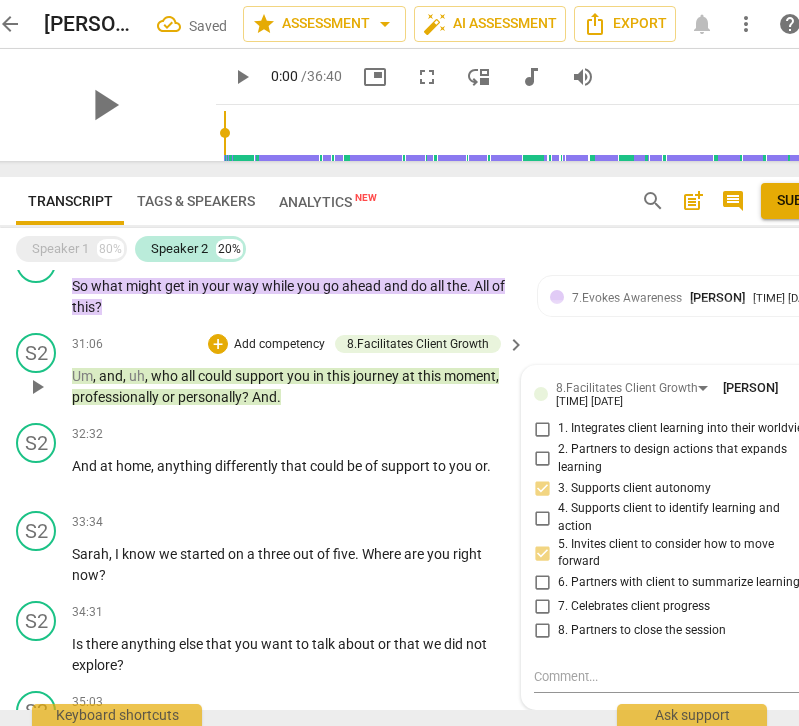 click on "support" at bounding box center (261, 376) 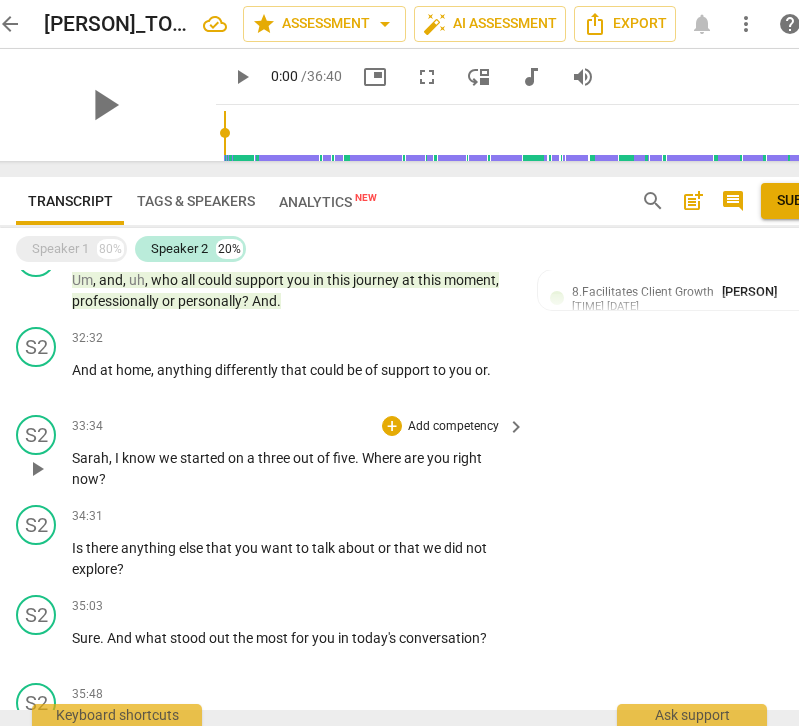 scroll, scrollTop: 2773, scrollLeft: 0, axis: vertical 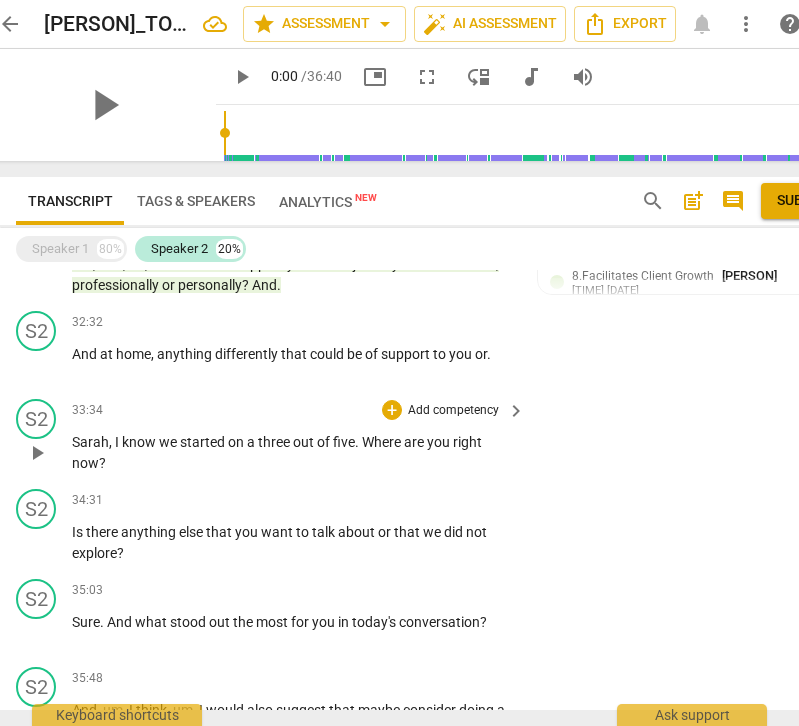 click on "Add competency" at bounding box center [453, 411] 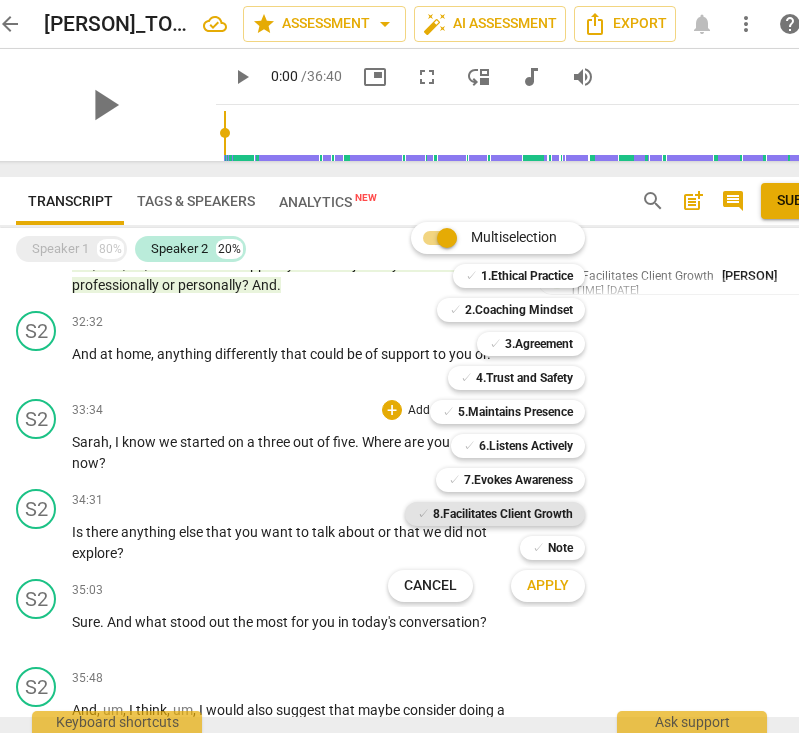 click on "8.Facilitates Client Growth" at bounding box center (503, 514) 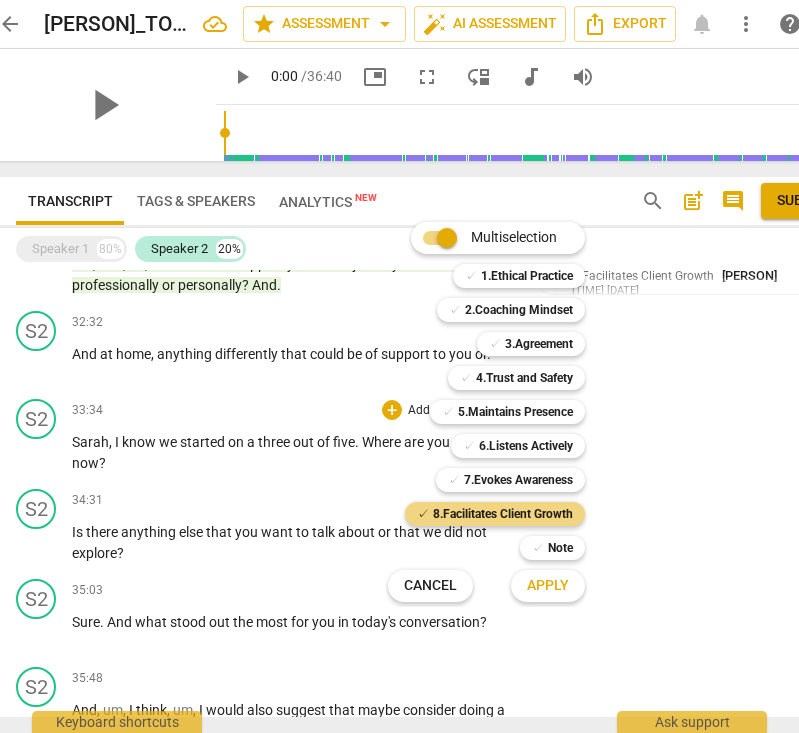click at bounding box center [399, 366] 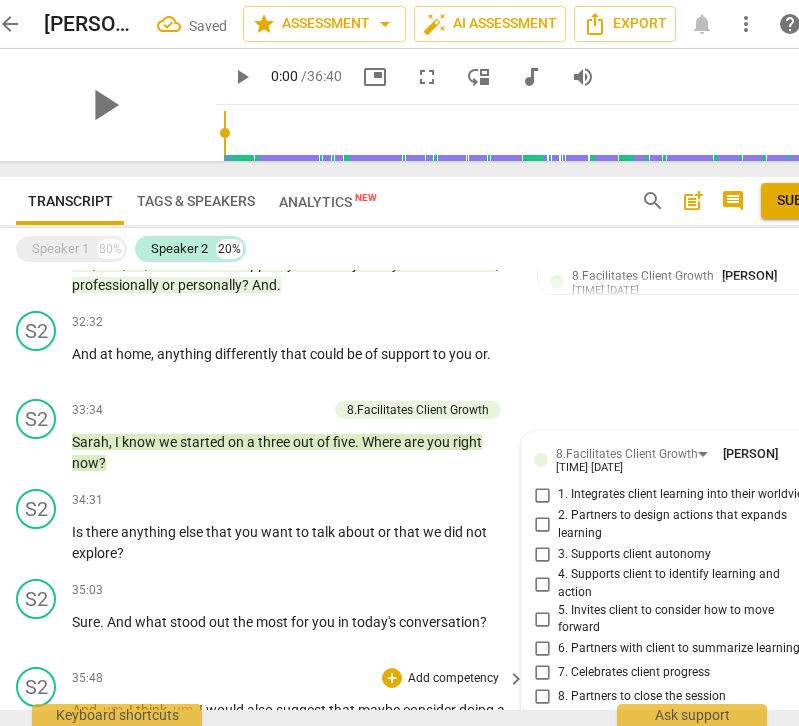 scroll, scrollTop: 3027, scrollLeft: 0, axis: vertical 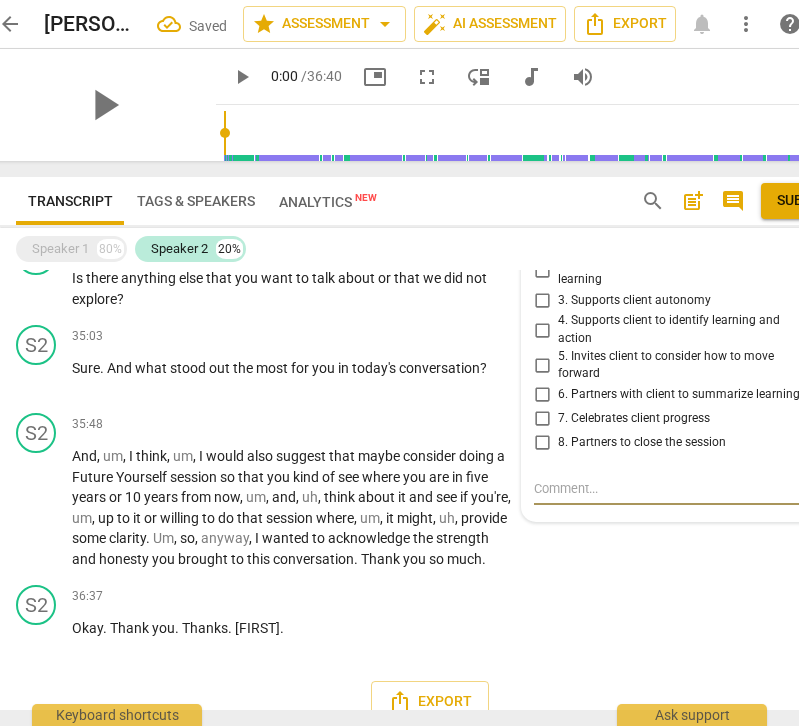 click on "6. Partners with client to summarize learning" at bounding box center [542, 395] 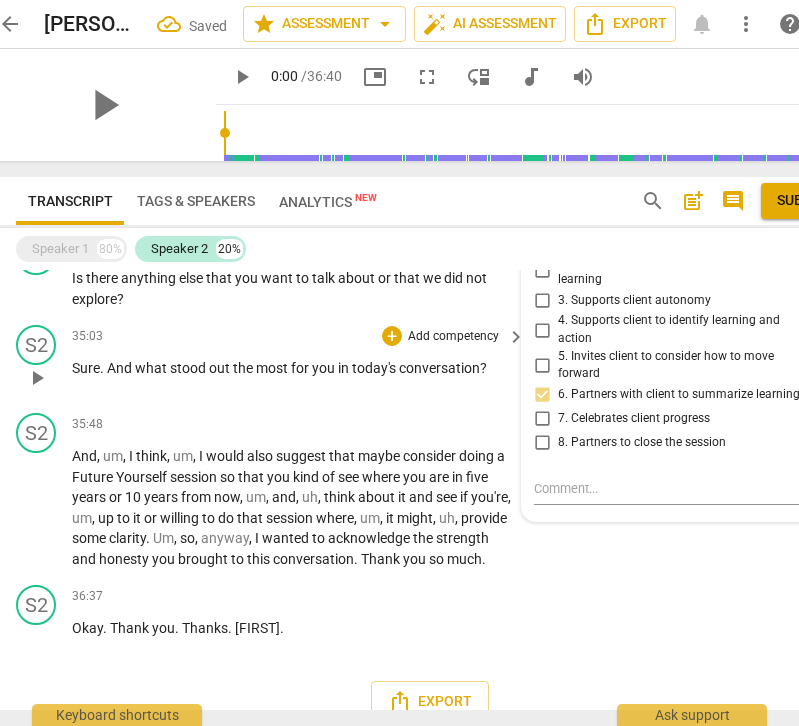 scroll, scrollTop: 2814, scrollLeft: 0, axis: vertical 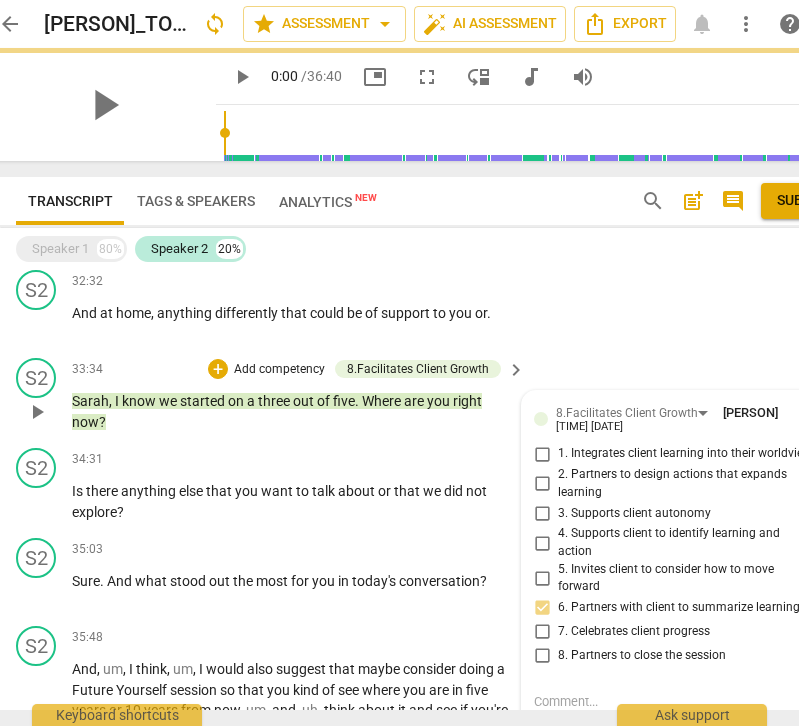 click on "out" at bounding box center (305, 401) 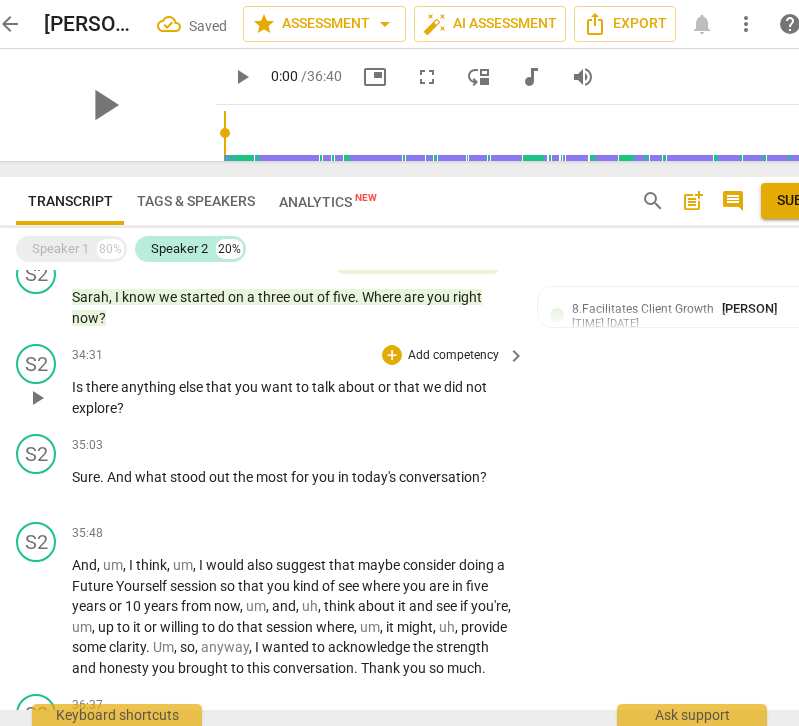 scroll, scrollTop: 2921, scrollLeft: 0, axis: vertical 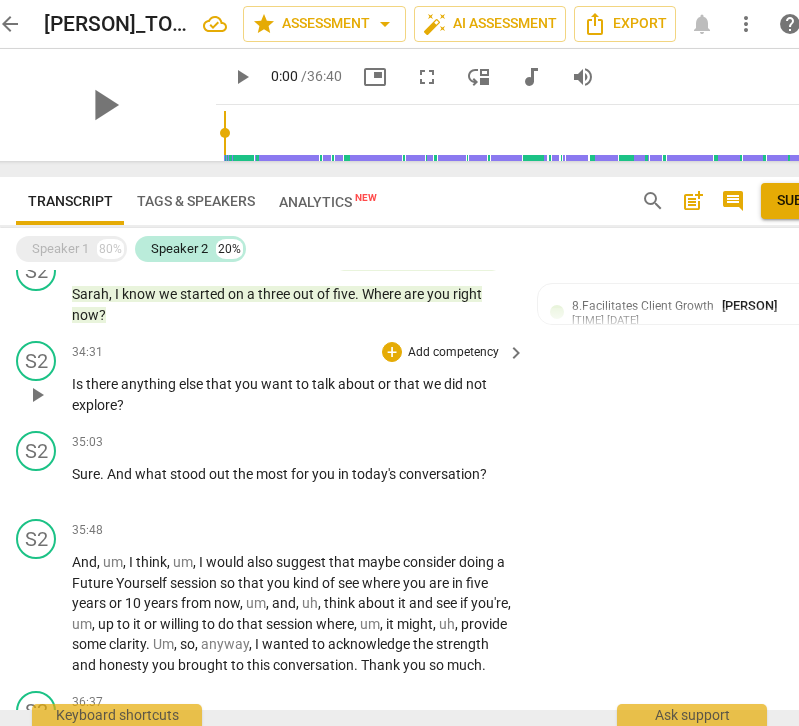 click on "Add competency" at bounding box center [453, 353] 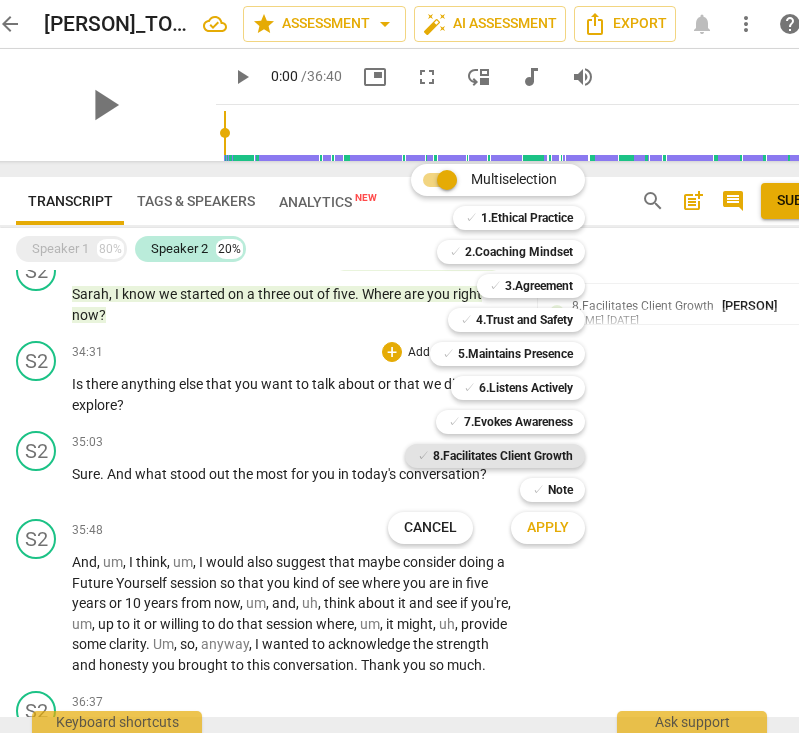 click on "8.Facilitates Client Growth" at bounding box center [503, 456] 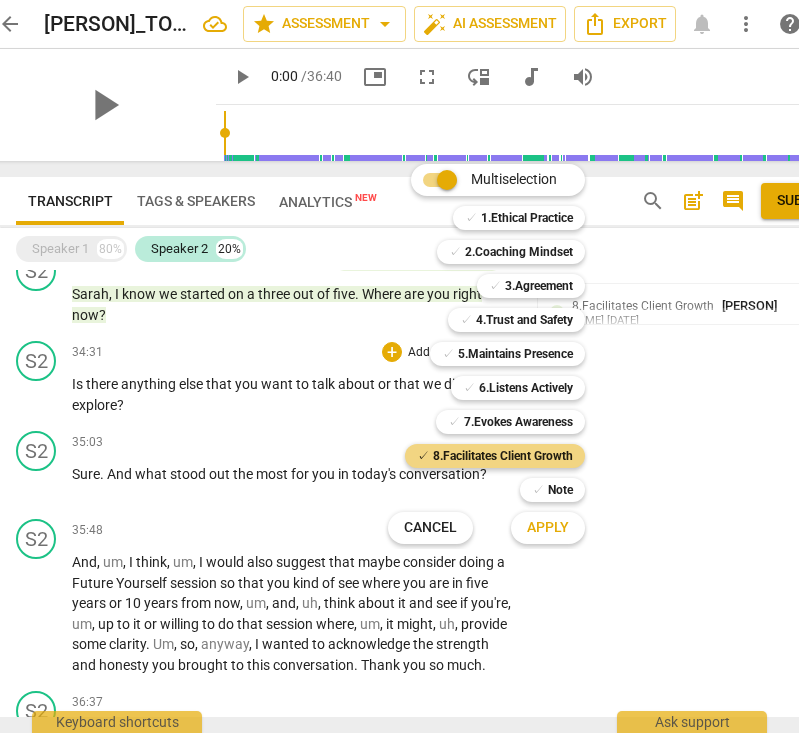 click on "Apply" at bounding box center (548, 528) 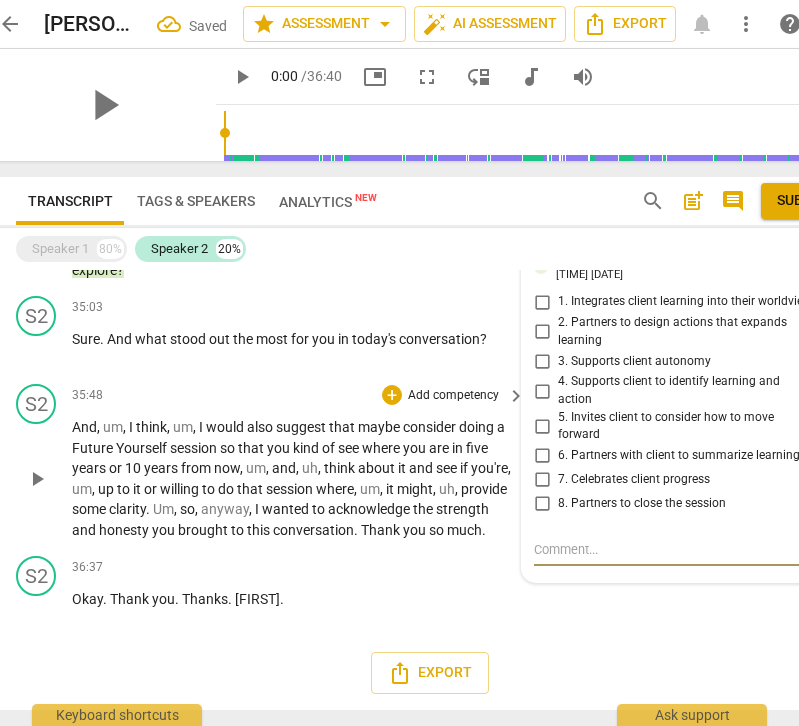 scroll, scrollTop: 3078, scrollLeft: 0, axis: vertical 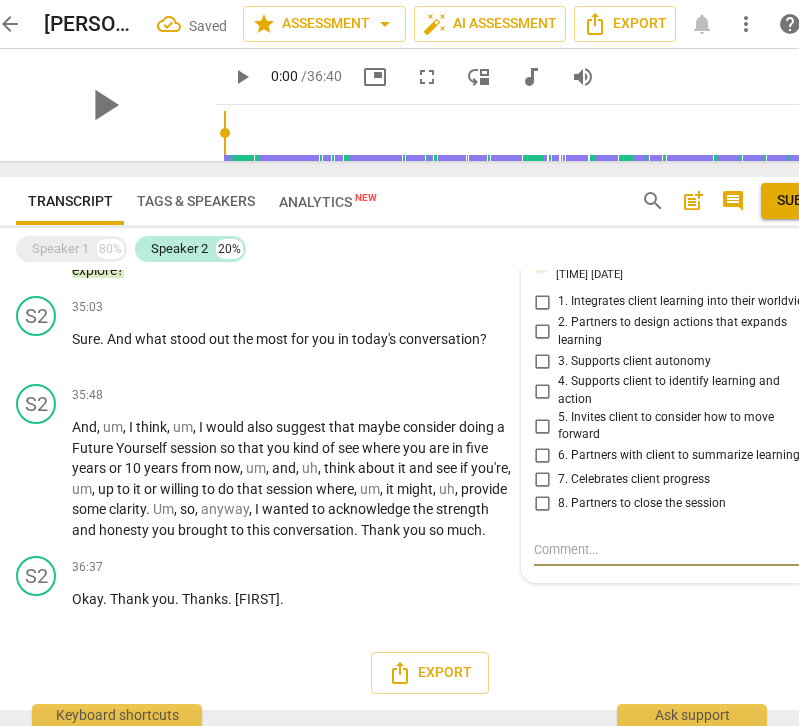 click on "8. Partners to close the session" at bounding box center (542, 504) 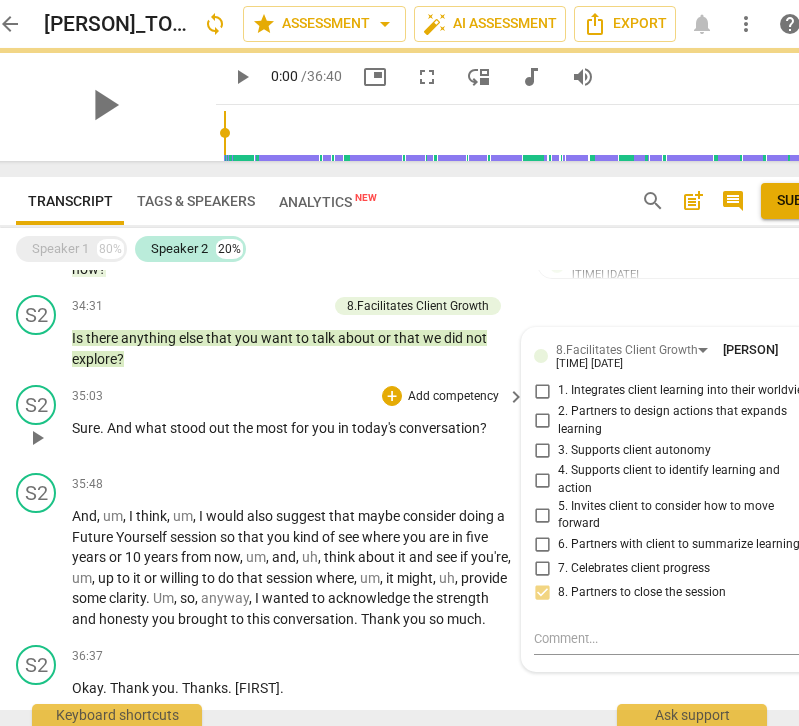 scroll, scrollTop: 2956, scrollLeft: 0, axis: vertical 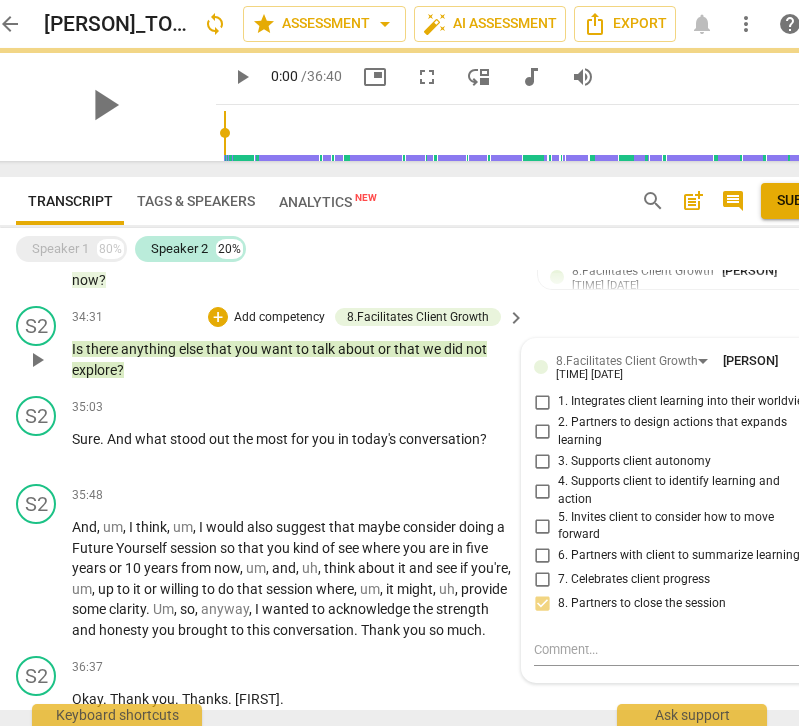 click on "to" at bounding box center [304, 349] 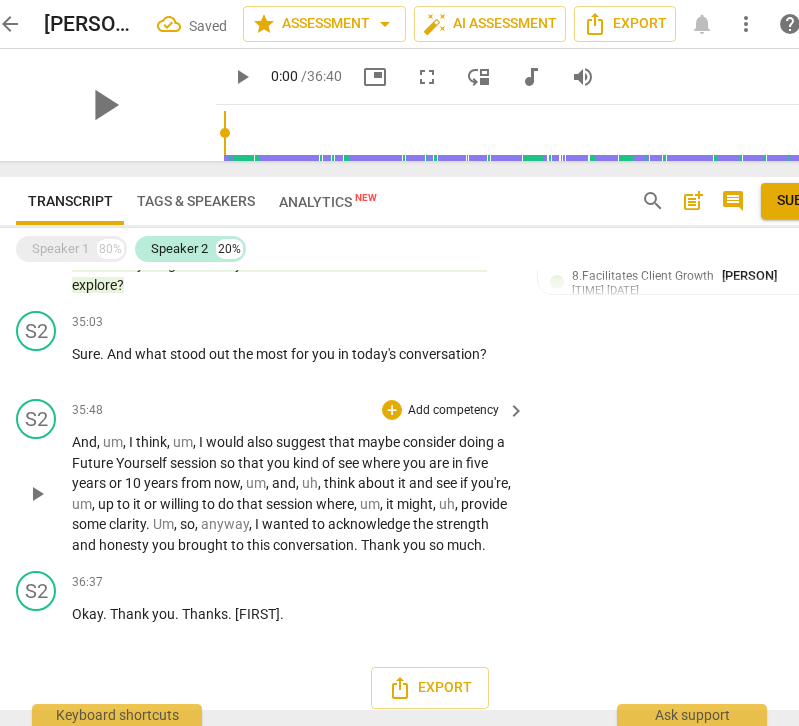 scroll, scrollTop: 3057, scrollLeft: 0, axis: vertical 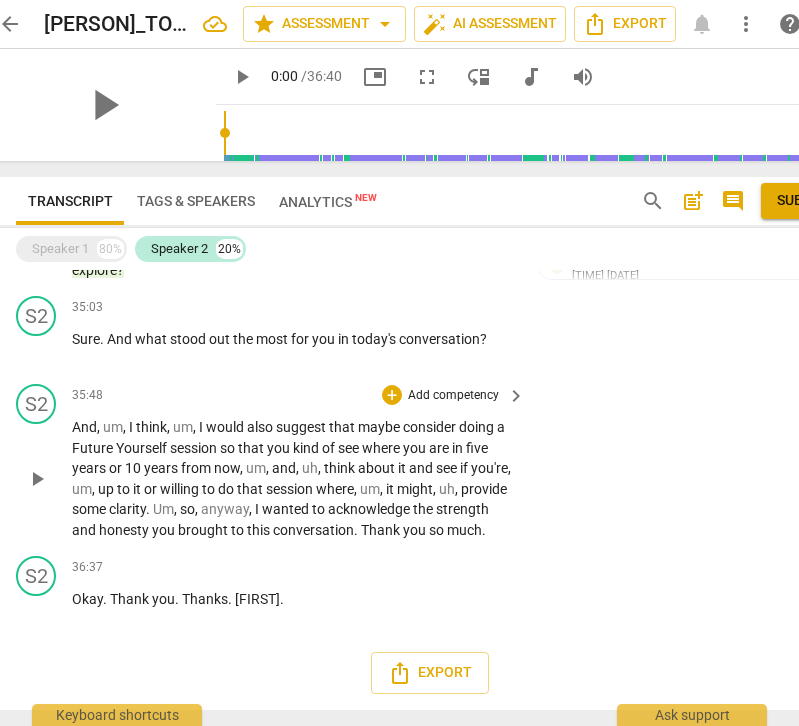 click on "Add competency" at bounding box center (453, 396) 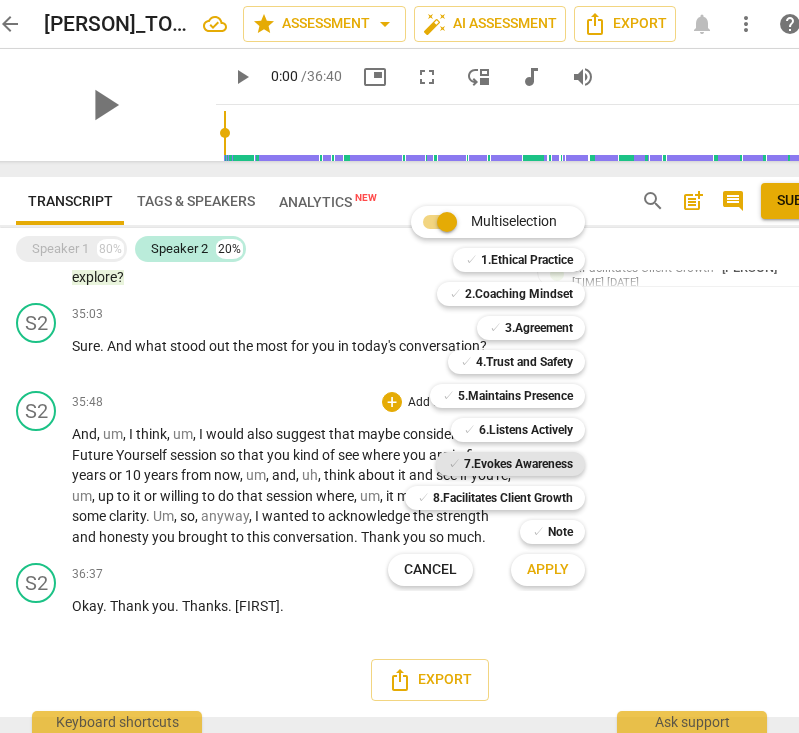 click on "7.Evokes Awareness" at bounding box center (518, 464) 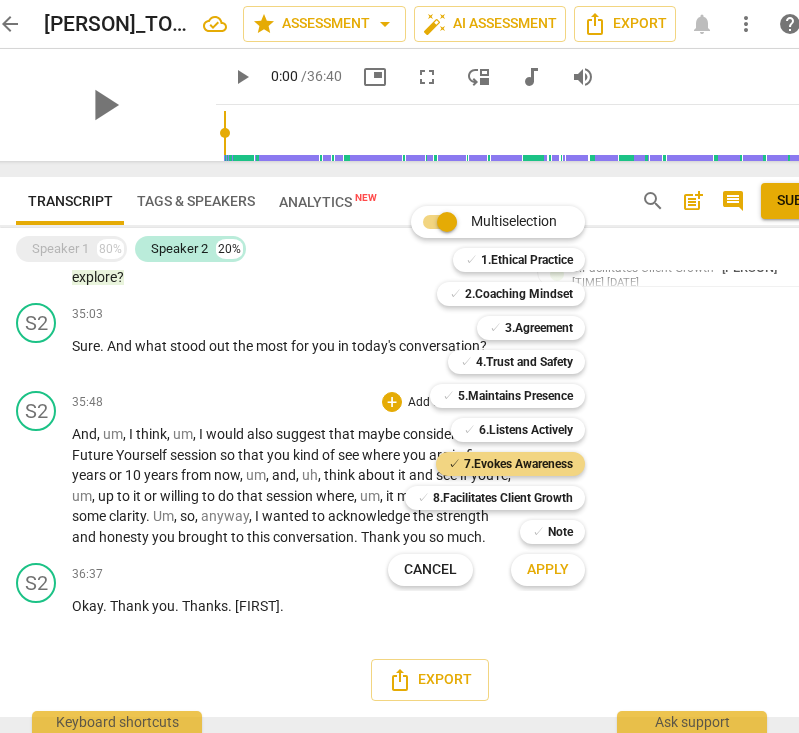click on "Apply" at bounding box center (548, 570) 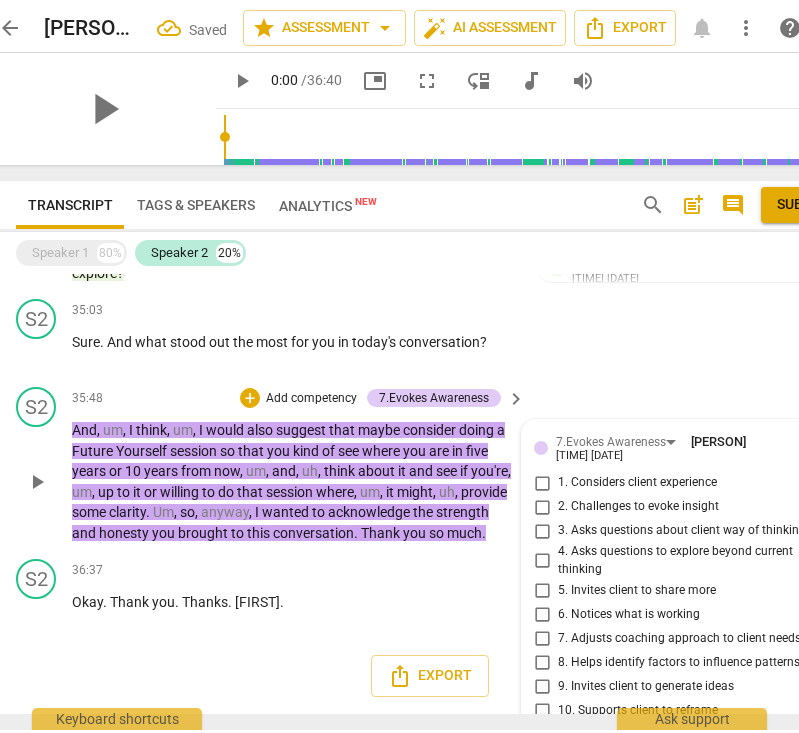 scroll, scrollTop: 3158, scrollLeft: 0, axis: vertical 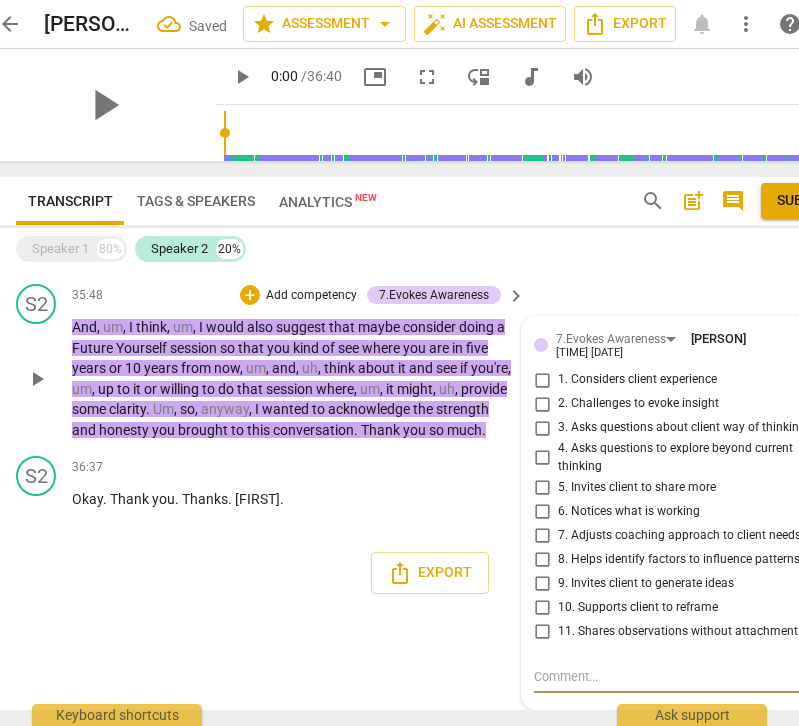 click on "9. Invites client to generate ideas" at bounding box center [542, 583] 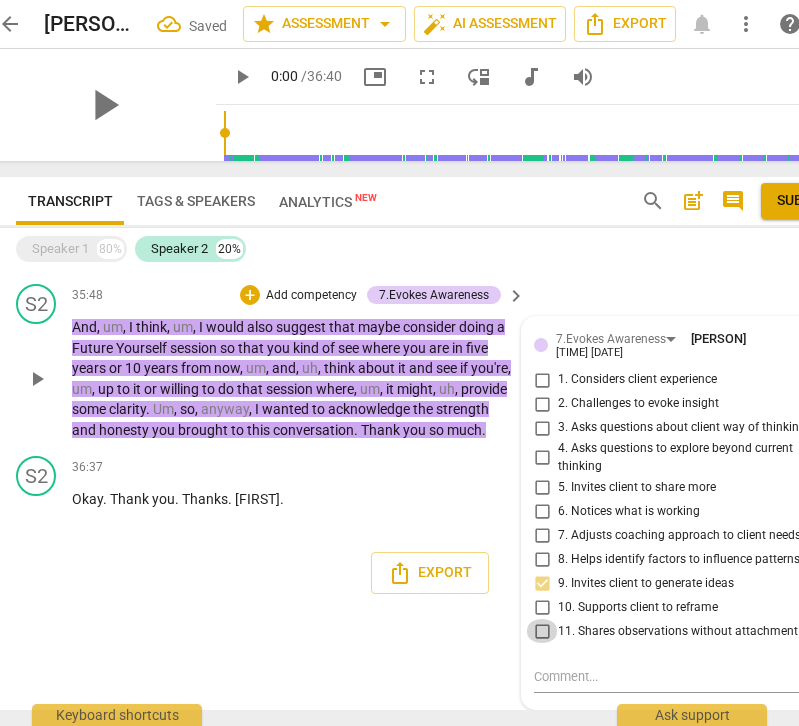click on "11. Shares observations without attachment" at bounding box center (542, 631) 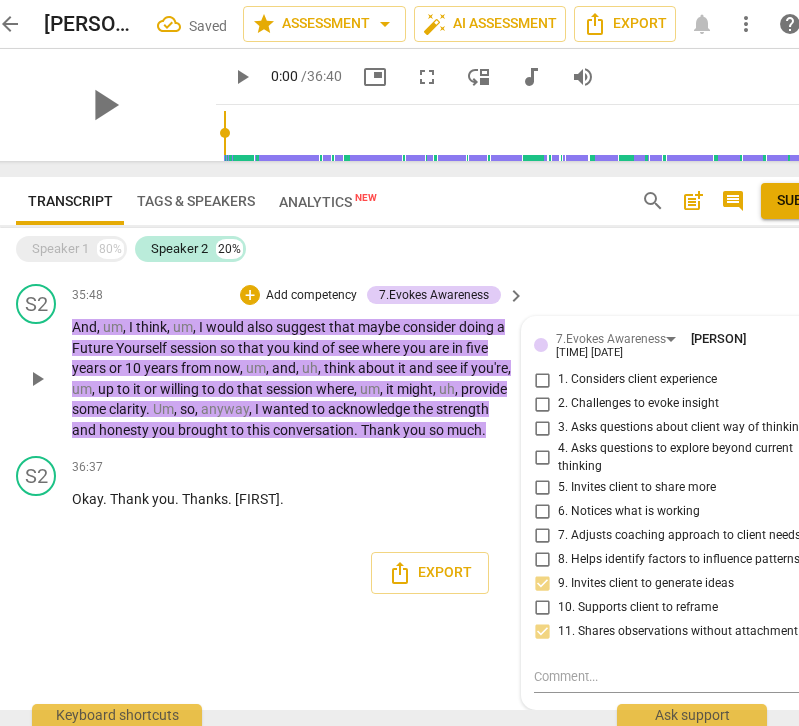 click on "Add competency" at bounding box center (311, 296) 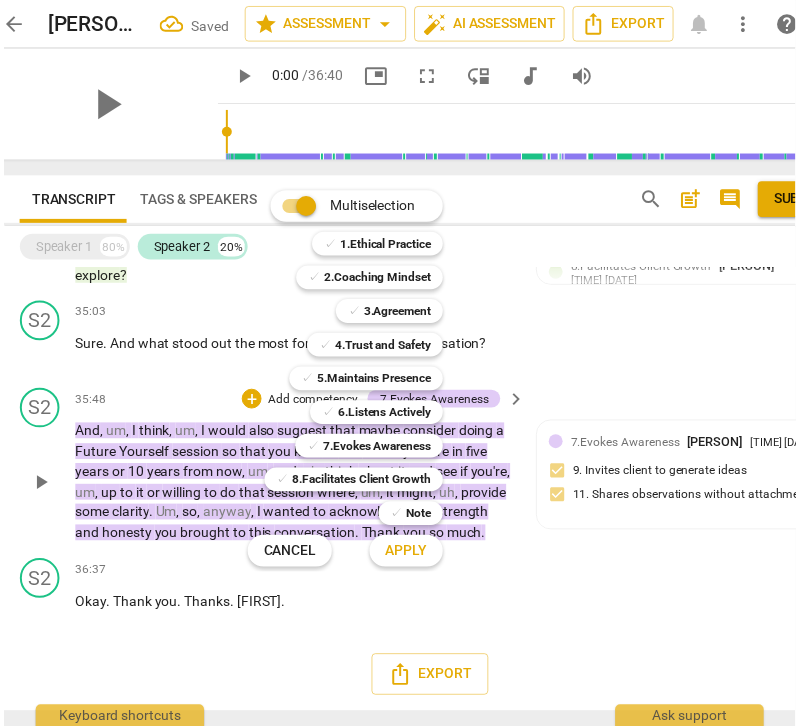 scroll, scrollTop: 3071, scrollLeft: 0, axis: vertical 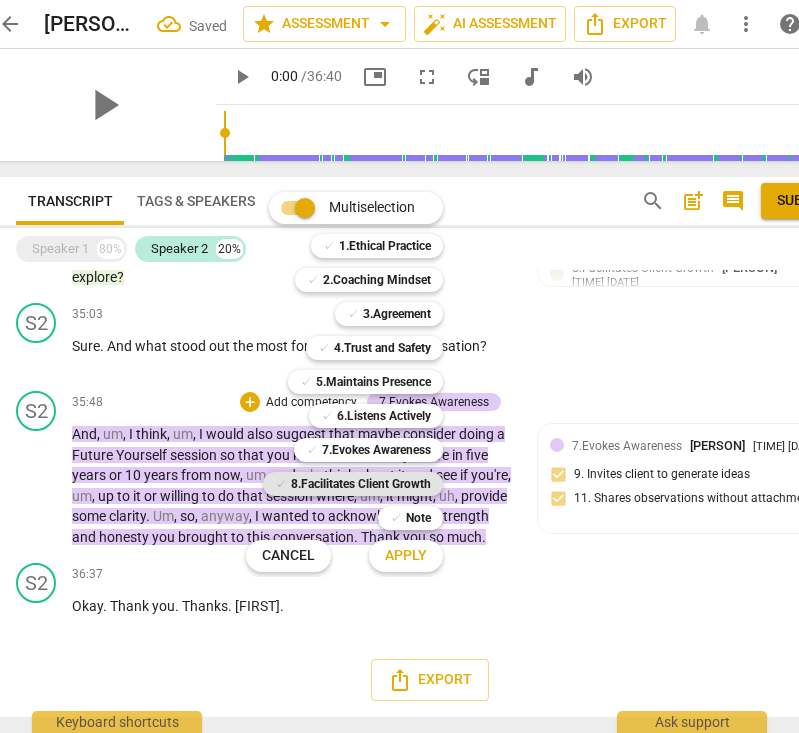 click on "8.Facilitates Client Growth" at bounding box center [361, 484] 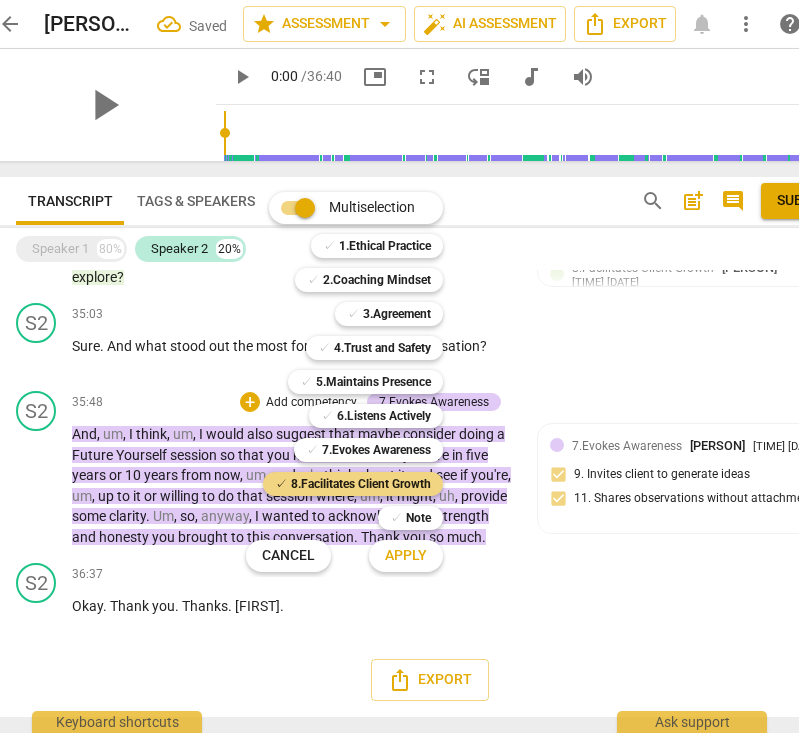 click on "Apply" at bounding box center (406, 556) 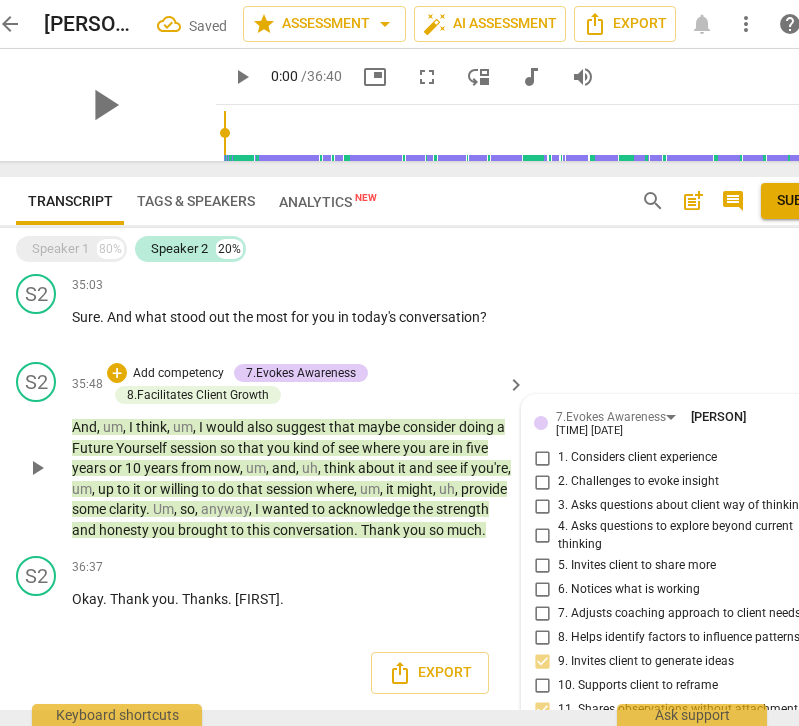 scroll, scrollTop: 3158, scrollLeft: 0, axis: vertical 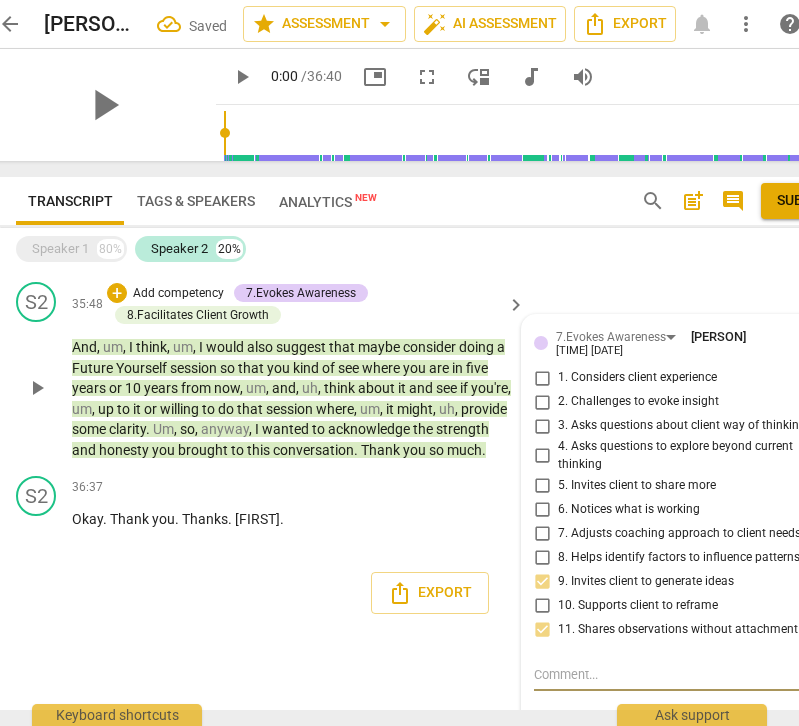click on "1. Considers client experience" at bounding box center (542, 378) 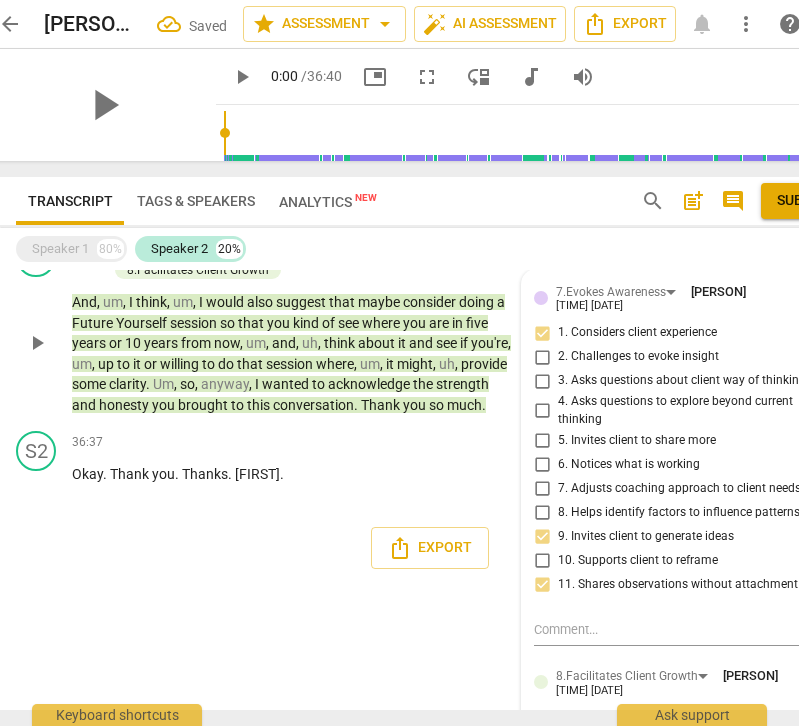 scroll, scrollTop: 3189, scrollLeft: 0, axis: vertical 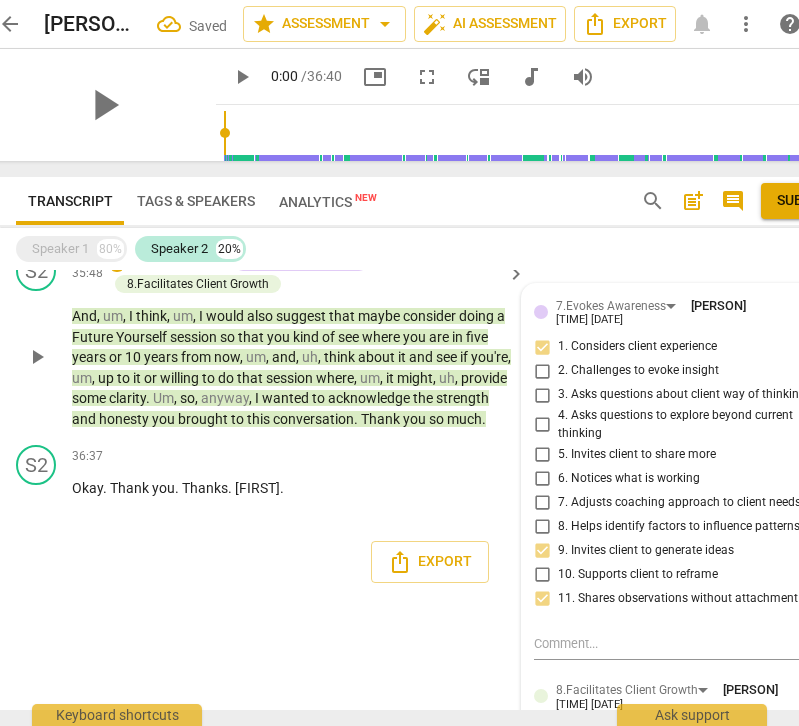 click on "1. Considers client experience" at bounding box center (542, 347) 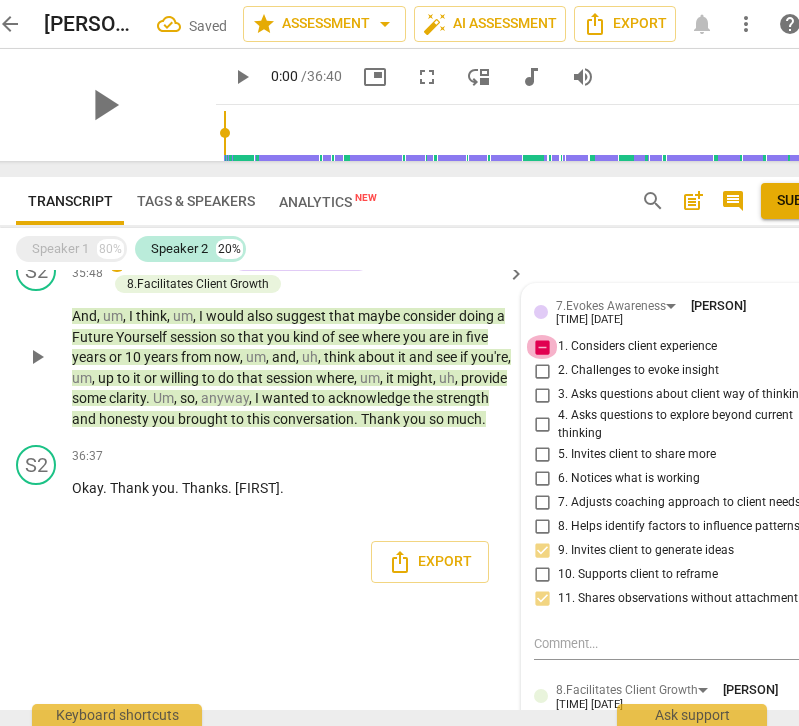 click on "1. Considers client experience" at bounding box center (542, 347) 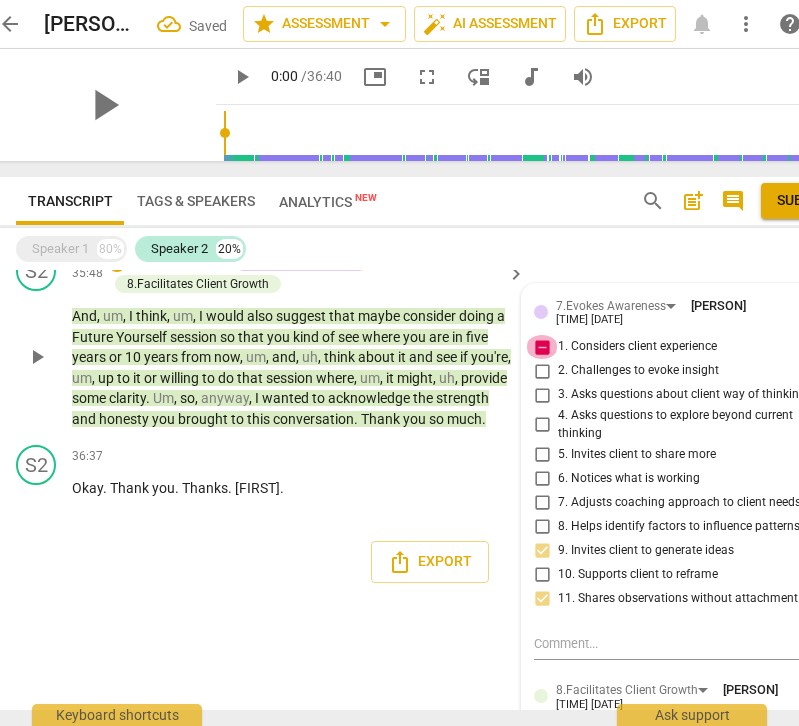 checkbox on "false" 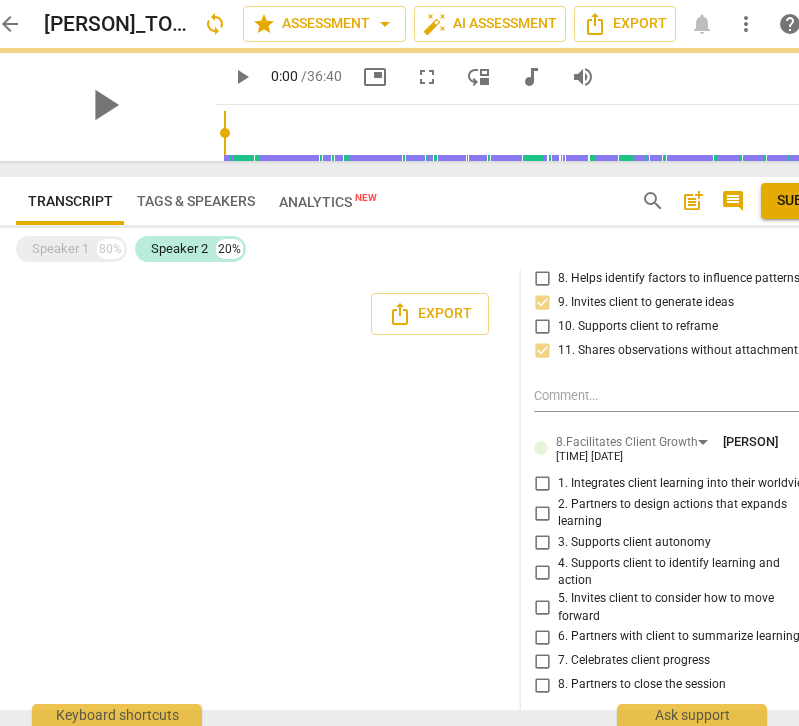 scroll, scrollTop: 3493, scrollLeft: 0, axis: vertical 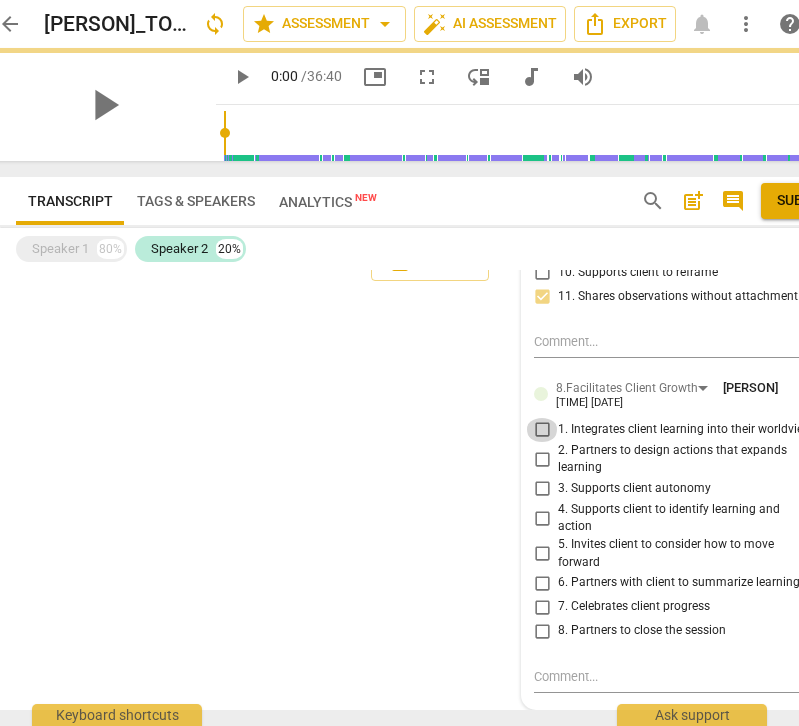 click on "1. Integrates client learning into their worldview" at bounding box center [542, 430] 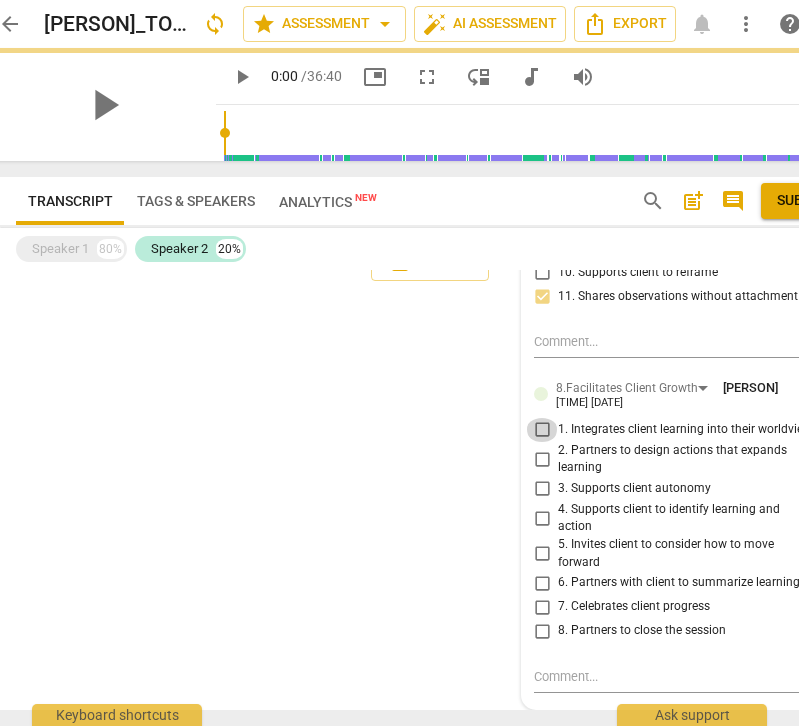 checkbox on "true" 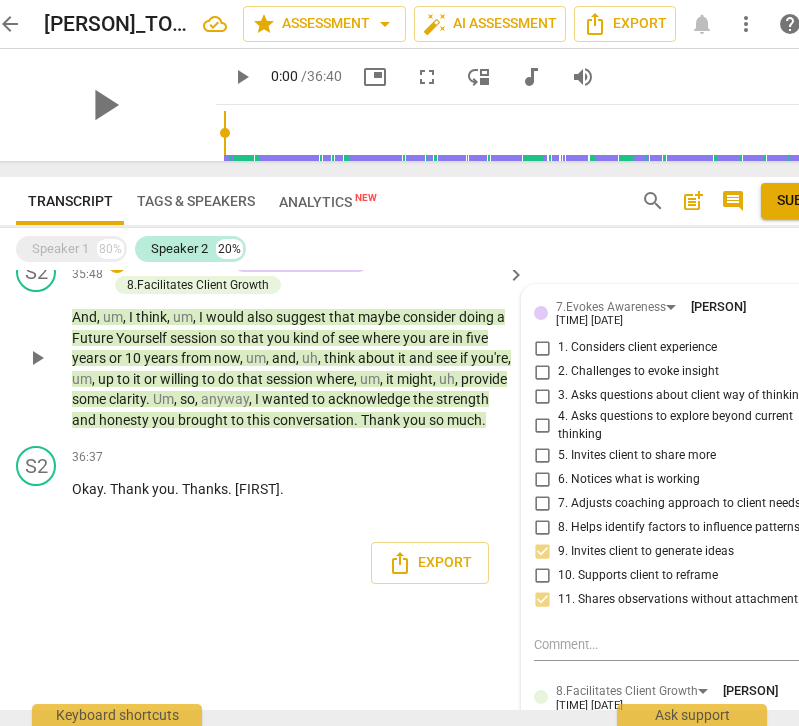 scroll, scrollTop: 3179, scrollLeft: 0, axis: vertical 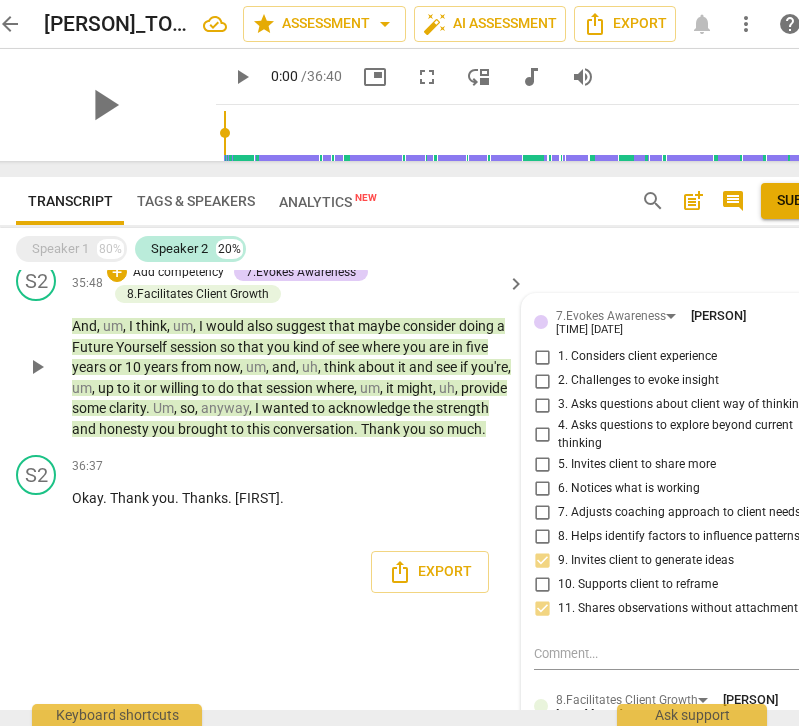 click on "where" at bounding box center [335, 388] 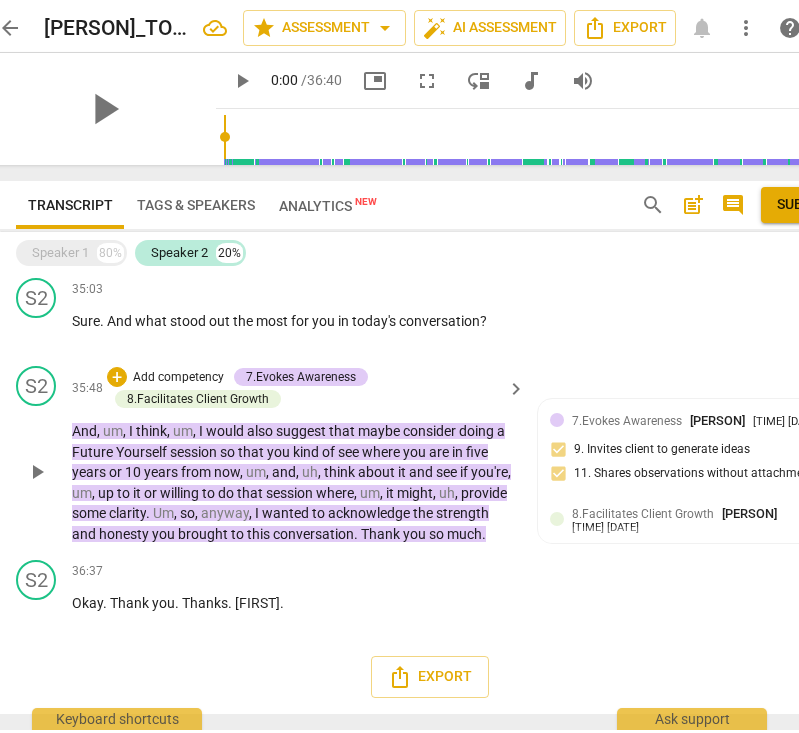 scroll, scrollTop: 3100, scrollLeft: 0, axis: vertical 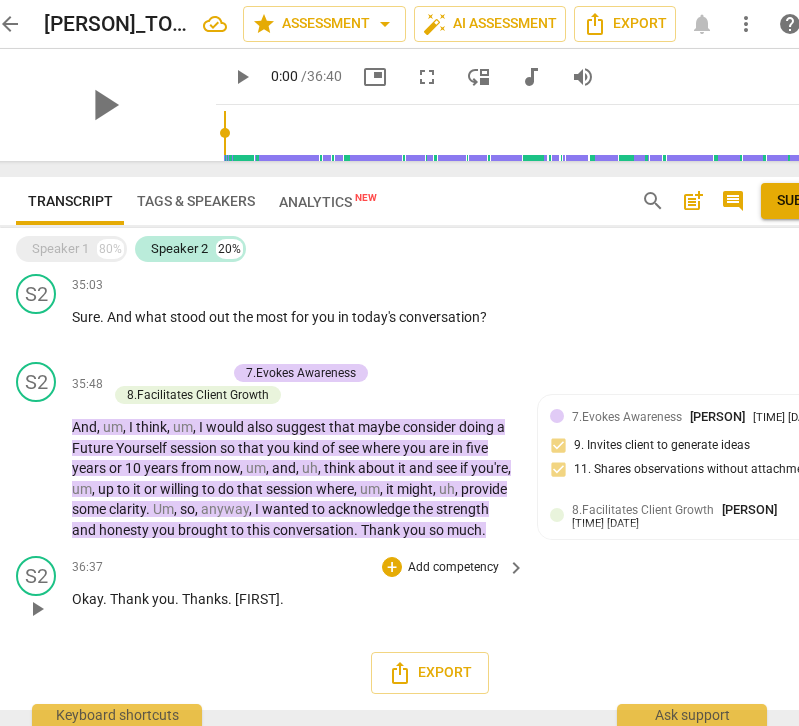 click on "Add competency" at bounding box center [453, 568] 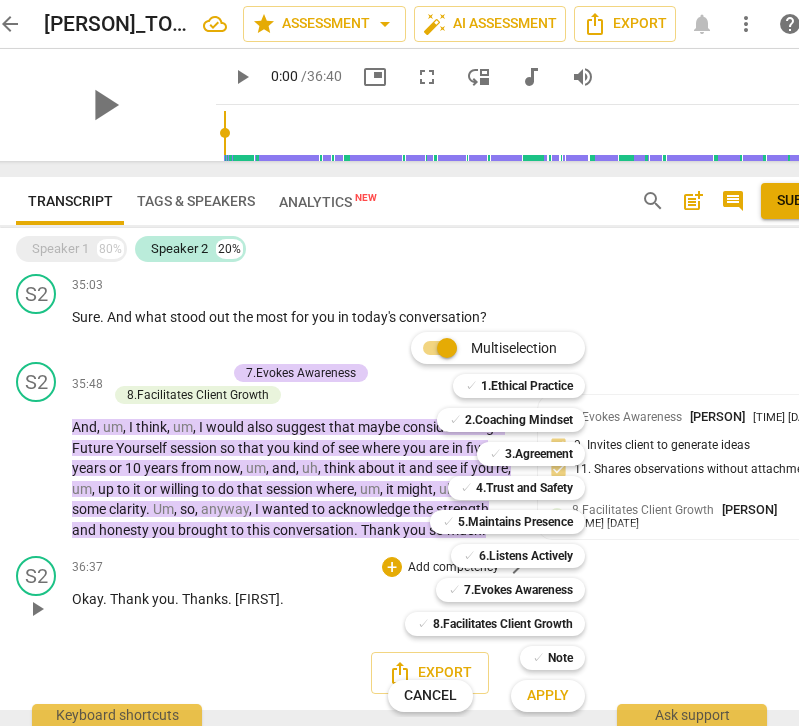 scroll, scrollTop: 3093, scrollLeft: 0, axis: vertical 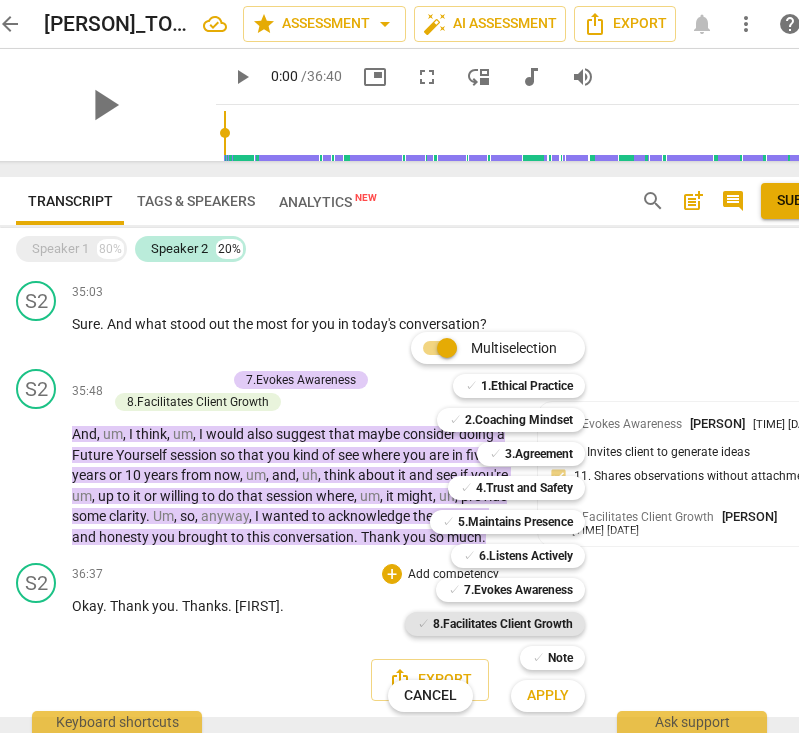 click on "8.Facilitates Client Growth" at bounding box center [503, 624] 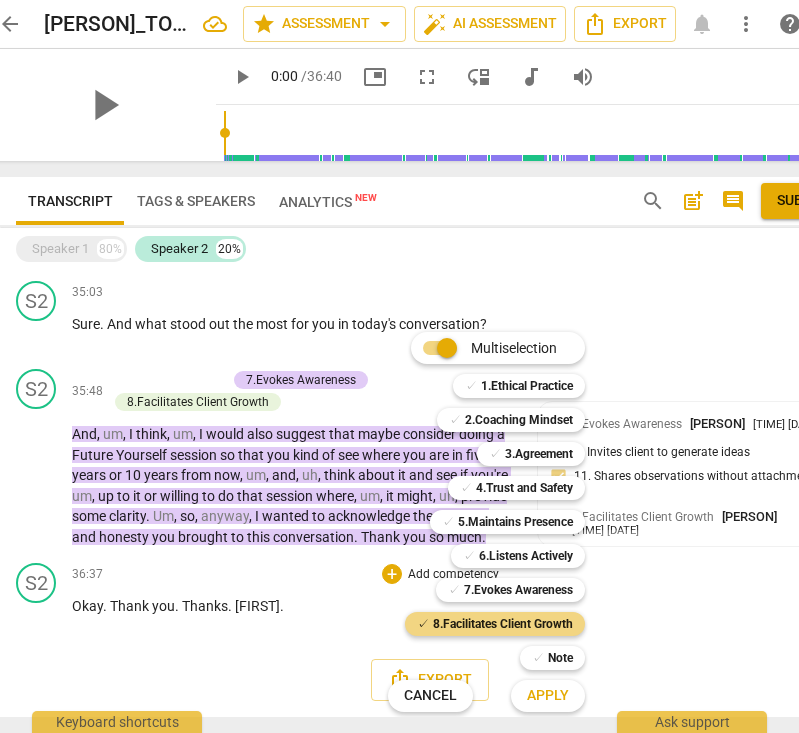 click on "Apply" at bounding box center (548, 696) 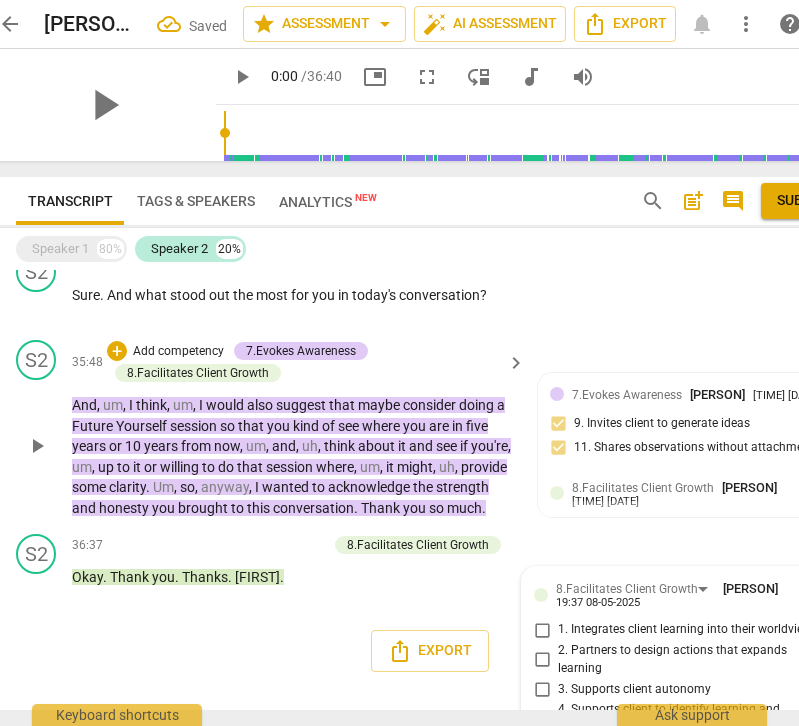 scroll, scrollTop: 3323, scrollLeft: 0, axis: vertical 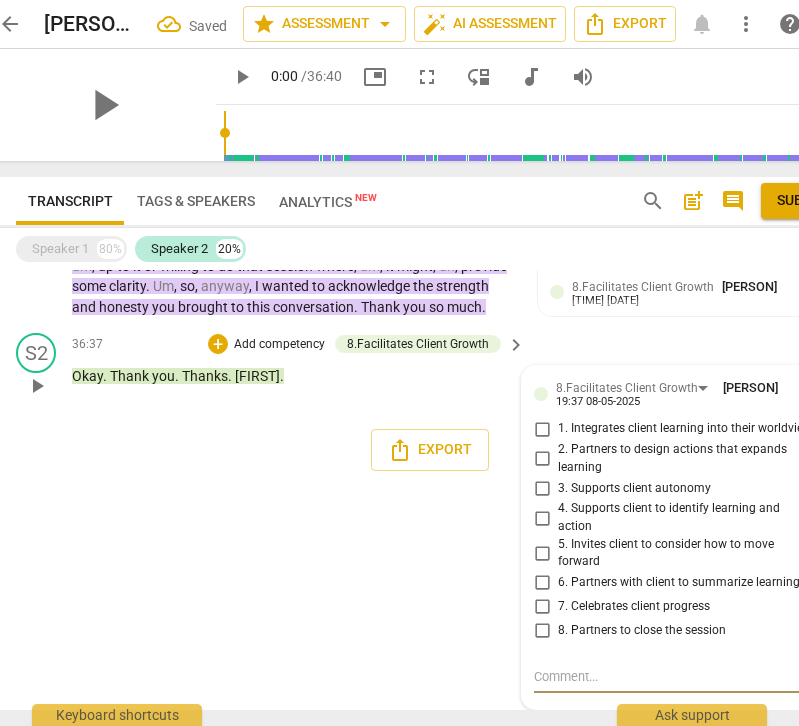 click on "8. Partners to close the session" at bounding box center (542, 631) 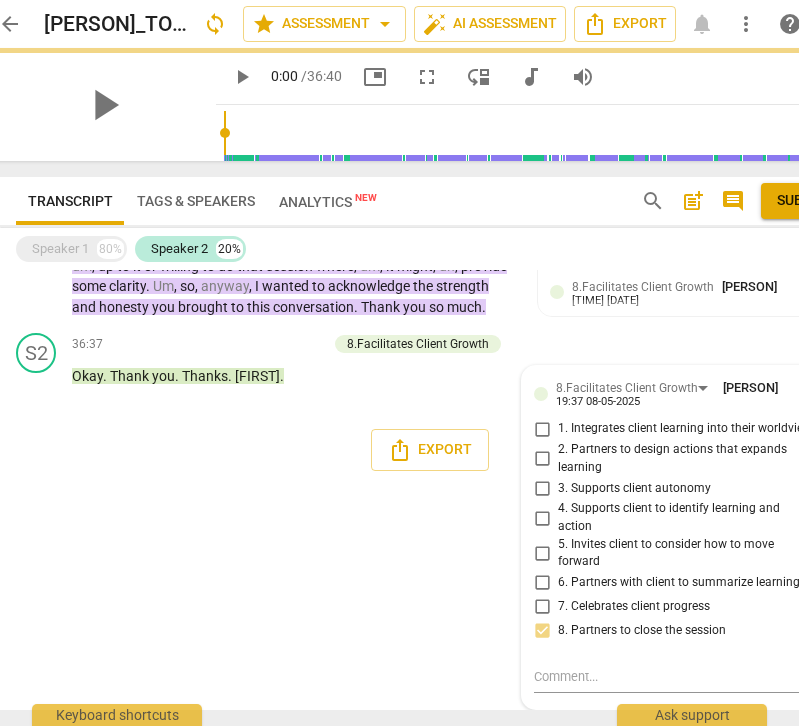 click on "format_bold format_list_bulleted [PERSON] delete Summary: S1 play_arrow pause 00:00 + Add competency keyboard_arrow_right Thank you. To. S2 play_arrow pause 00:05 + Add competency 2.Coaching Mindset keyboard_arrow_right Hi [PERSON]. Uh, how are you doing today? 2.Coaching Mindset [PERSON] [TIME] 7. Prepares for sessions S1 play_arrow pause 00:07 + Add competency keyboard_arrow_right I'm good. How are you? S2 play_arrow pause 00:09 + Add competency 2.Coaching Mindset keyboard_arrow_right Very good. Are you ready for today's session? 2.Coaching Mindset [PERSON] [TIME] 7. Prepares for sessions S1 play_arrow pause 00:12 + Add competency keyboard_arrow_right I am, yes. Looking forward to it. S2 play_arrow pause 00:16 + Add competency 3.Agreement 5.Maintains Presence keyboard_arrow_right We'll get uh, settled down and then um, find a comfortable seat and probably we'll just do a" at bounding box center (430, 490) 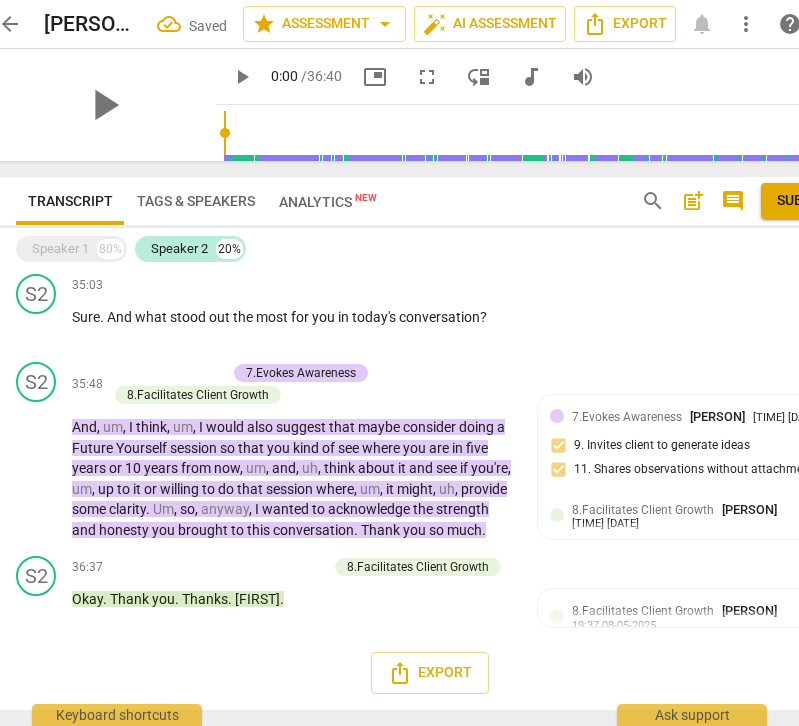 scroll, scrollTop: 3093, scrollLeft: 0, axis: vertical 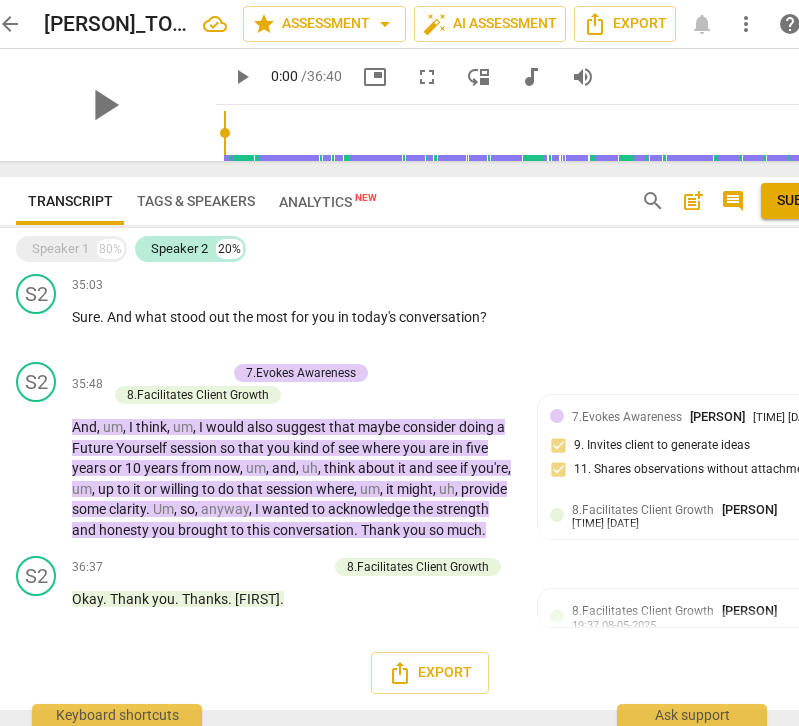 drag, startPoint x: 795, startPoint y: 290, endPoint x: 1096, endPoint y: 289, distance: 301.00165 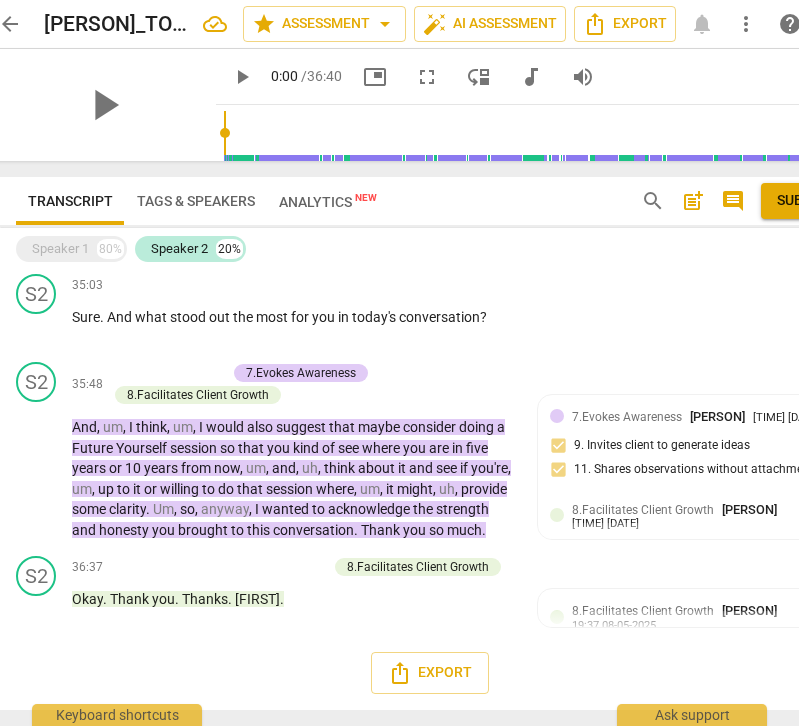 click on "arrow_back [PERSON]_TOSI recording-2[Alamosa] more_vert 2025-07-31" at bounding box center [375, 0] 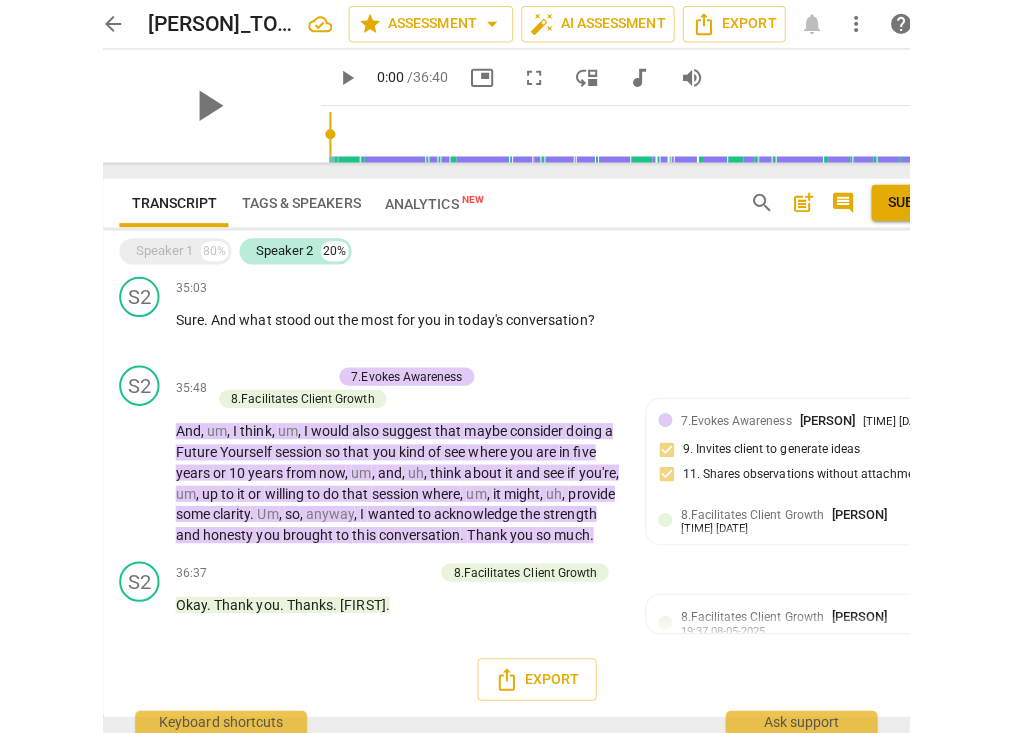 scroll, scrollTop: 0, scrollLeft: 0, axis: both 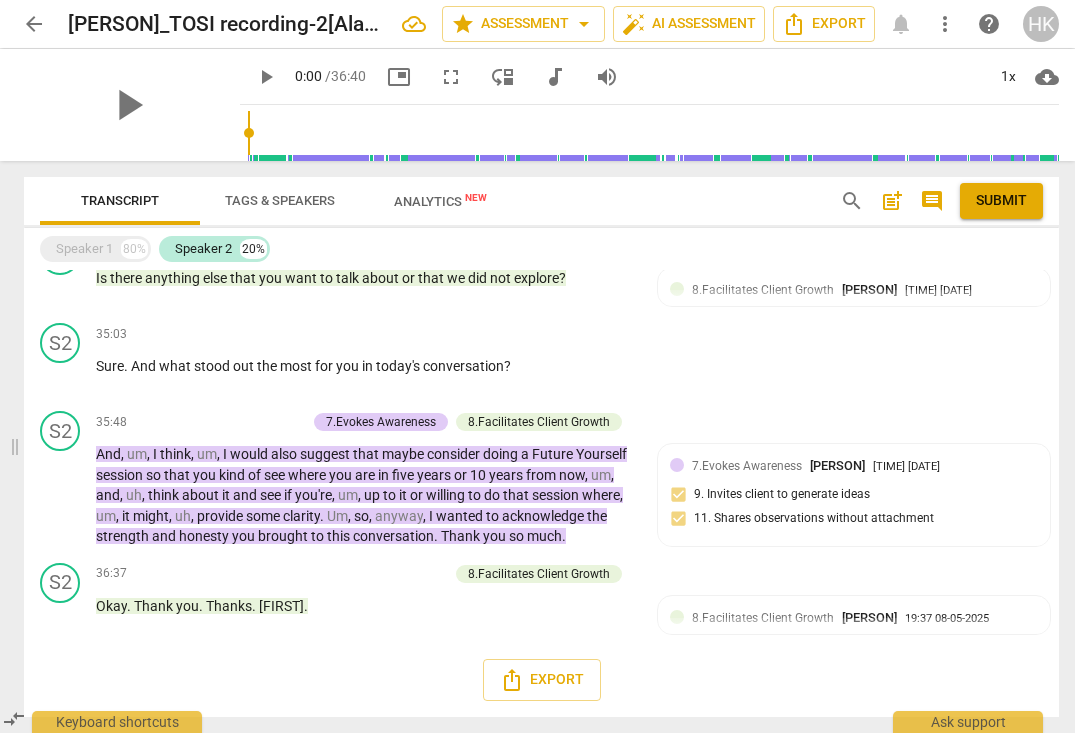 click on "Submit" at bounding box center [1001, 201] 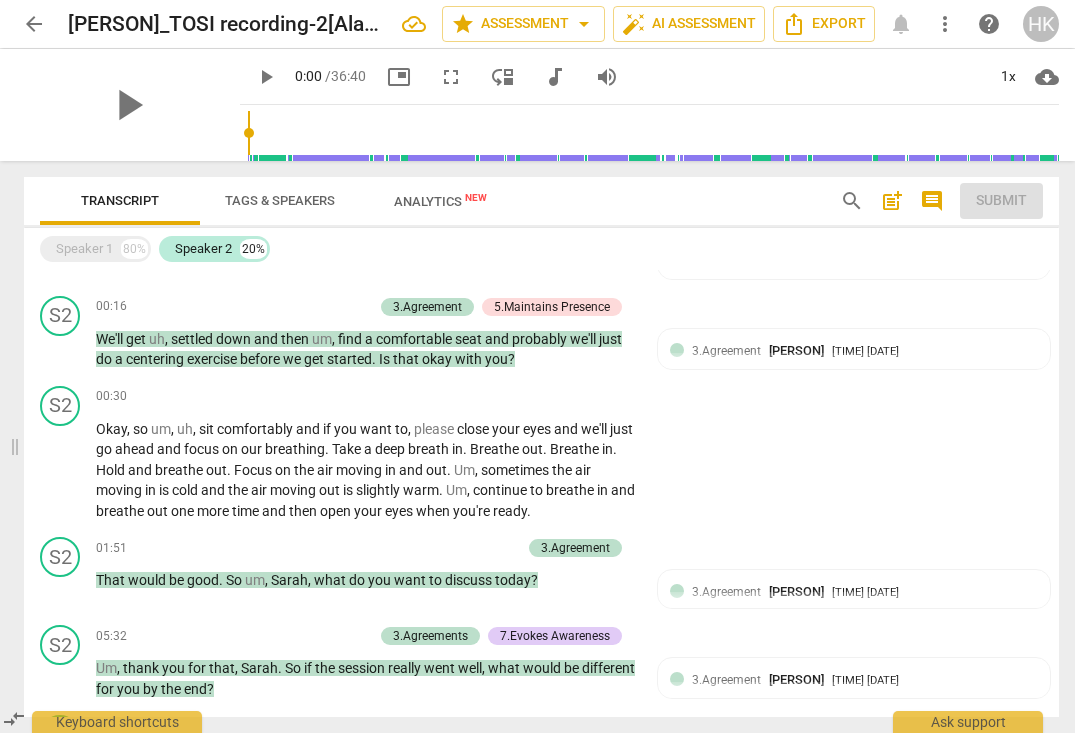 scroll, scrollTop: 0, scrollLeft: 0, axis: both 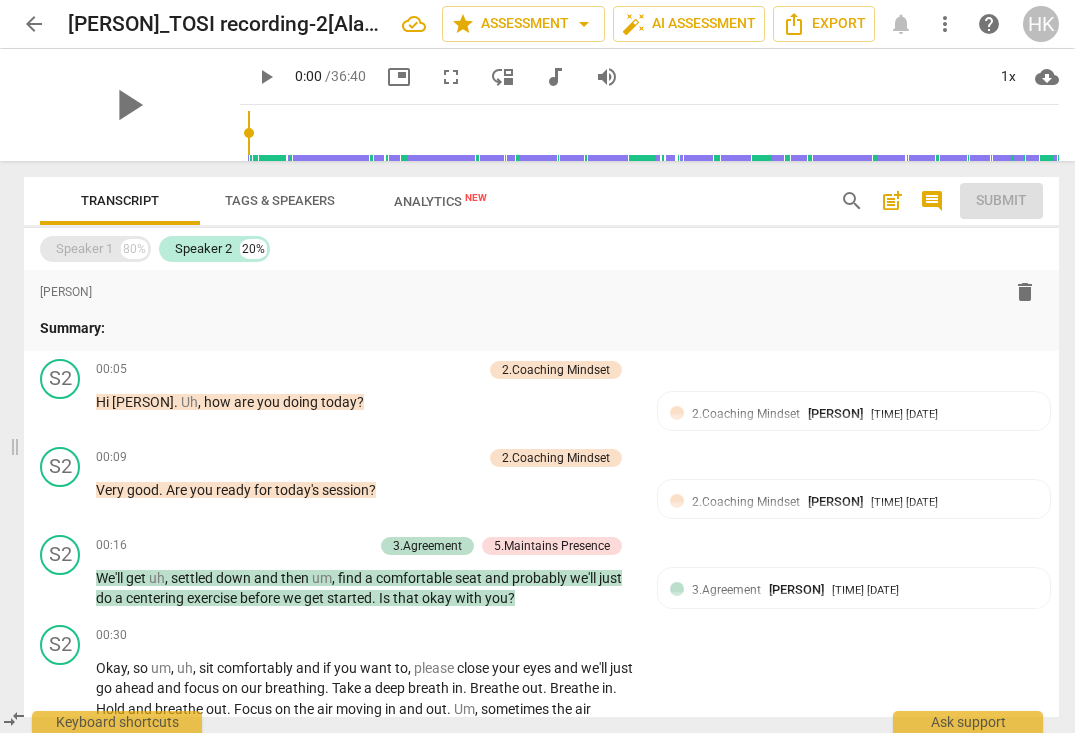 click on "80%" at bounding box center (134, 249) 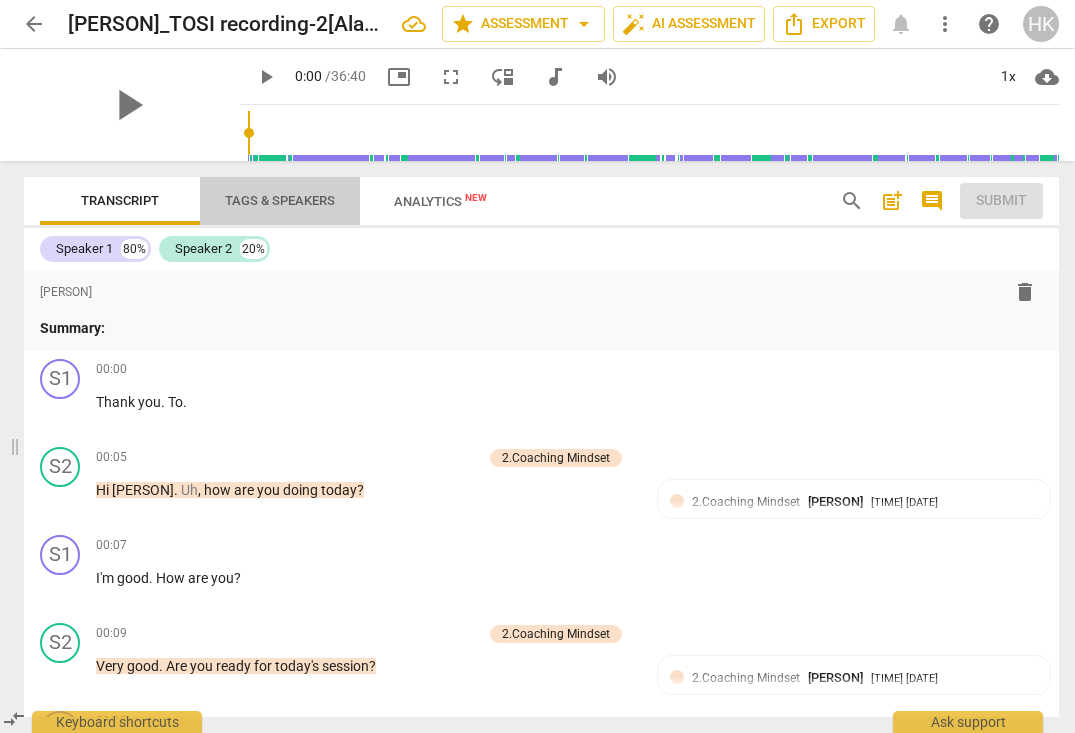 click on "Tags & Speakers" at bounding box center (280, 200) 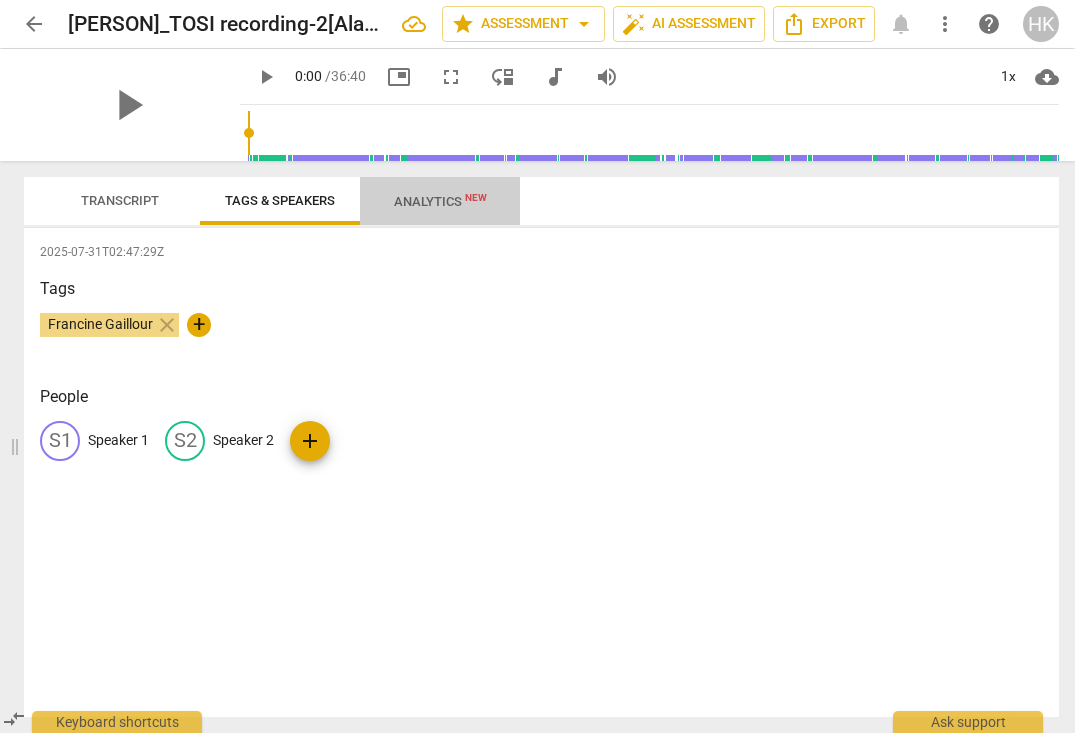 click on "Analytics   New" at bounding box center [440, 201] 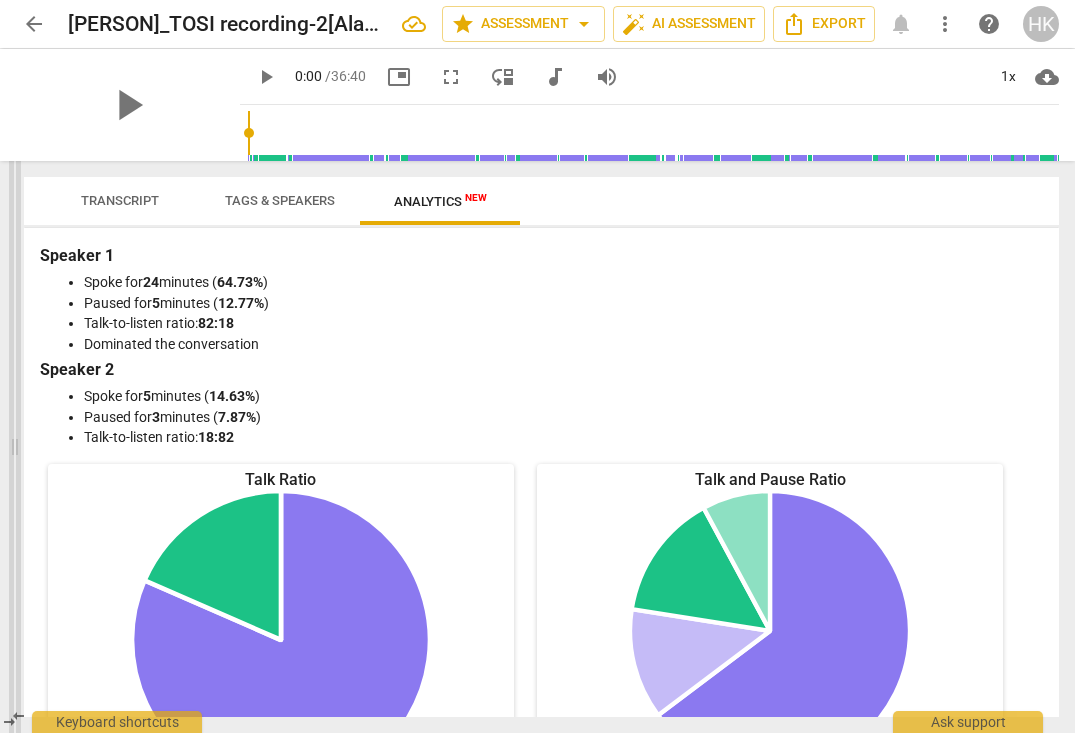 scroll, scrollTop: 0, scrollLeft: 0, axis: both 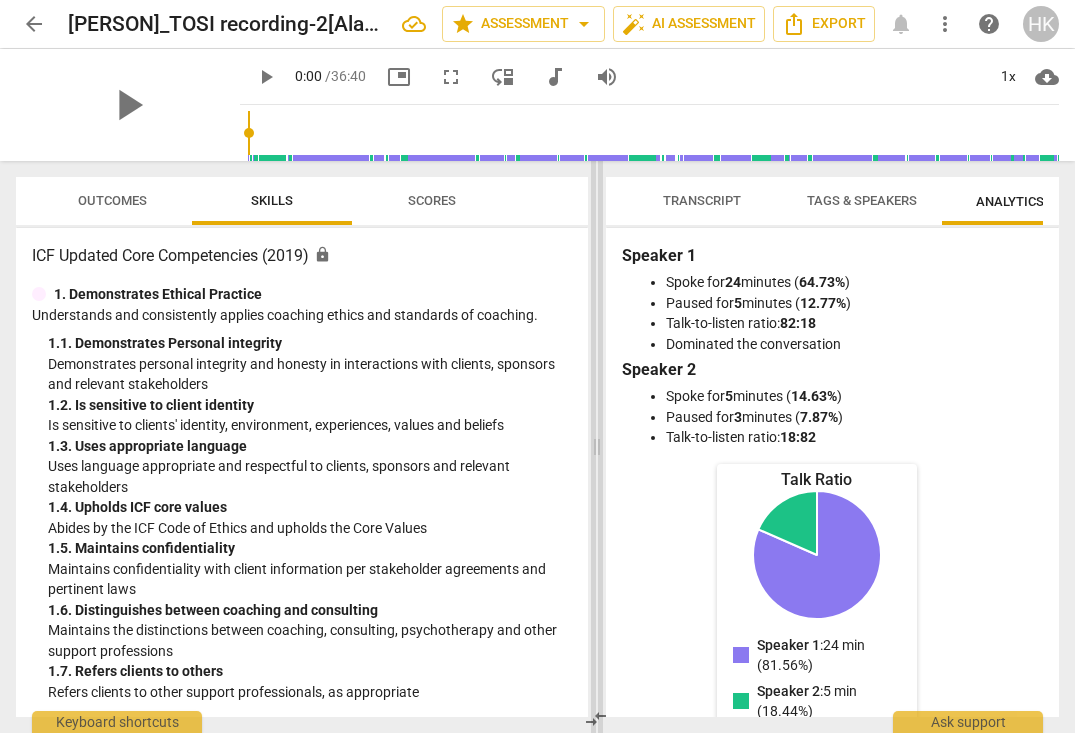 drag, startPoint x: 13, startPoint y: 447, endPoint x: 616, endPoint y: 449, distance: 603.0033 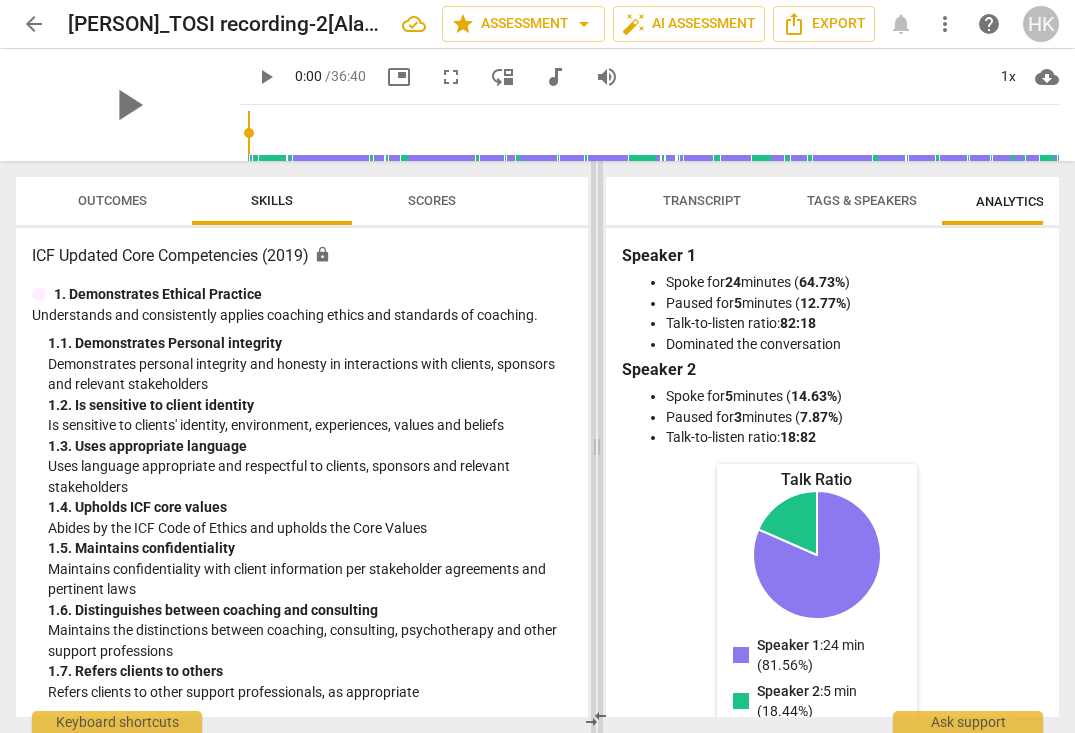 click at bounding box center (597, 447) 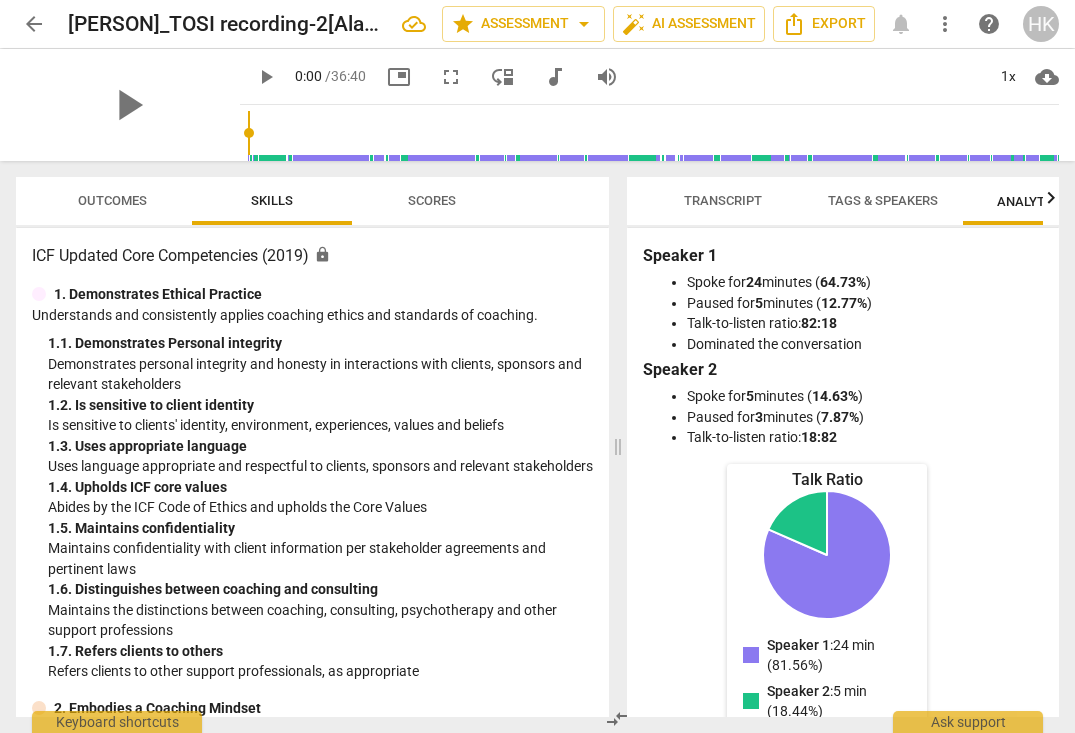 click on "Scores" at bounding box center (432, 200) 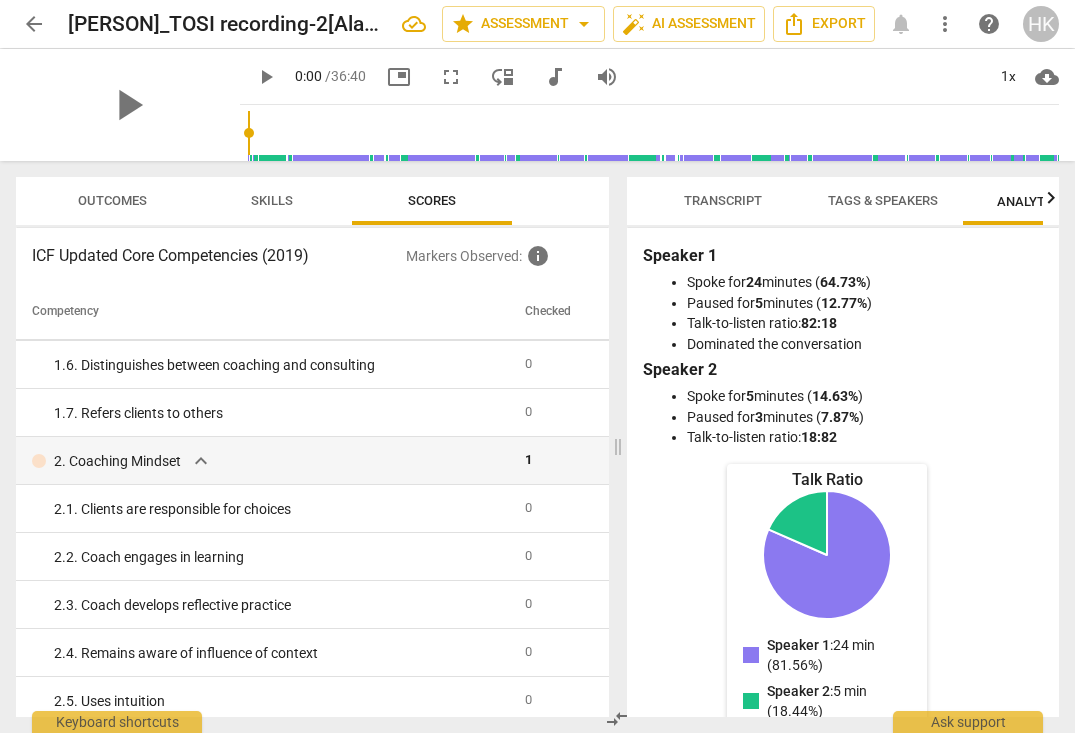 scroll, scrollTop: 0, scrollLeft: 0, axis: both 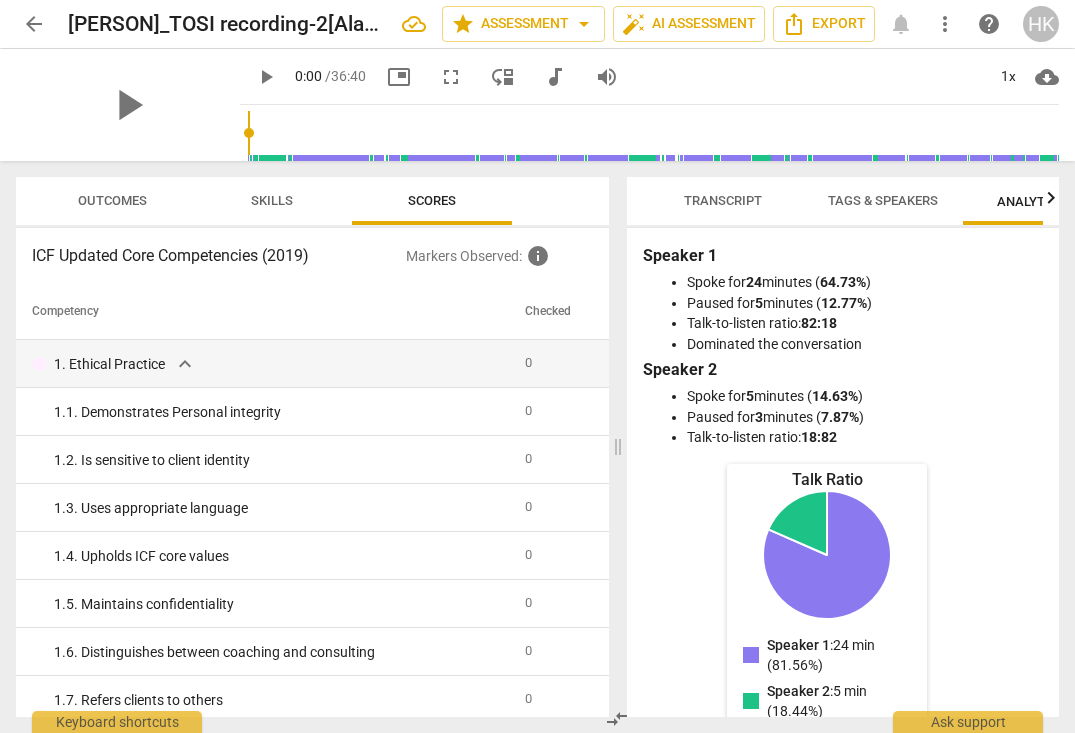 click on "Skills" at bounding box center [272, 201] 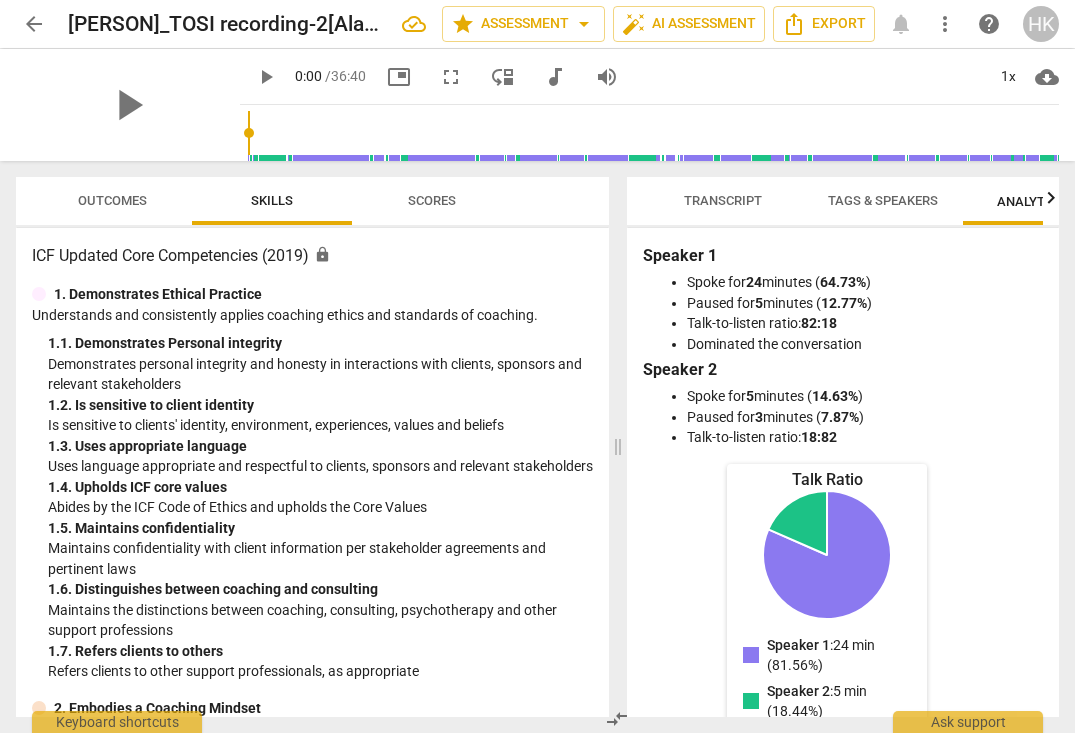 click on "Outcomes" at bounding box center [112, 201] 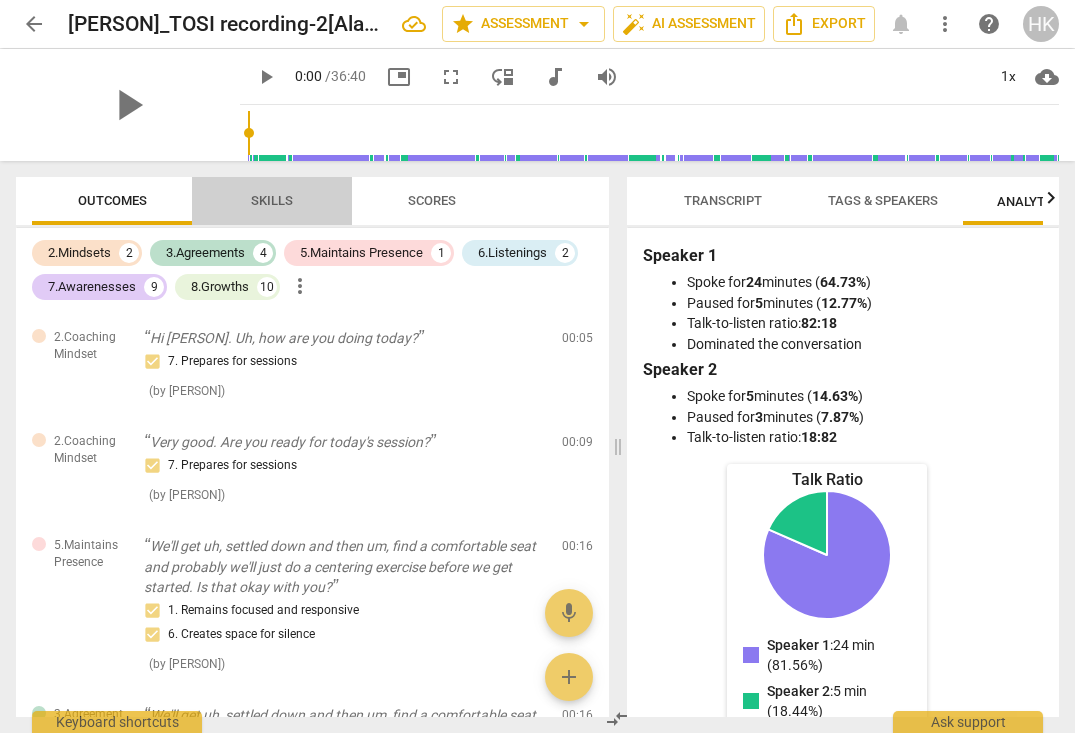 click on "Skills" at bounding box center (272, 200) 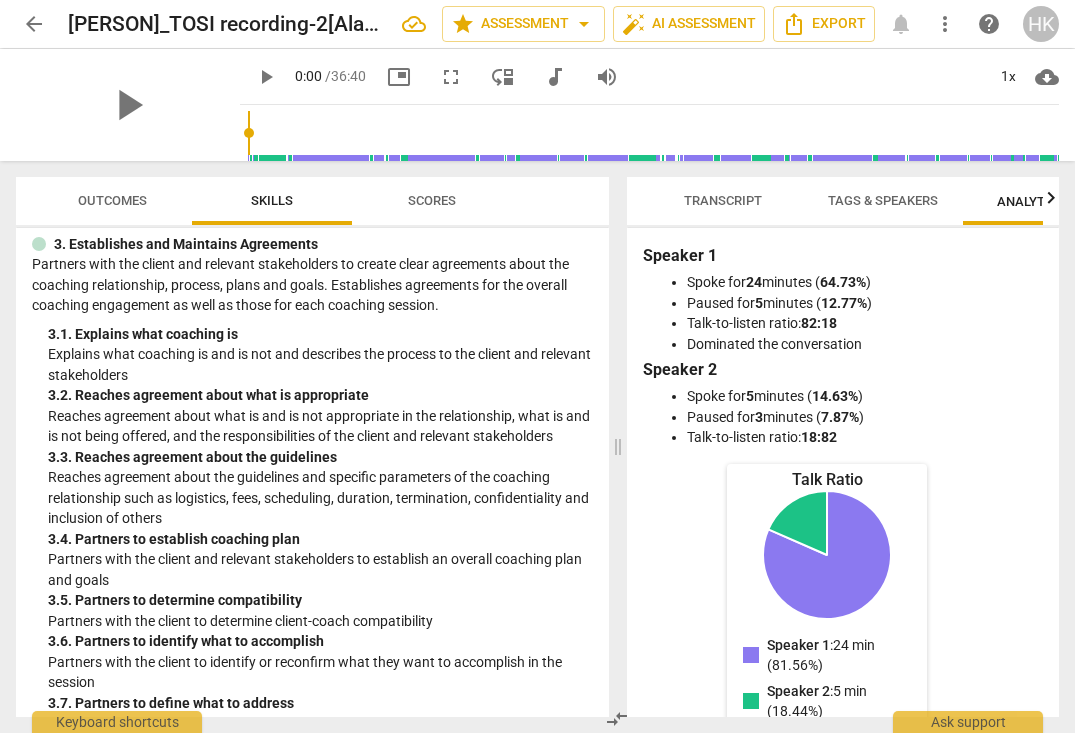 scroll, scrollTop: 0, scrollLeft: 0, axis: both 